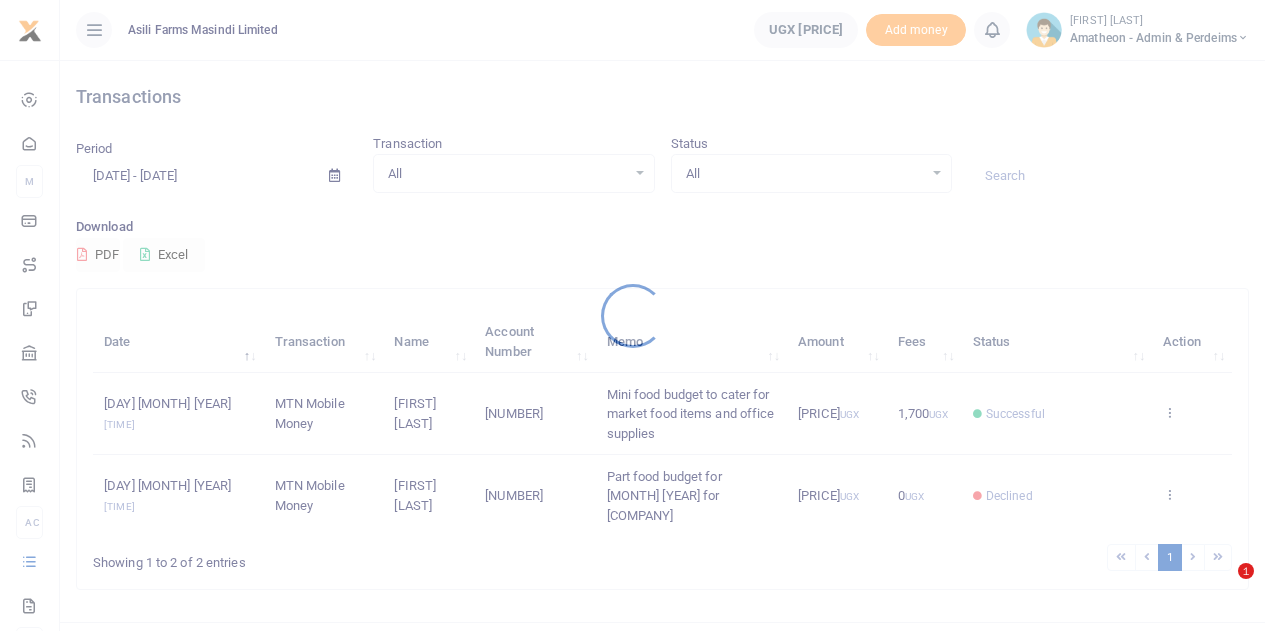 scroll, scrollTop: 0, scrollLeft: 0, axis: both 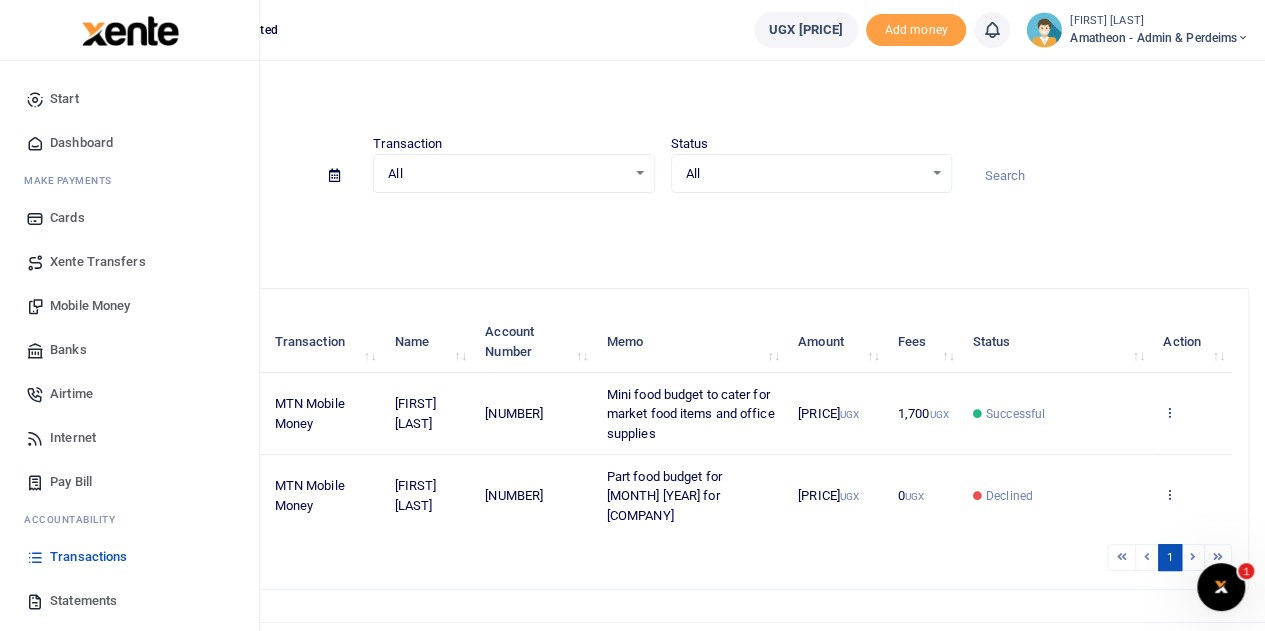 click on "Mobile Money" at bounding box center [90, 306] 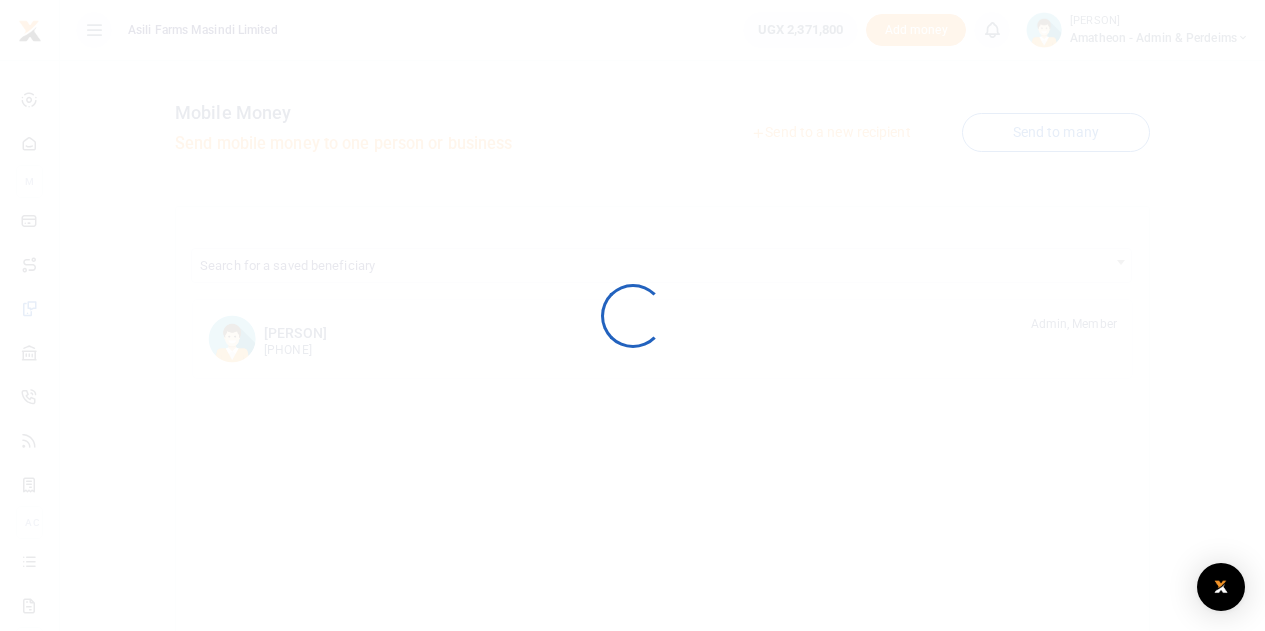 scroll, scrollTop: 0, scrollLeft: 0, axis: both 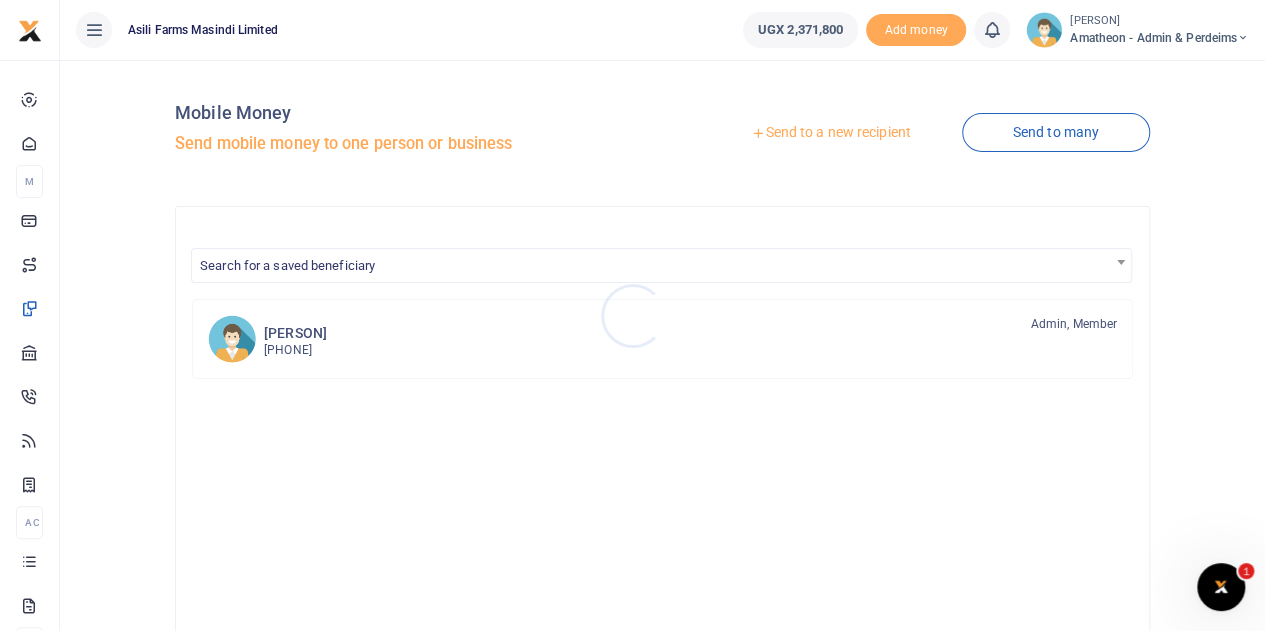 click at bounding box center (632, 315) 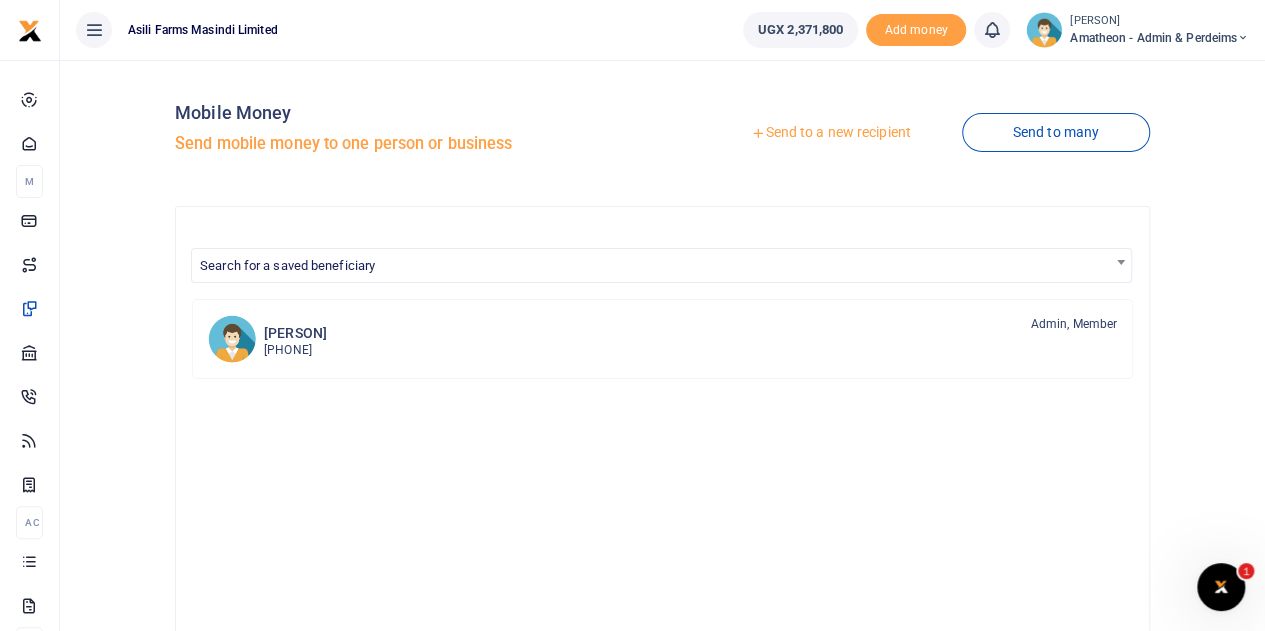 click on "Send to a new recipient" at bounding box center [830, 133] 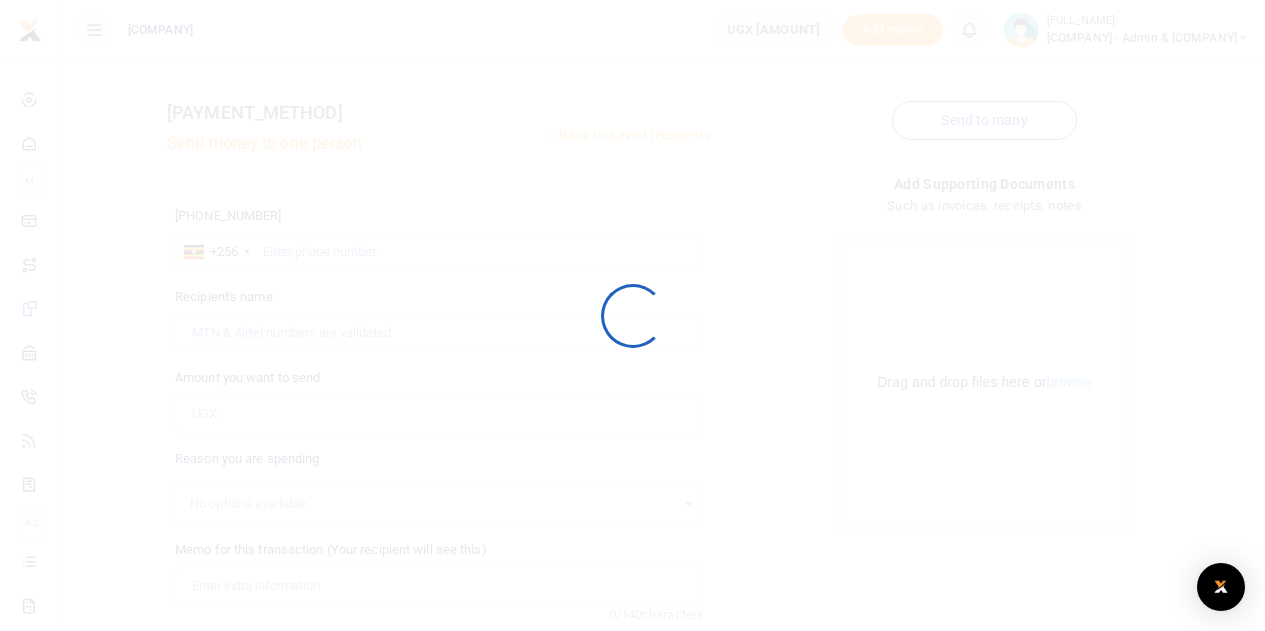 scroll, scrollTop: 0, scrollLeft: 0, axis: both 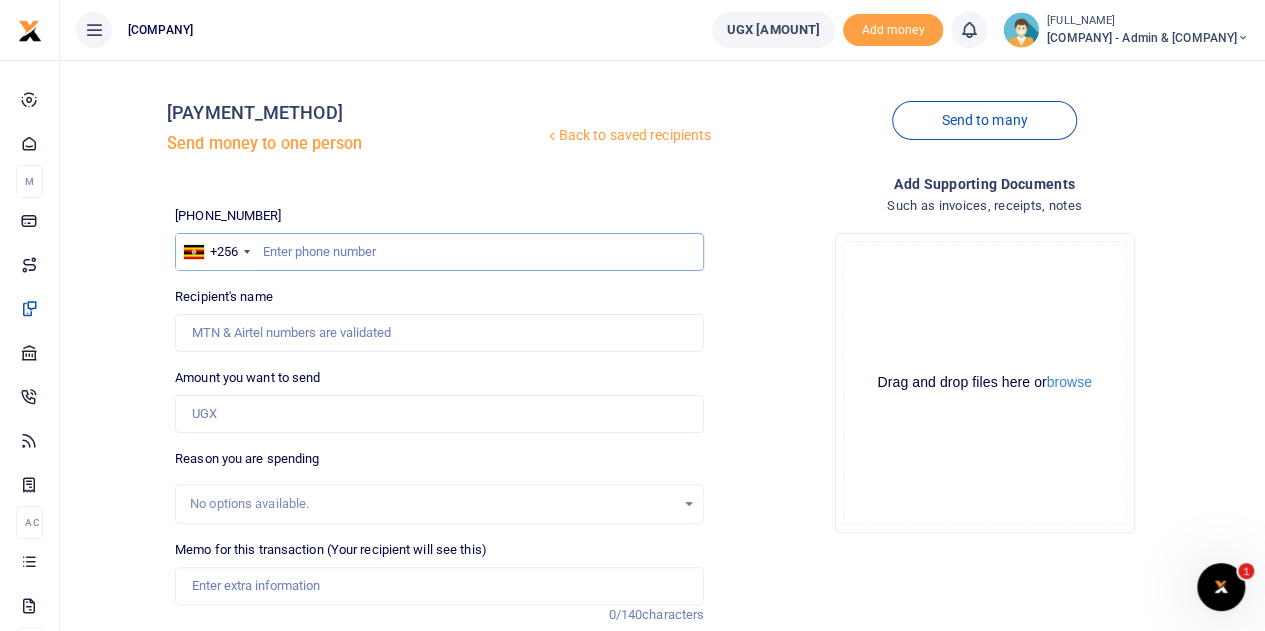 click at bounding box center [439, 252] 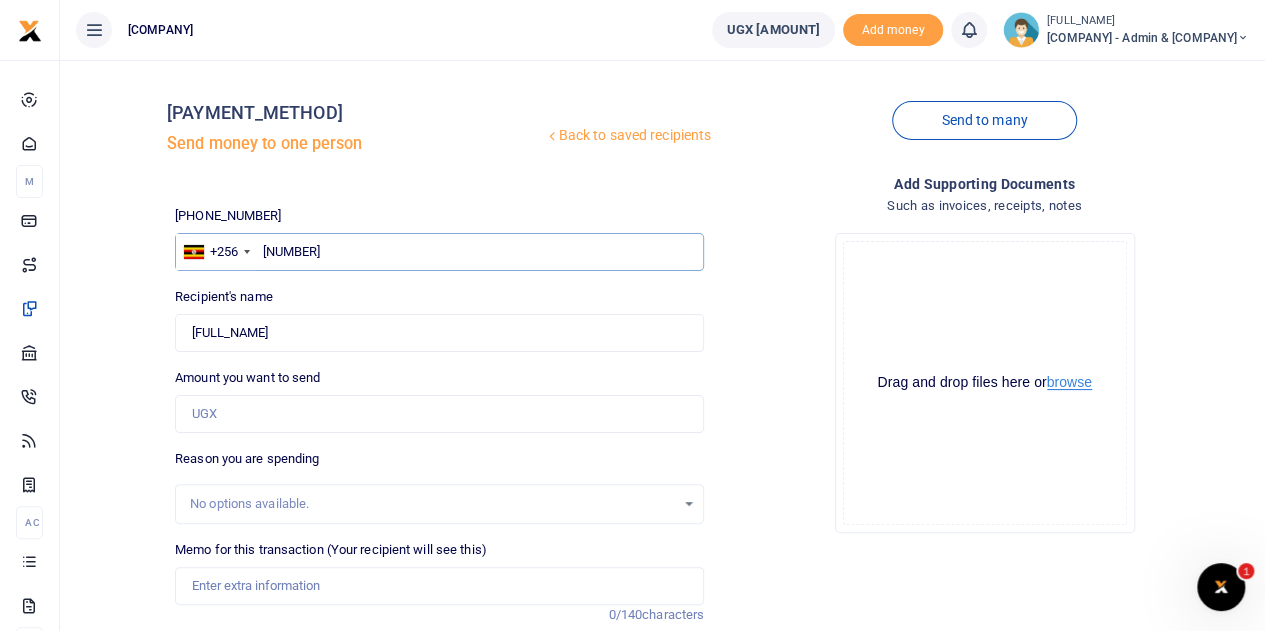 type on "781056569" 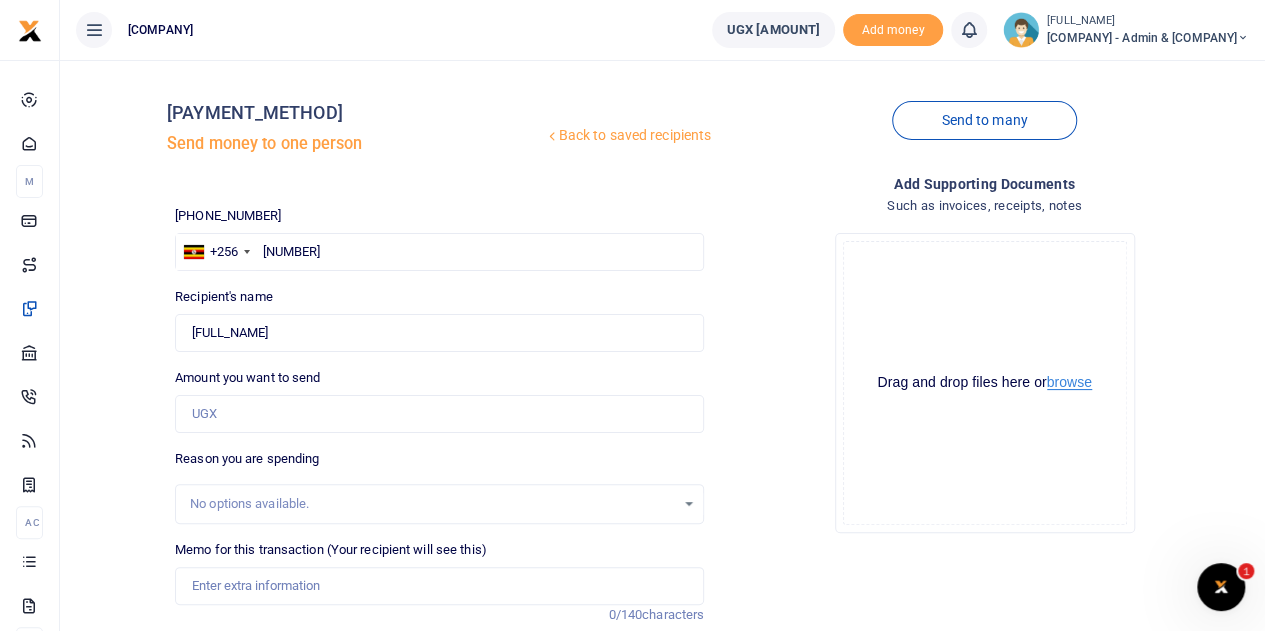 click on "browse" at bounding box center (1069, 382) 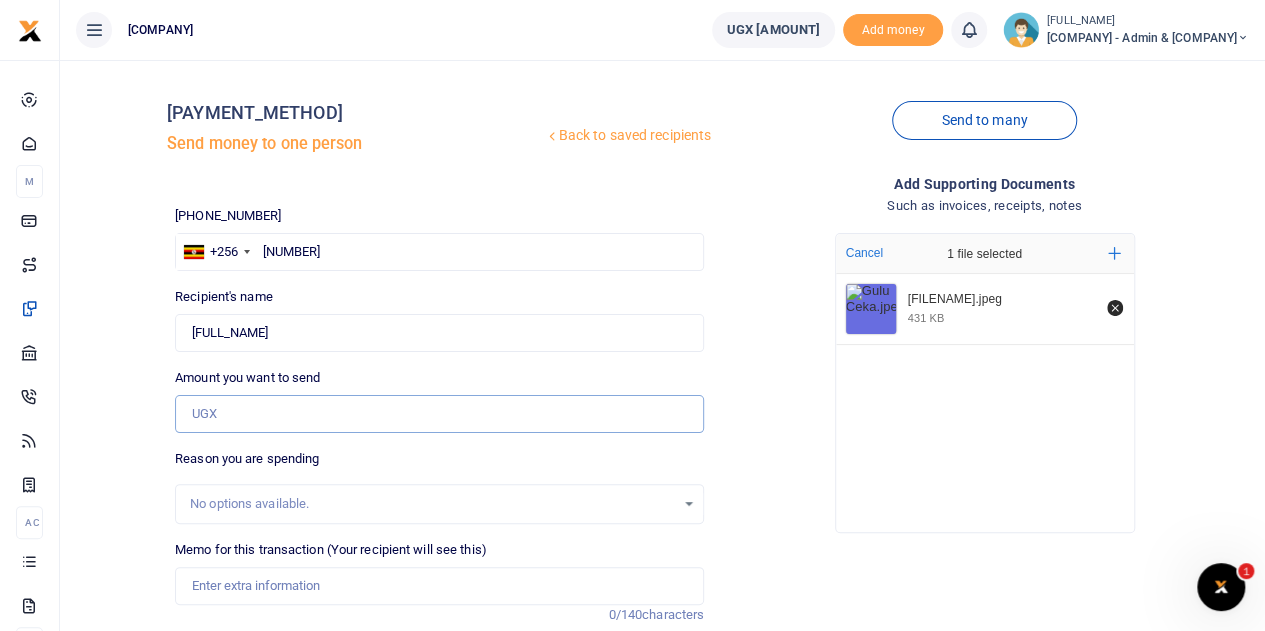 click on "[AMOUNT] you want to send" at bounding box center (439, 414) 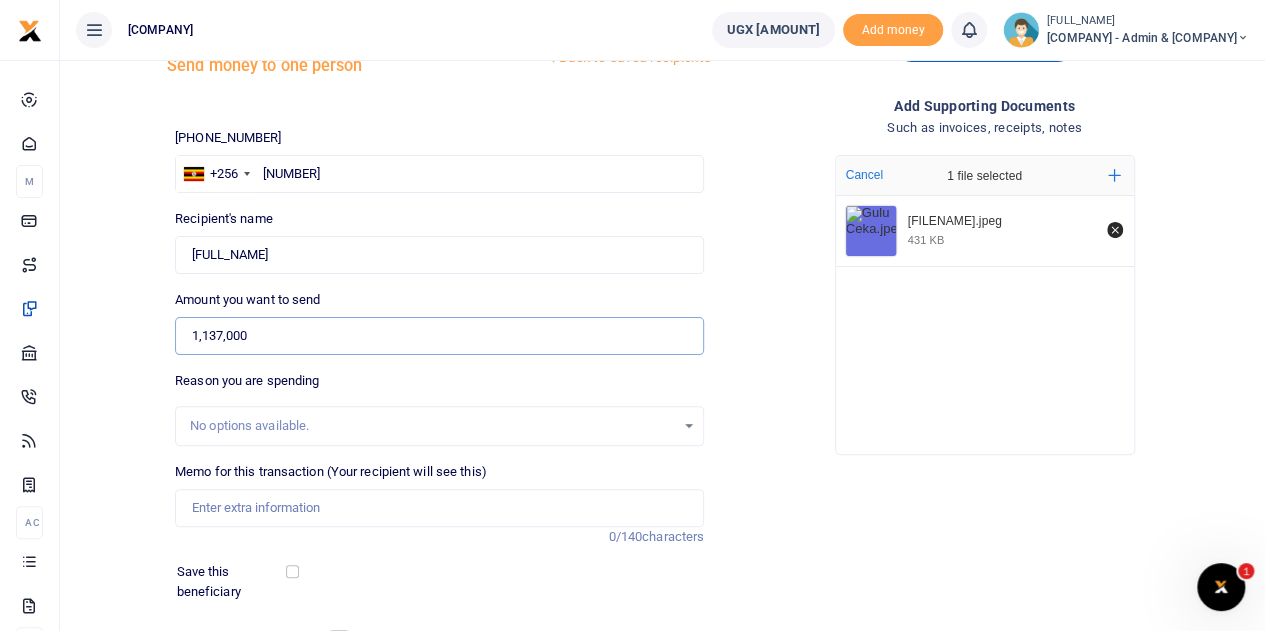 scroll, scrollTop: 200, scrollLeft: 0, axis: vertical 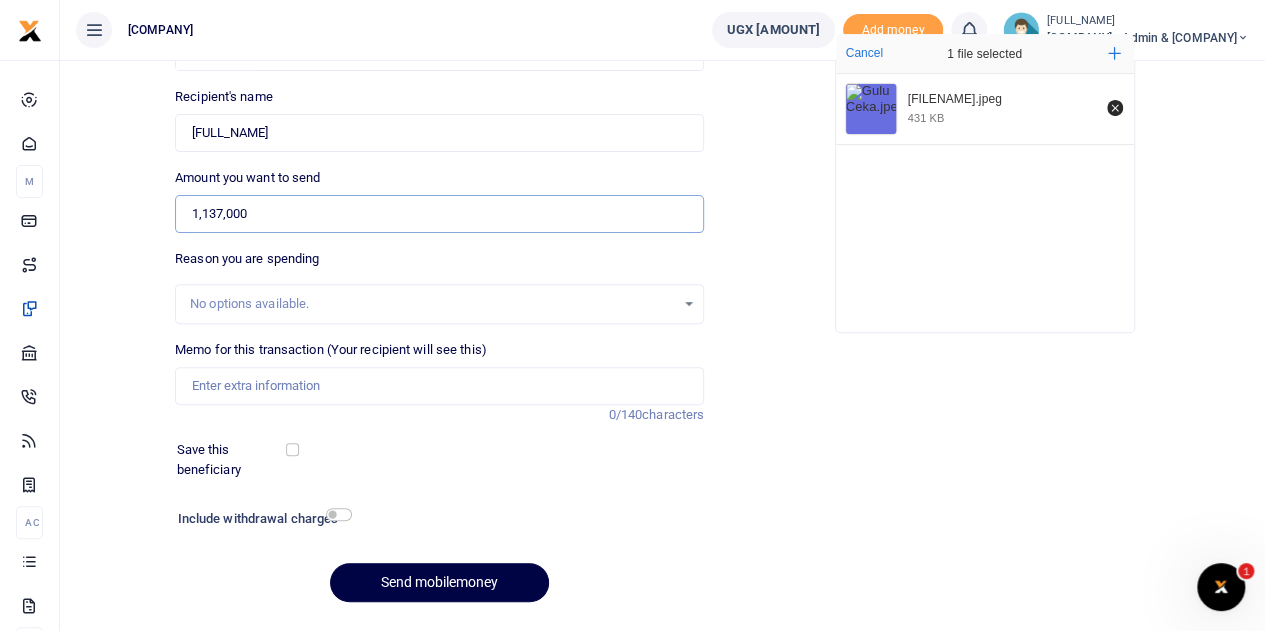 type on "1,137,000" 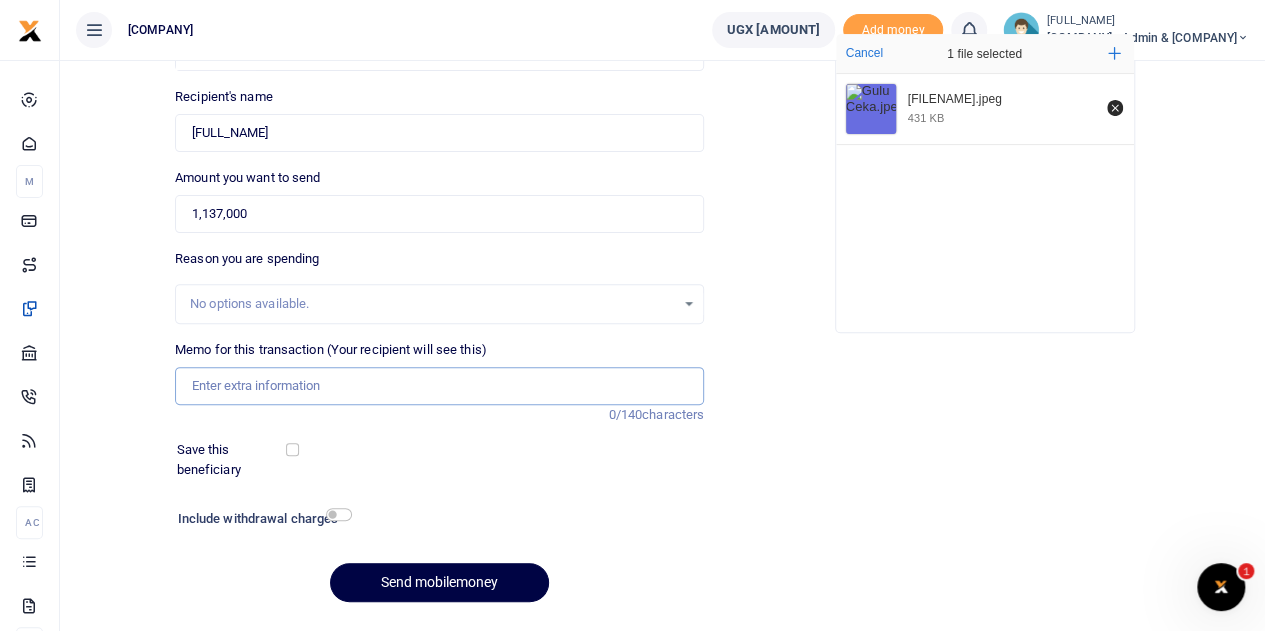 click on "Memo for this transaction (Your recipient will see this)" at bounding box center (439, 386) 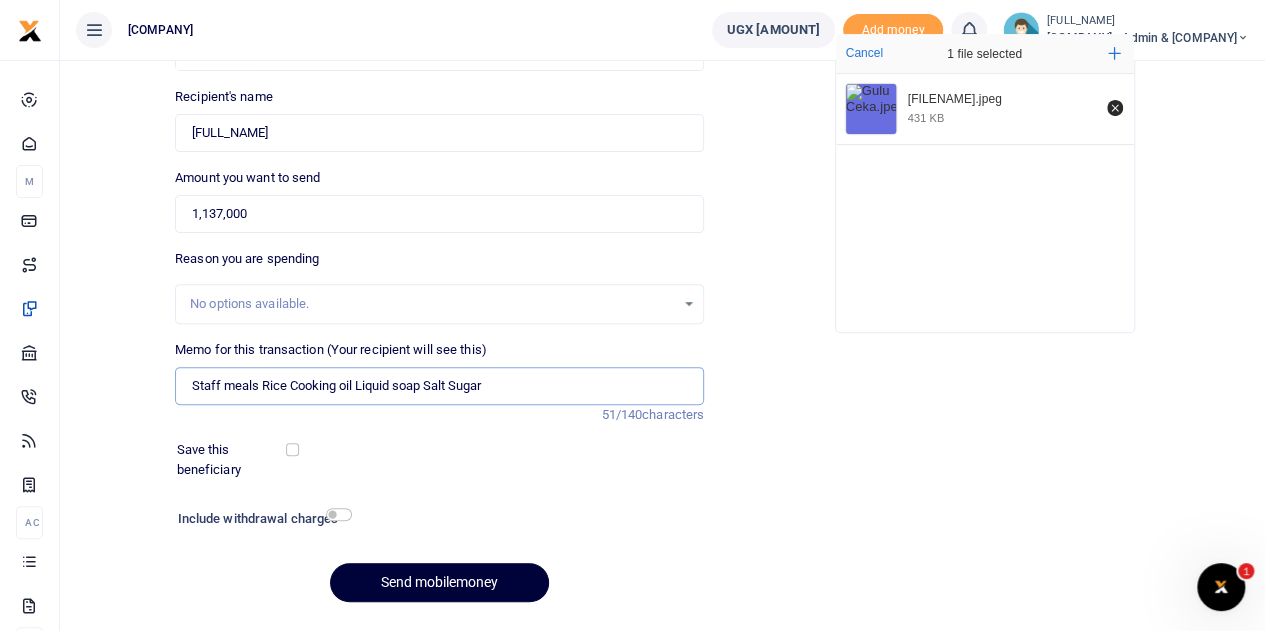 type on "Staff meals Rice Cooking oil Liquid soap Salt Sugar" 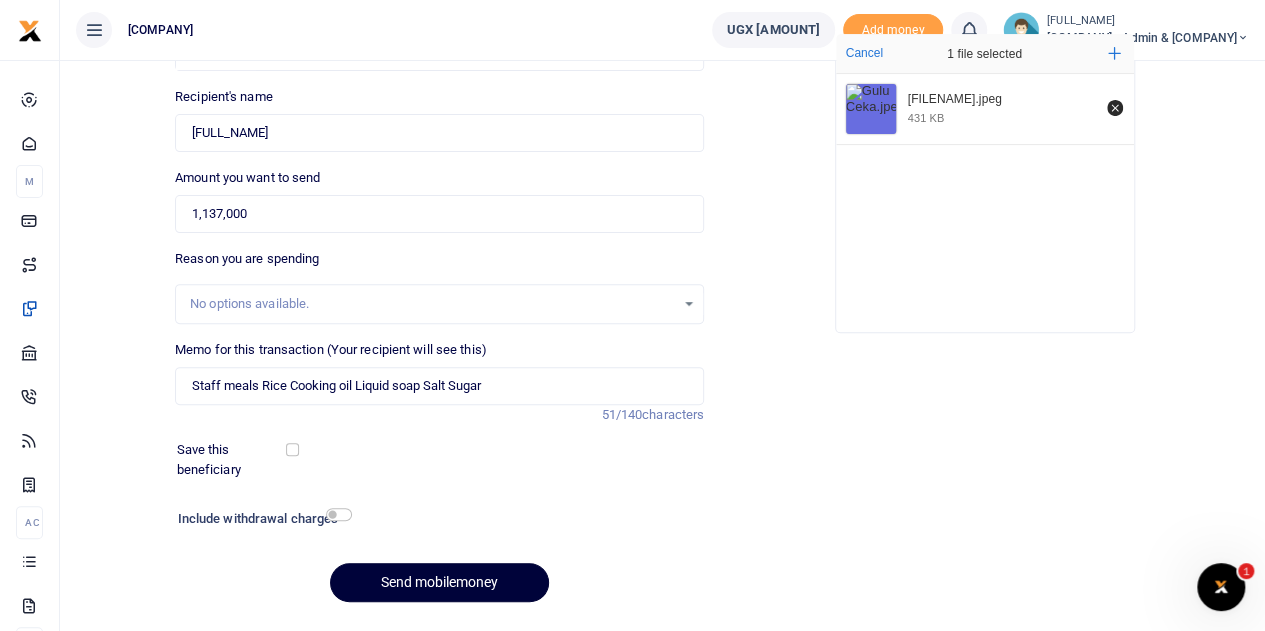click on "Send mobilemoney" at bounding box center [439, 582] 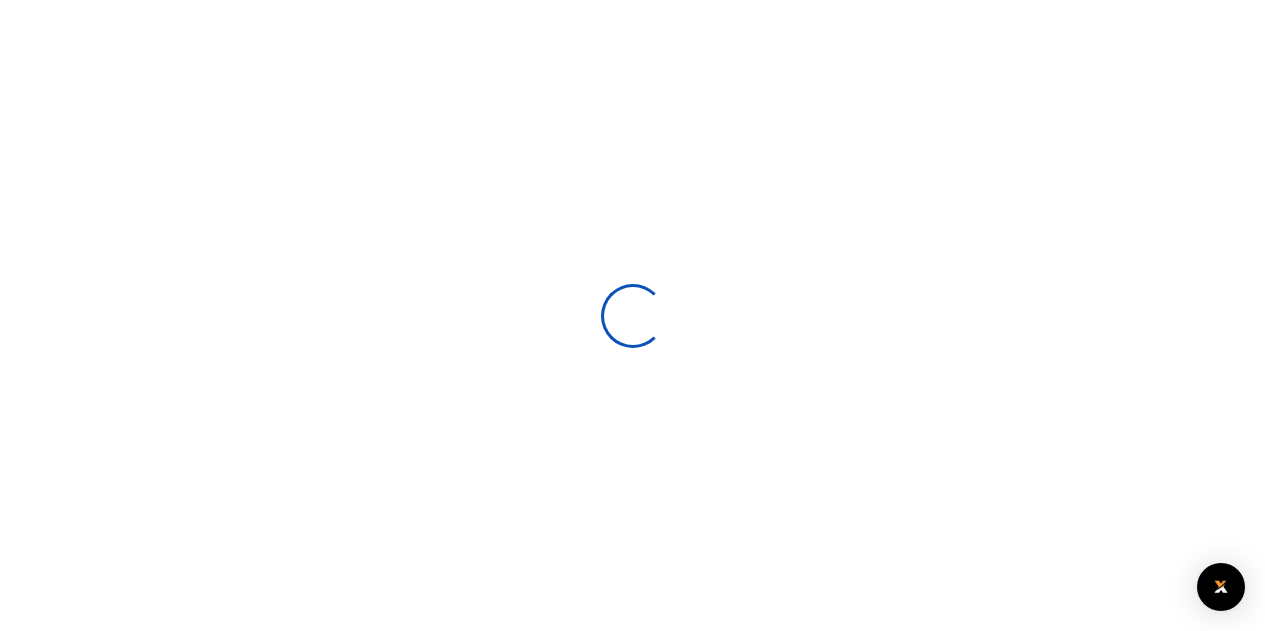 scroll, scrollTop: 200, scrollLeft: 0, axis: vertical 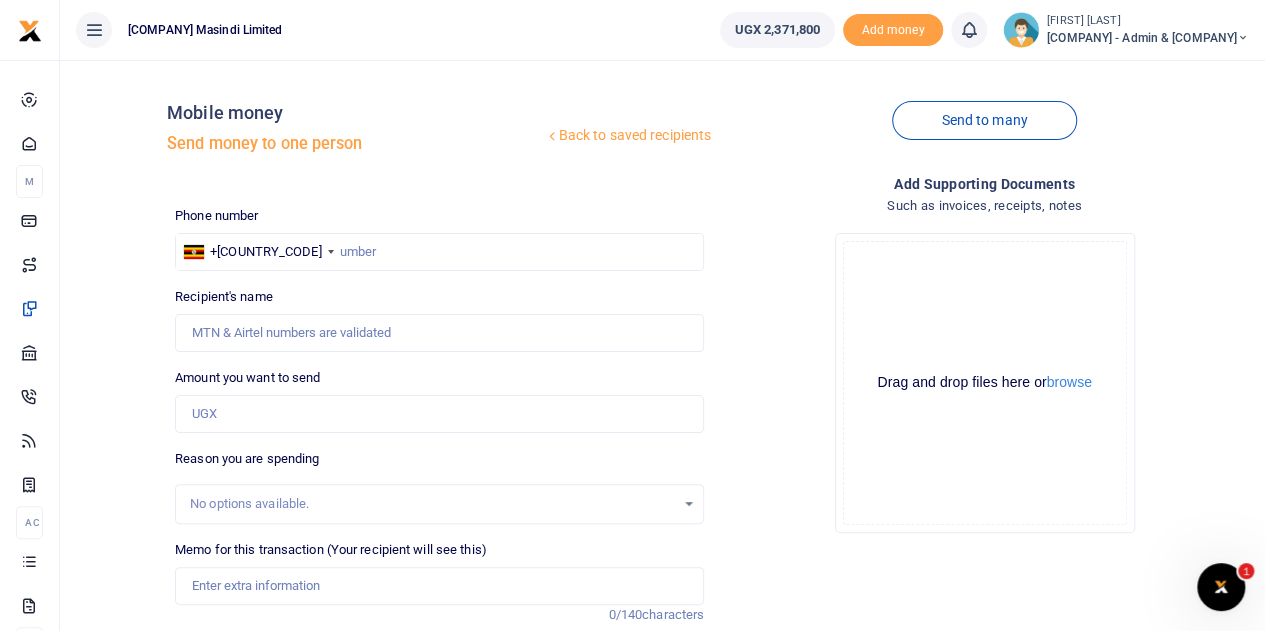 click on "[COMPANY] - Admin & [COMPANY]" at bounding box center [1148, 38] 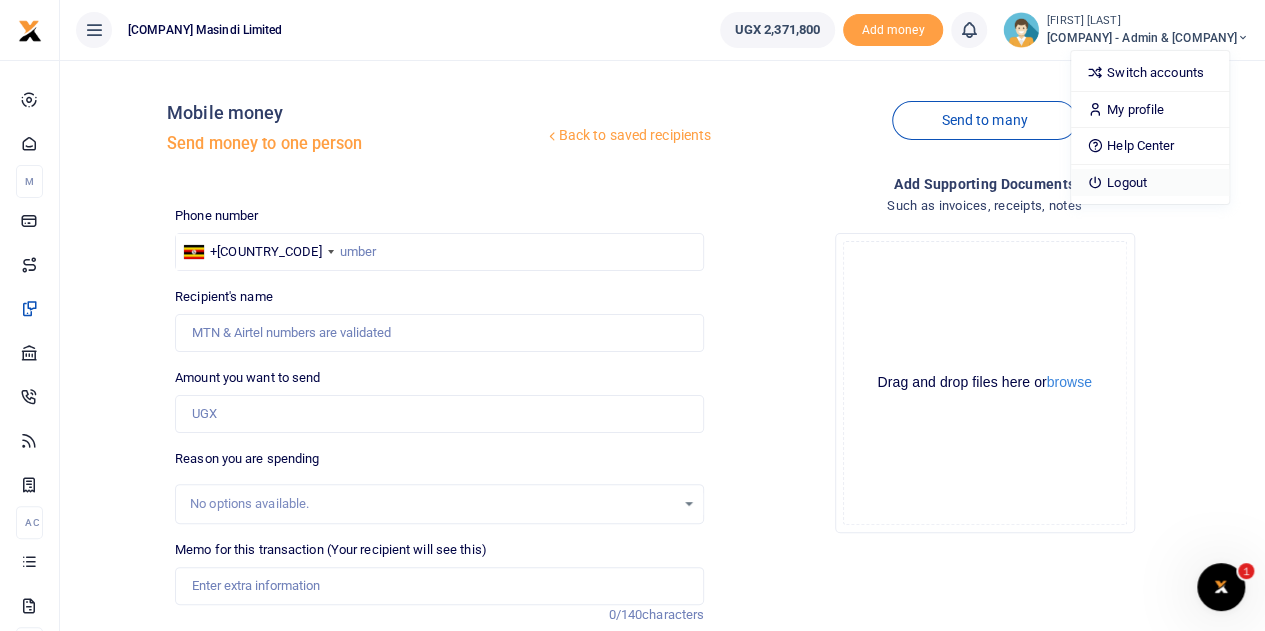 click on "Logout" at bounding box center [1150, 183] 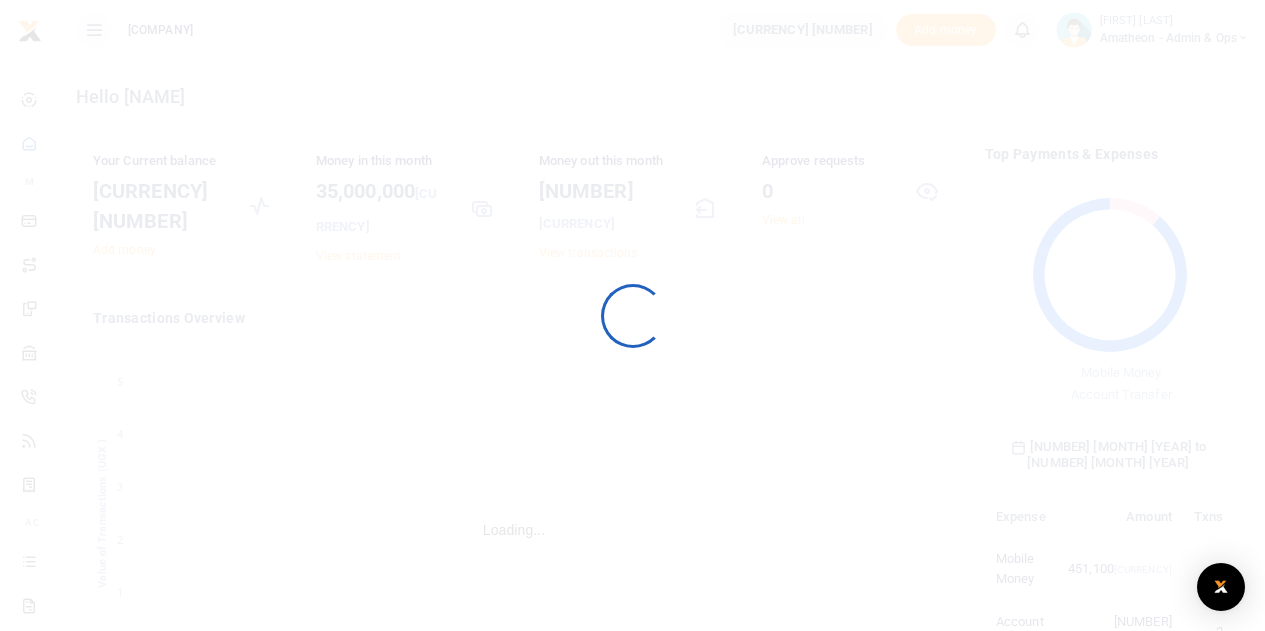 scroll, scrollTop: 0, scrollLeft: 0, axis: both 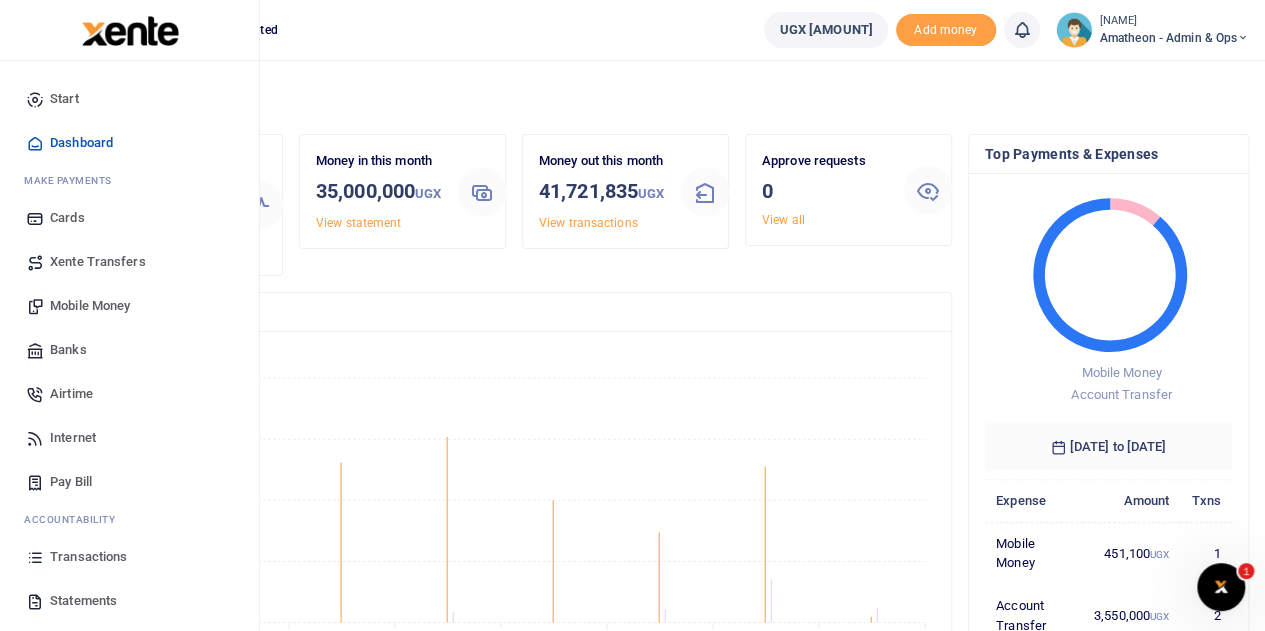 click on "Mobile Money" at bounding box center (90, 306) 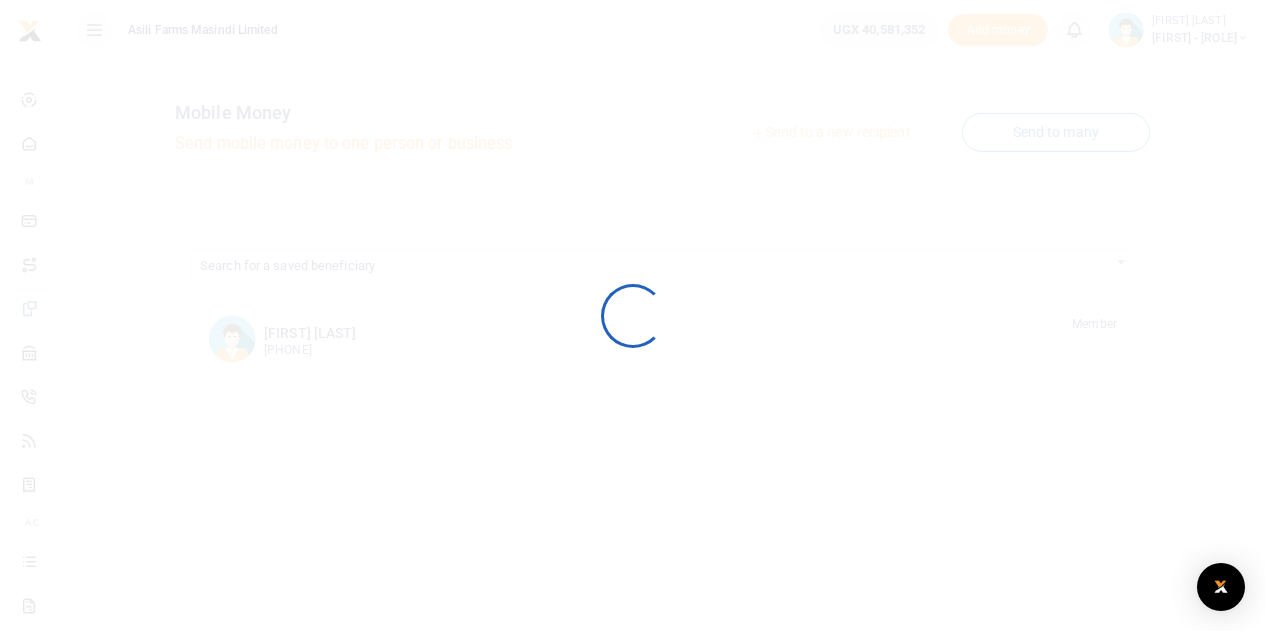 scroll, scrollTop: 0, scrollLeft: 0, axis: both 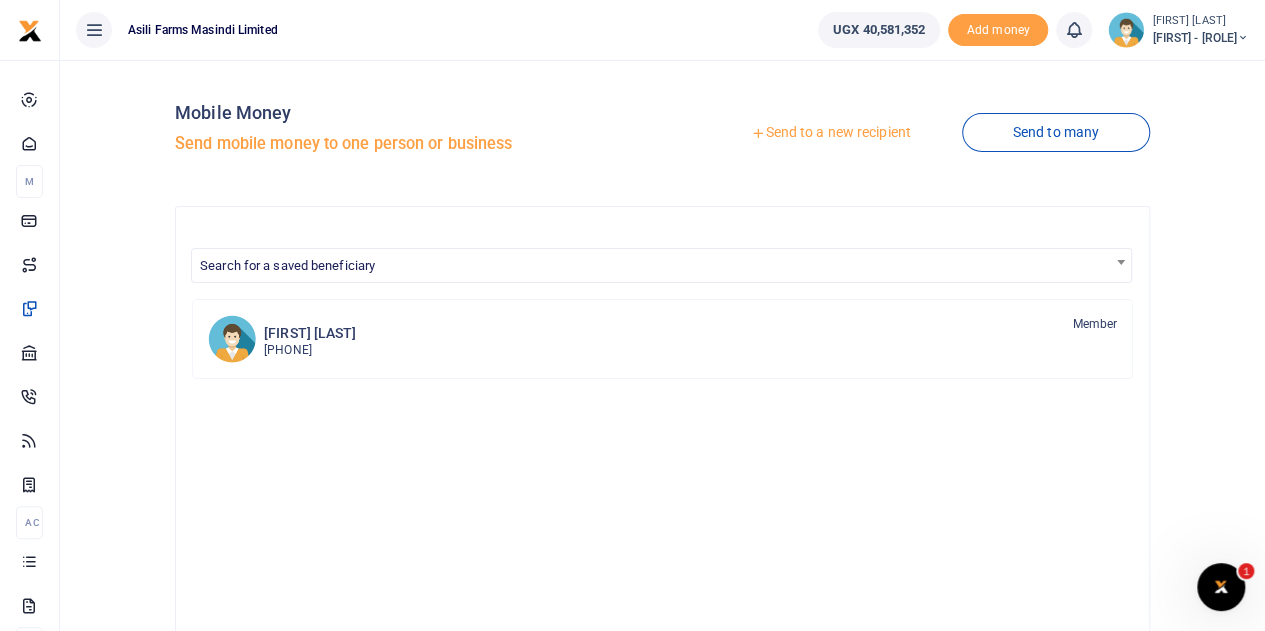 click on "Send to a new recipient" at bounding box center [830, 133] 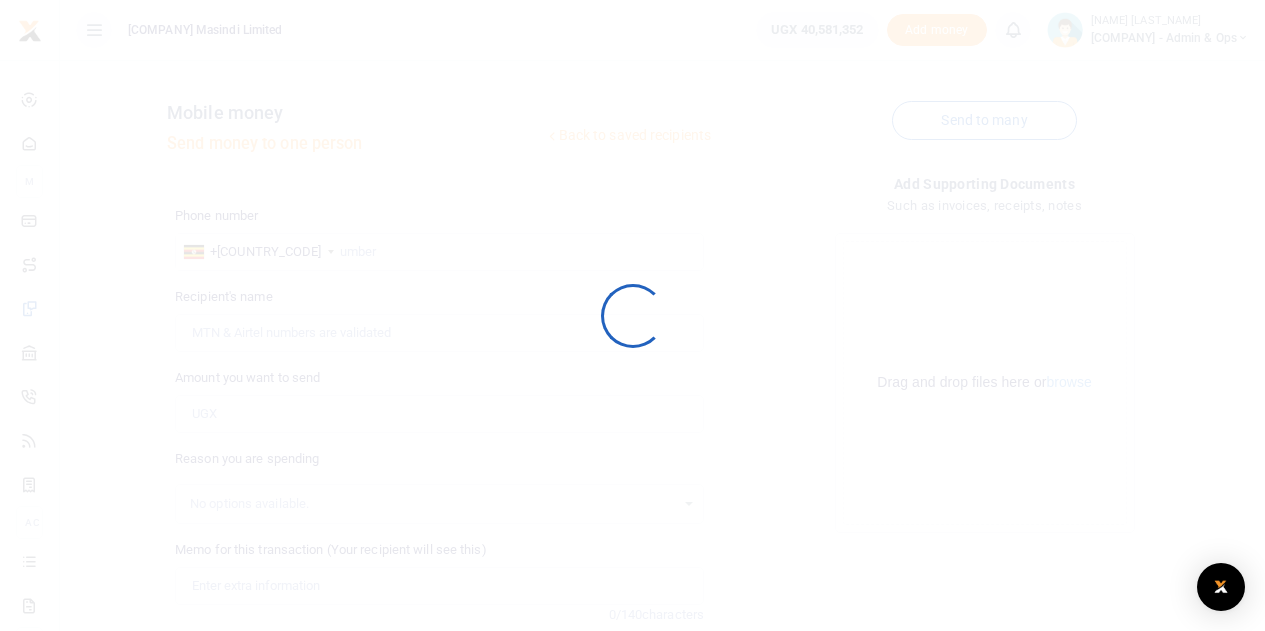 scroll, scrollTop: 0, scrollLeft: 0, axis: both 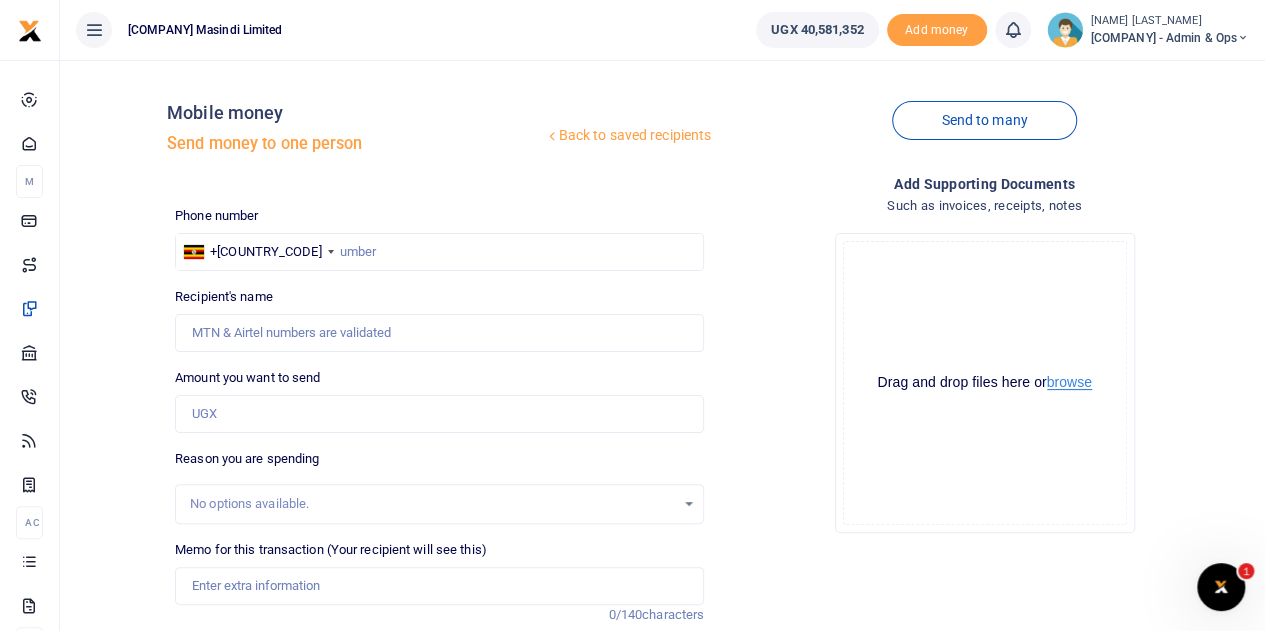 click on "browse" at bounding box center [1069, 382] 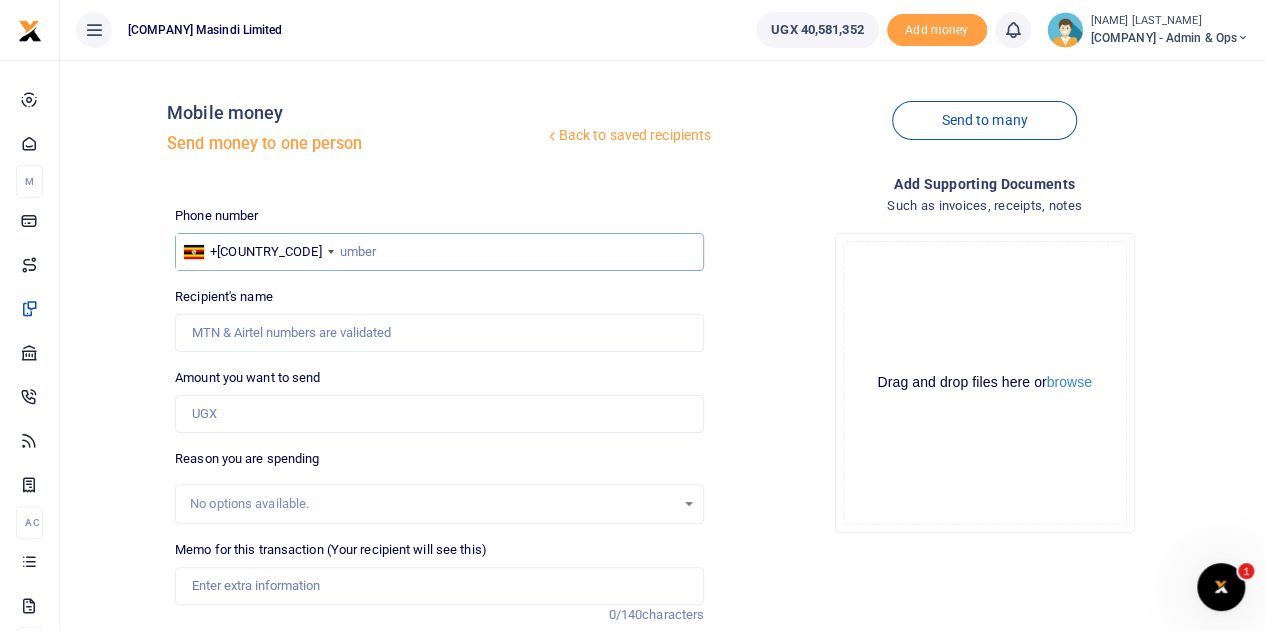 click at bounding box center (439, 252) 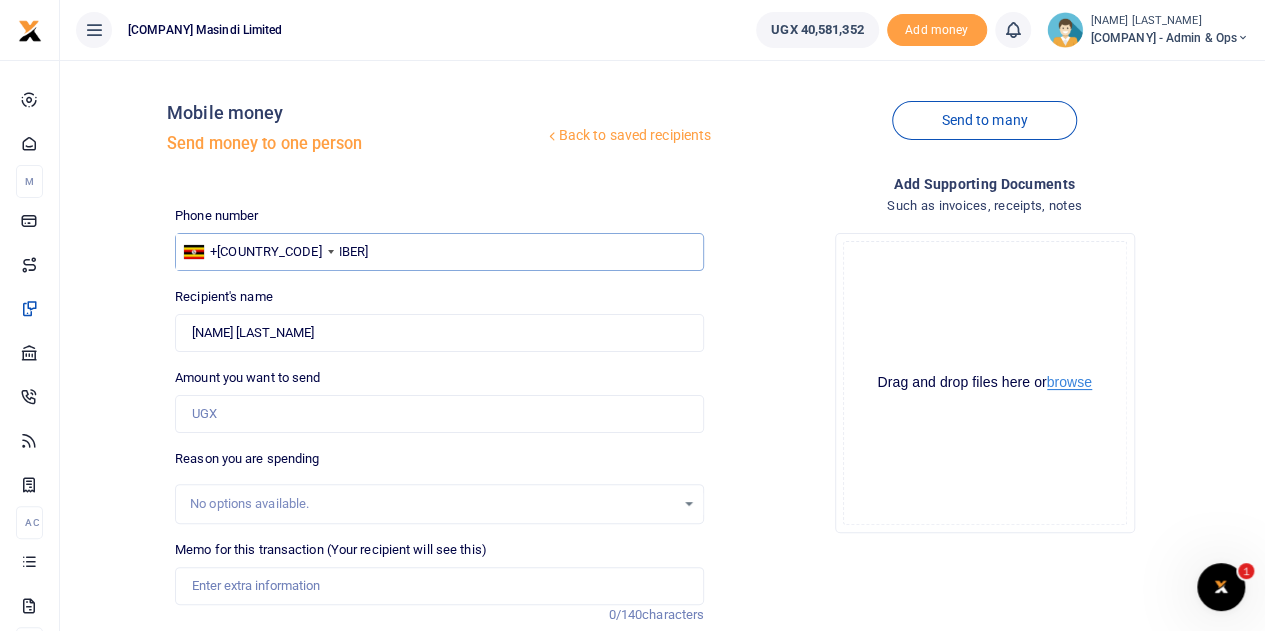 type on "[PHONE]" 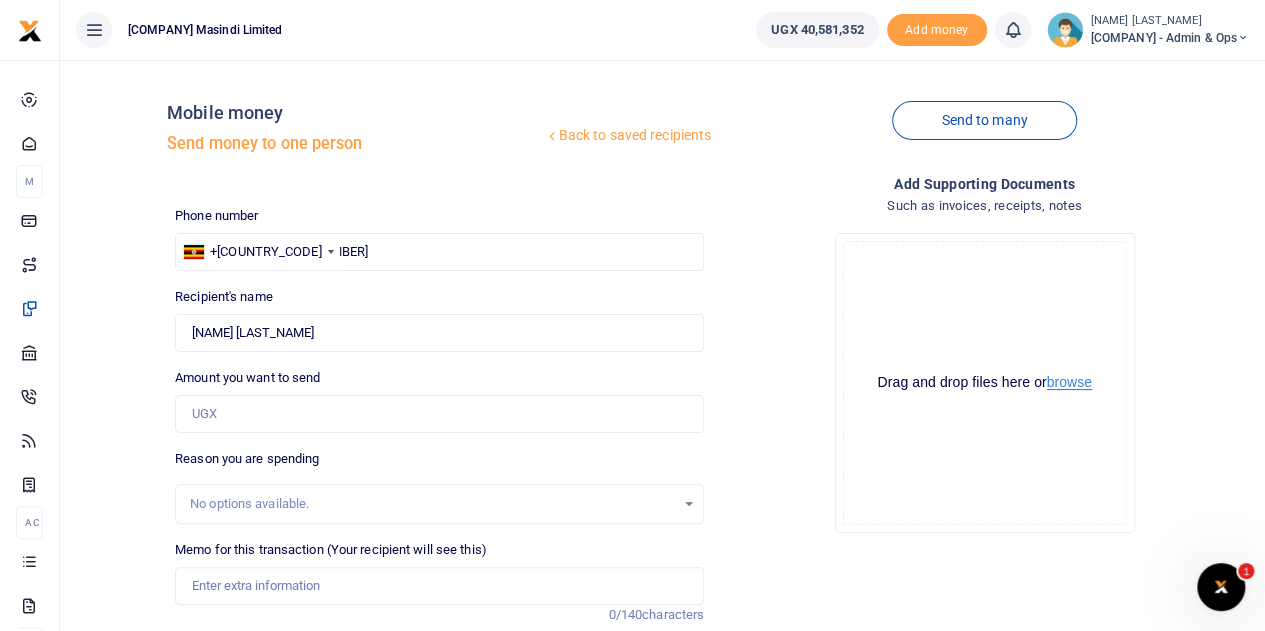 click on "browse" at bounding box center (1069, 382) 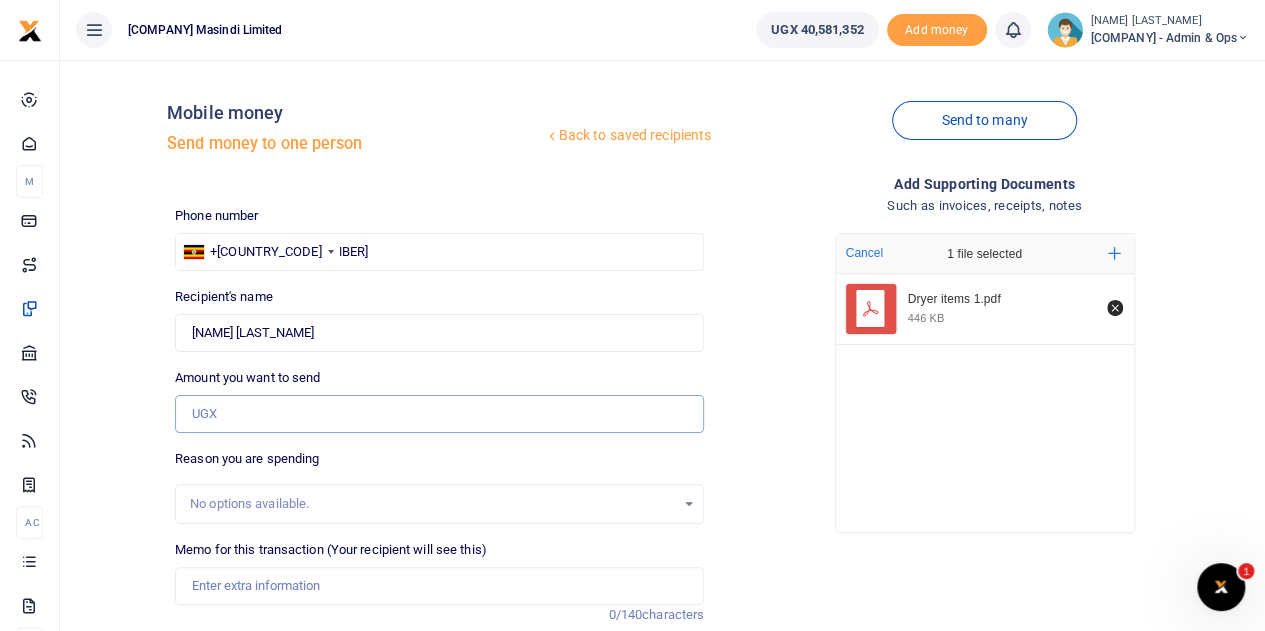 click on "Amount you want to send" at bounding box center (439, 414) 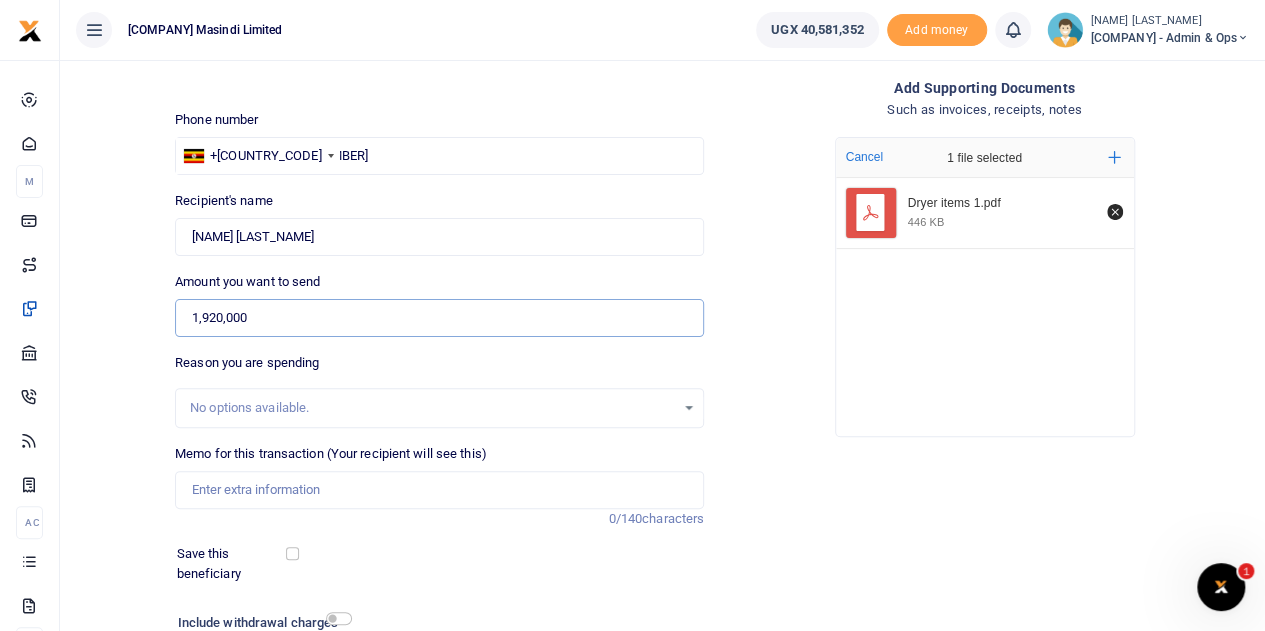 scroll, scrollTop: 252, scrollLeft: 0, axis: vertical 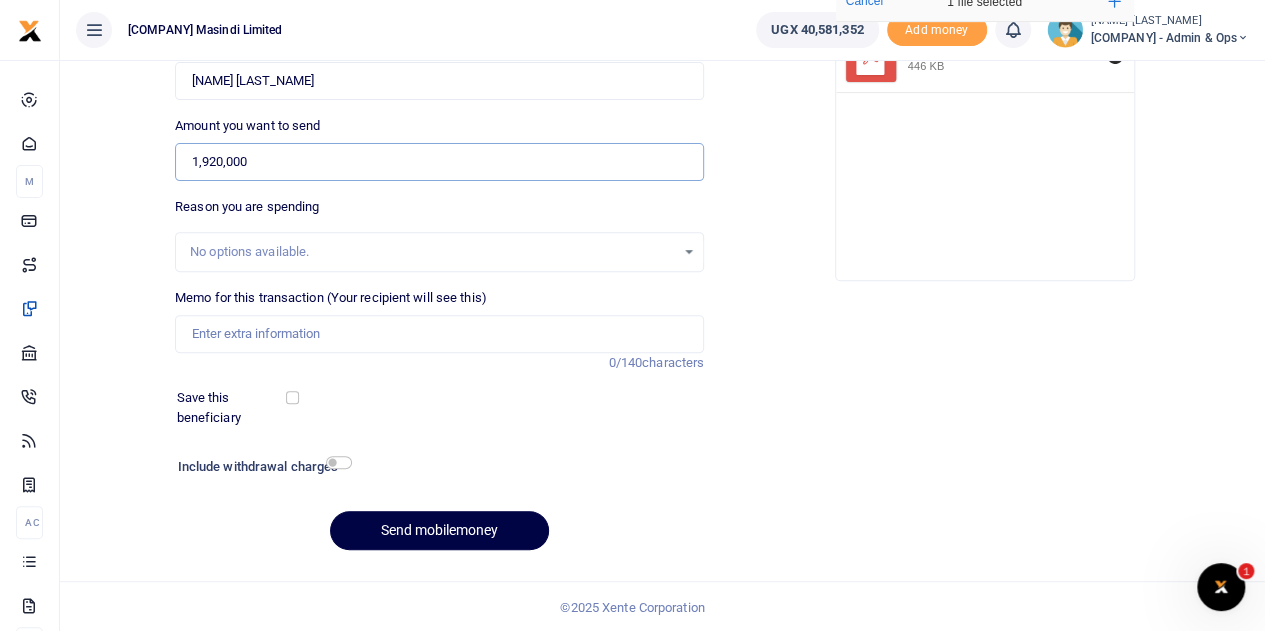 type on "1,920,000" 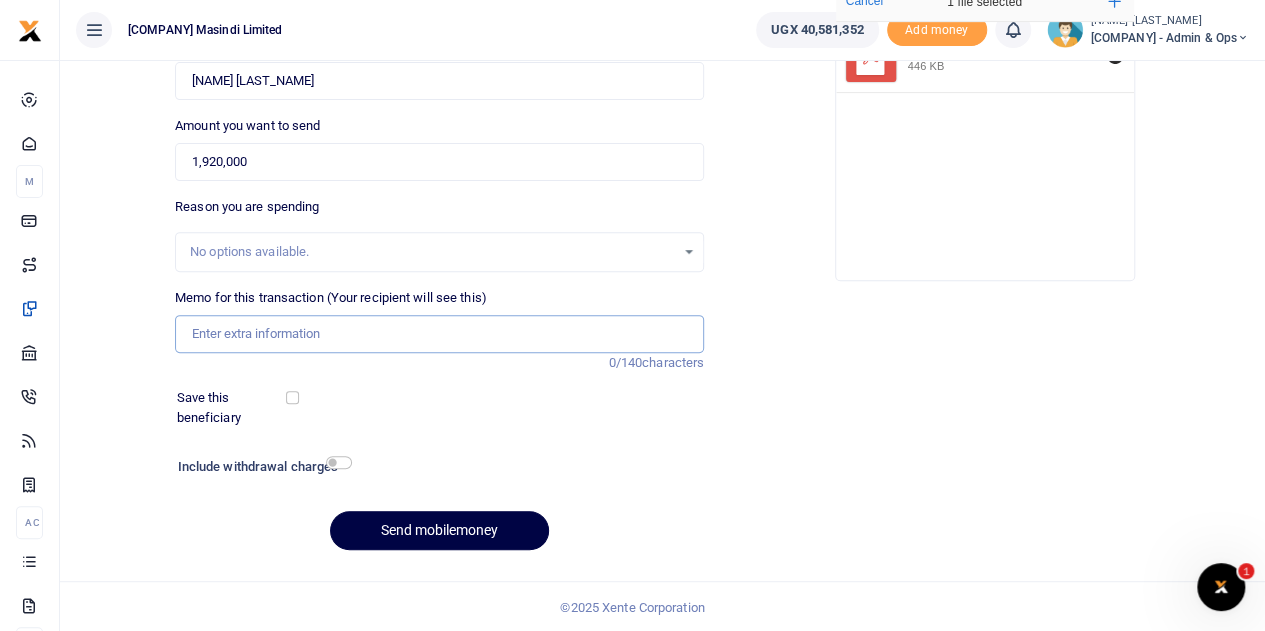 click on "Memo for this transaction (Your recipient will see this)" at bounding box center (439, 334) 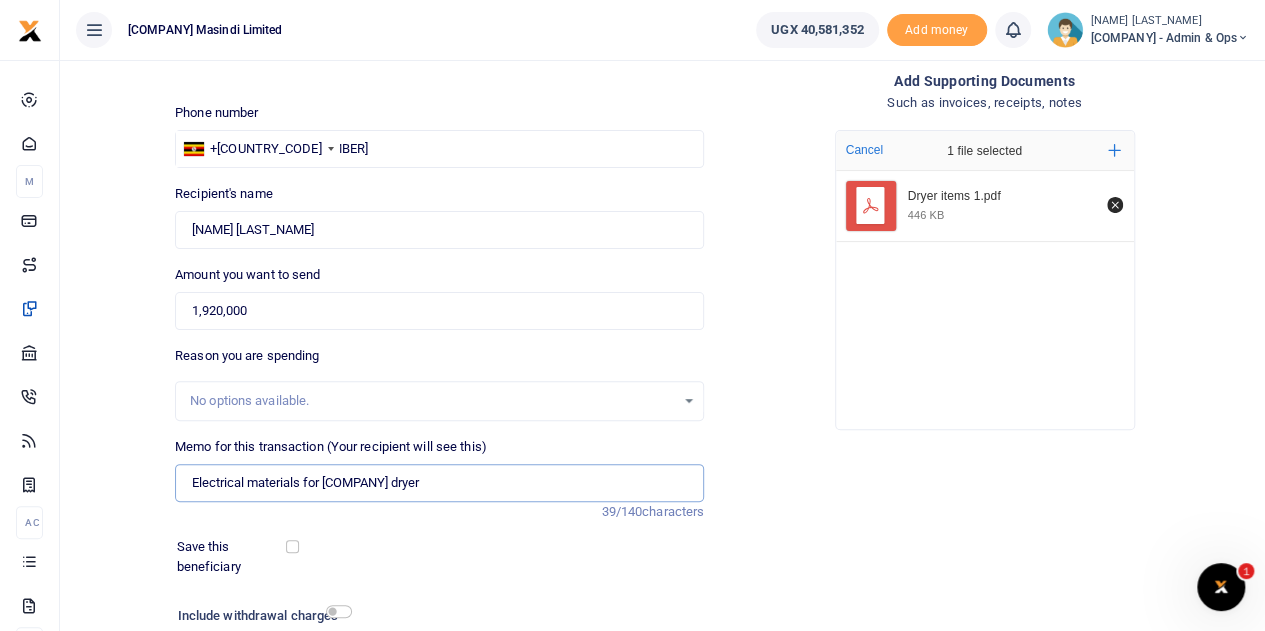 scroll, scrollTop: 252, scrollLeft: 0, axis: vertical 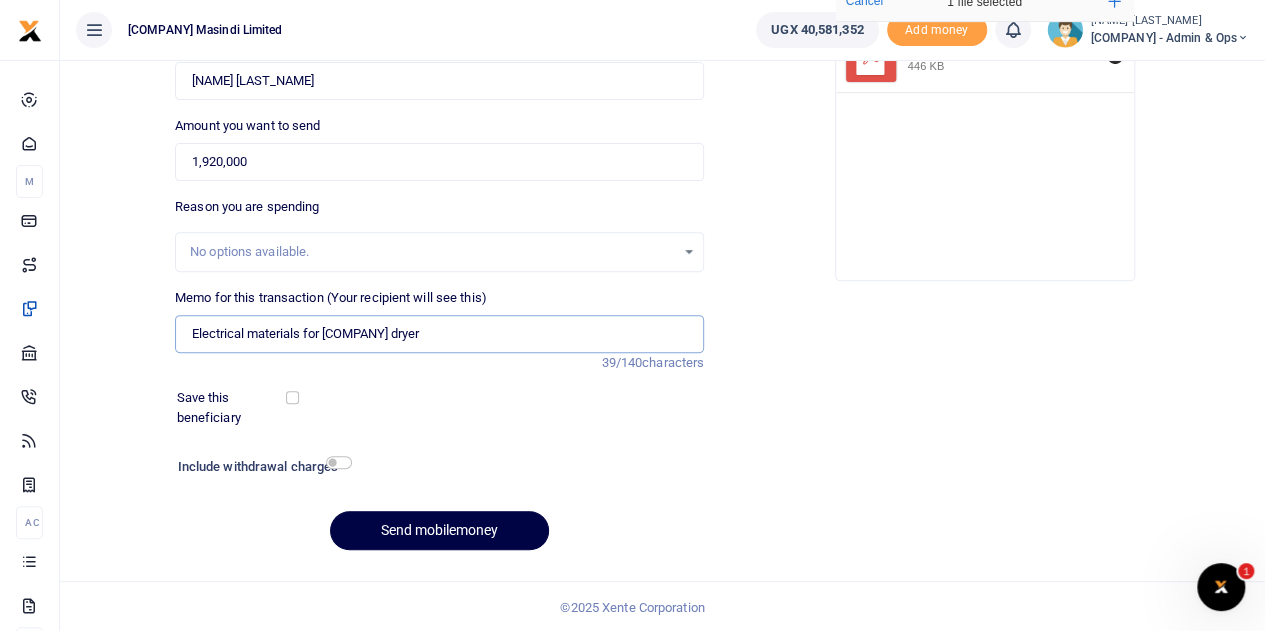 drag, startPoint x: 433, startPoint y: 334, endPoint x: 186, endPoint y: 337, distance: 247.01822 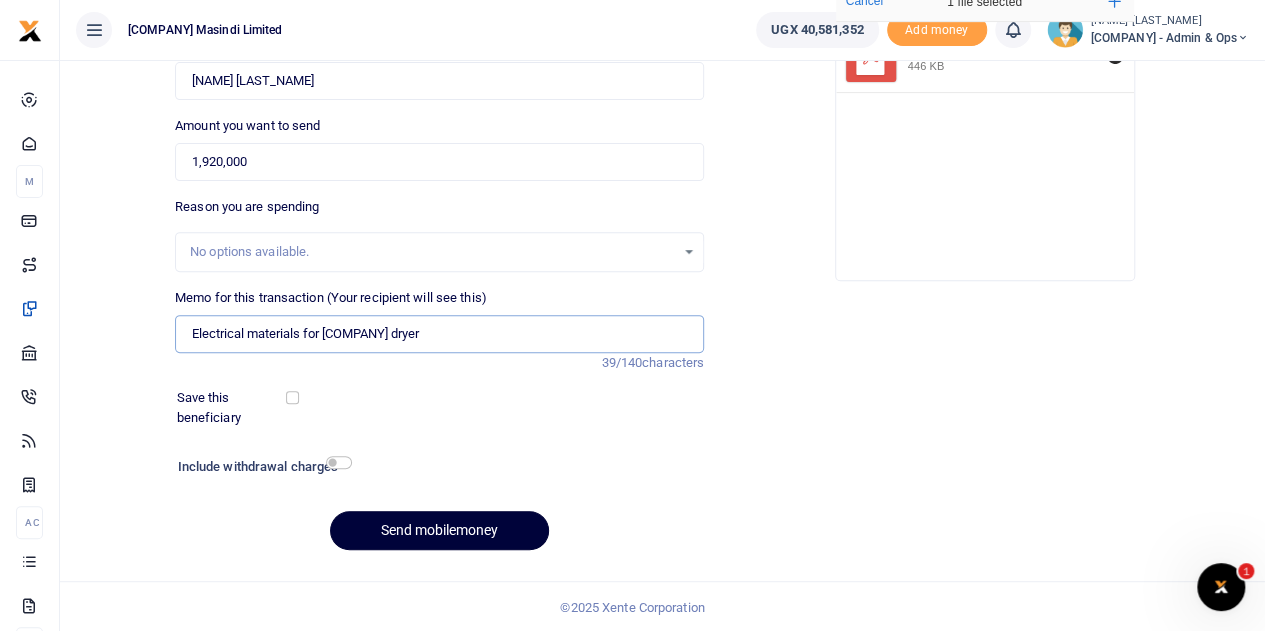 type on "Electrical materials for Amatheon dryer" 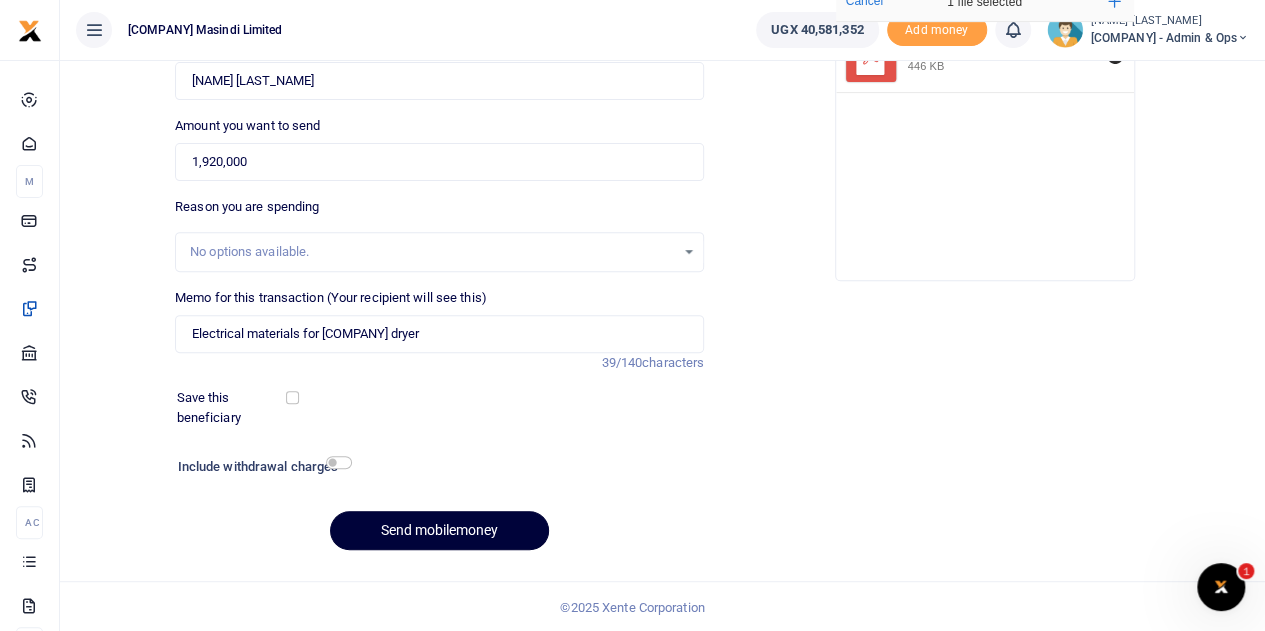 click on "Send mobilemoney" at bounding box center [439, 530] 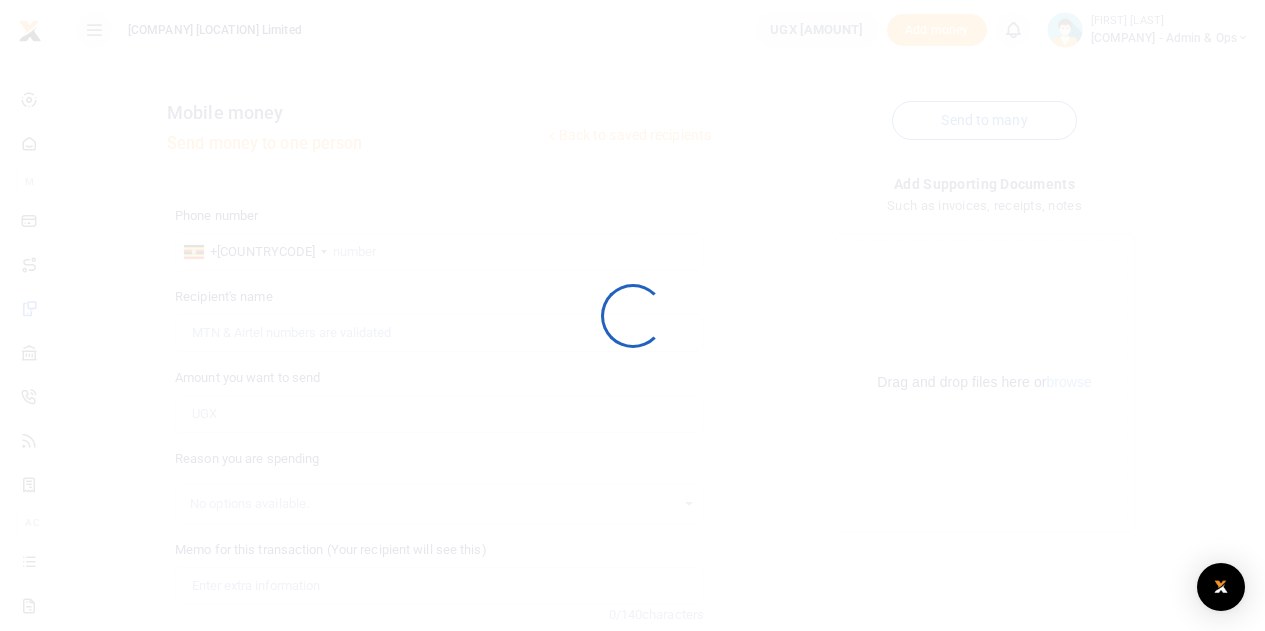 scroll, scrollTop: 252, scrollLeft: 0, axis: vertical 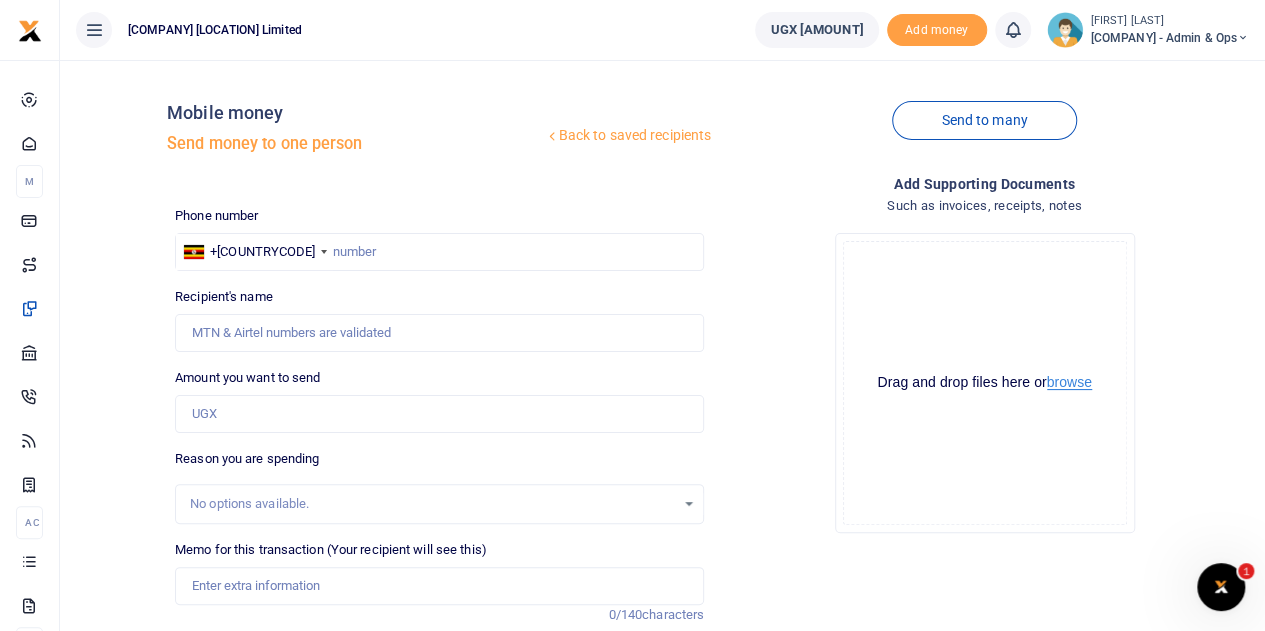 click on "browse" at bounding box center (1069, 382) 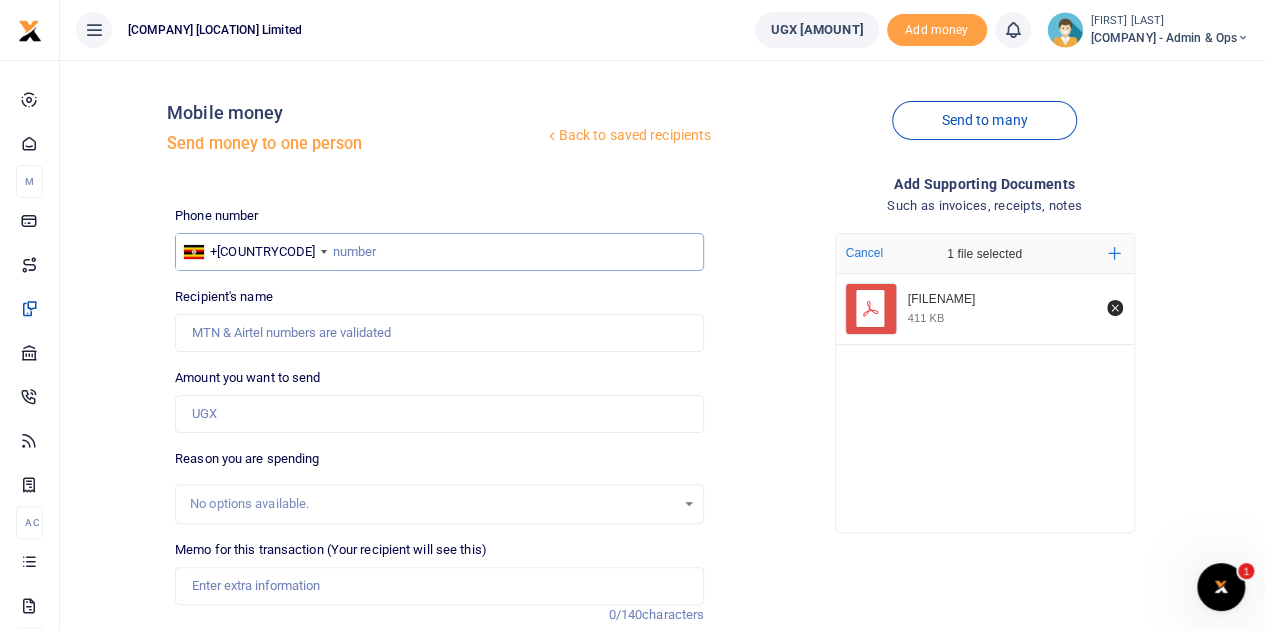 click at bounding box center (439, 252) 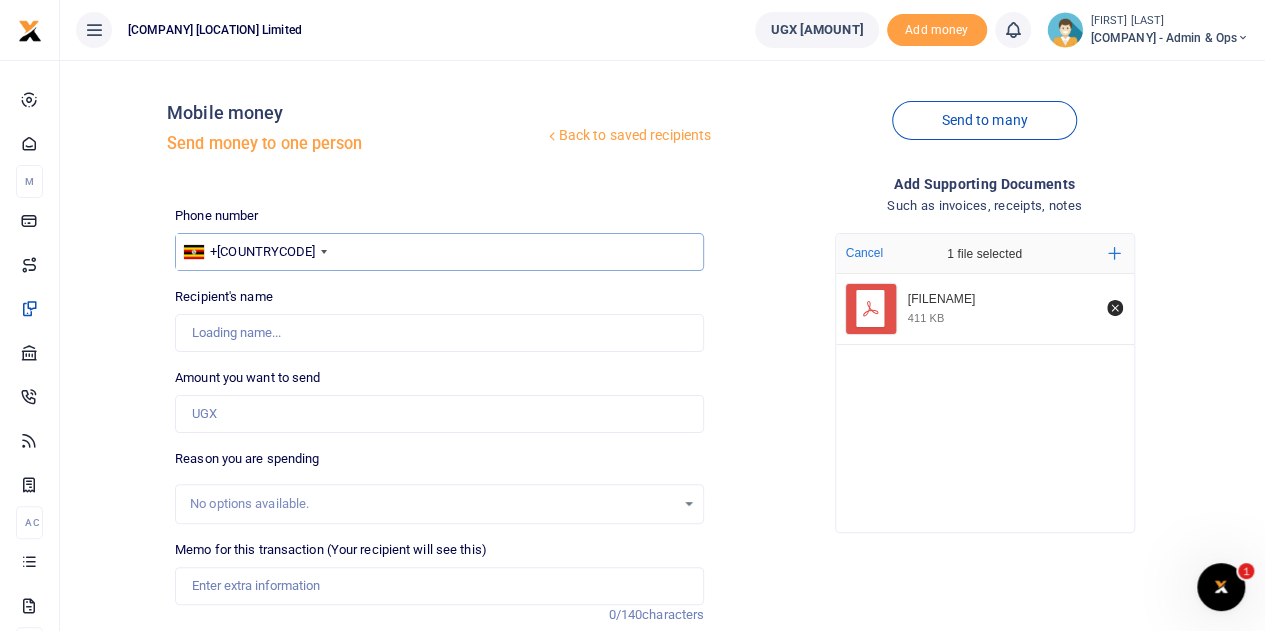 type on "[PHONE]" 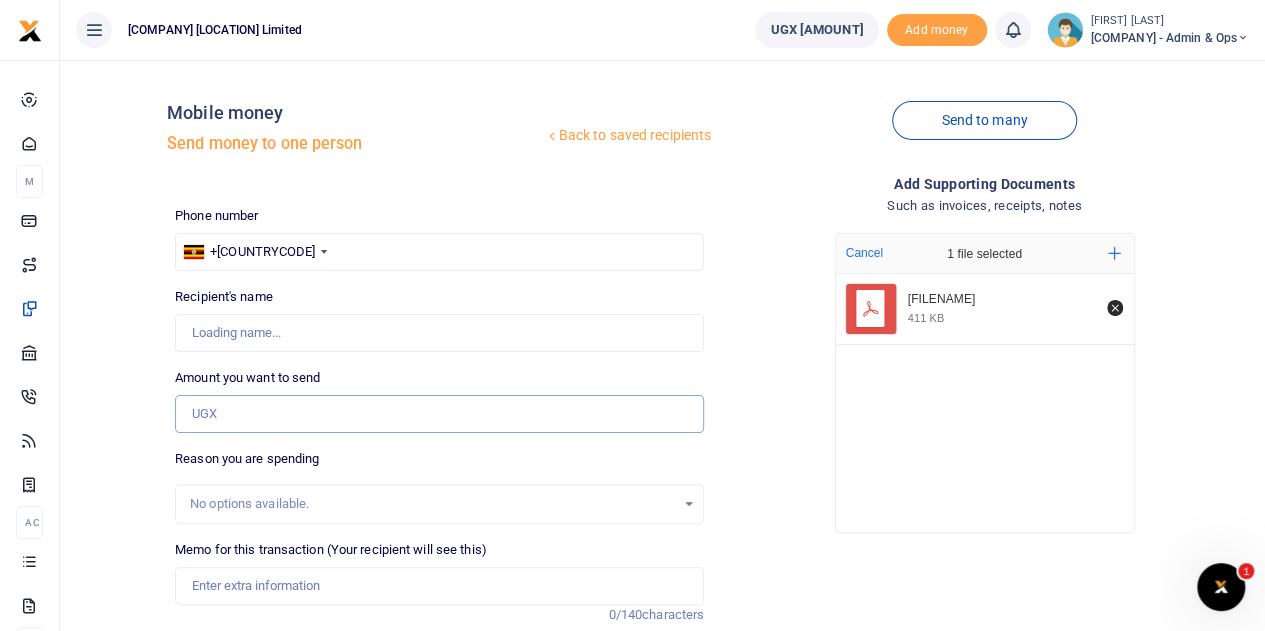 click on "Amount you want to send" at bounding box center (439, 414) 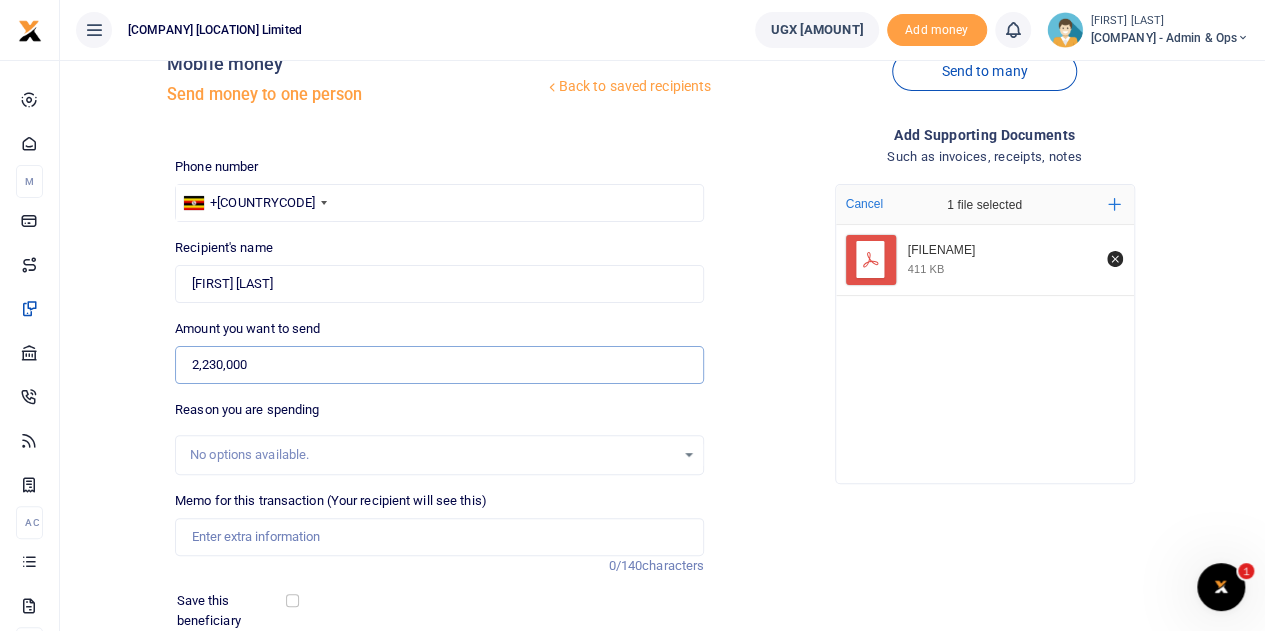 scroll, scrollTop: 252, scrollLeft: 0, axis: vertical 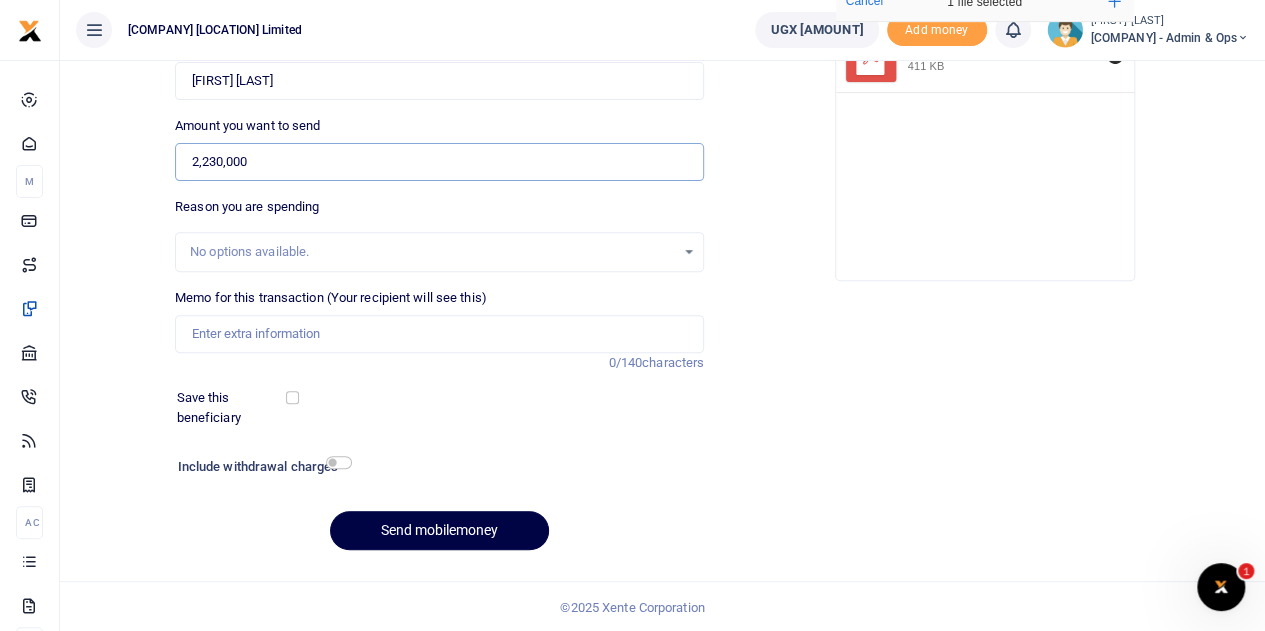 type on "2,230,000" 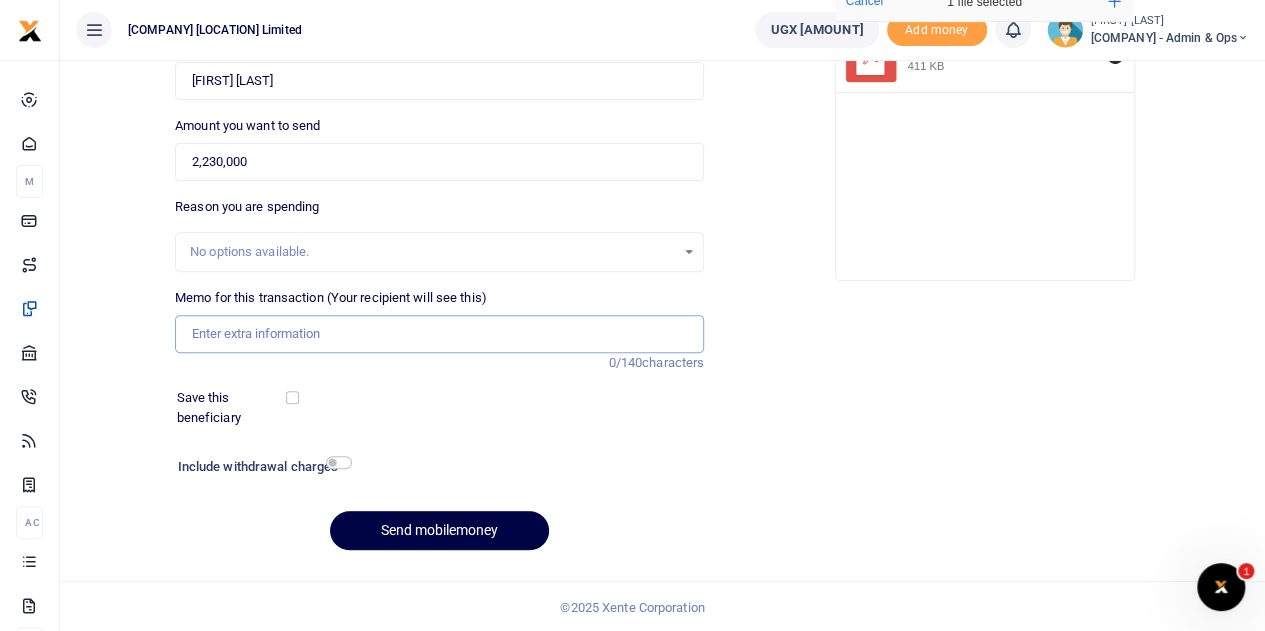 click on "Memo for this transaction (Your recipient will see this)" at bounding box center [439, 334] 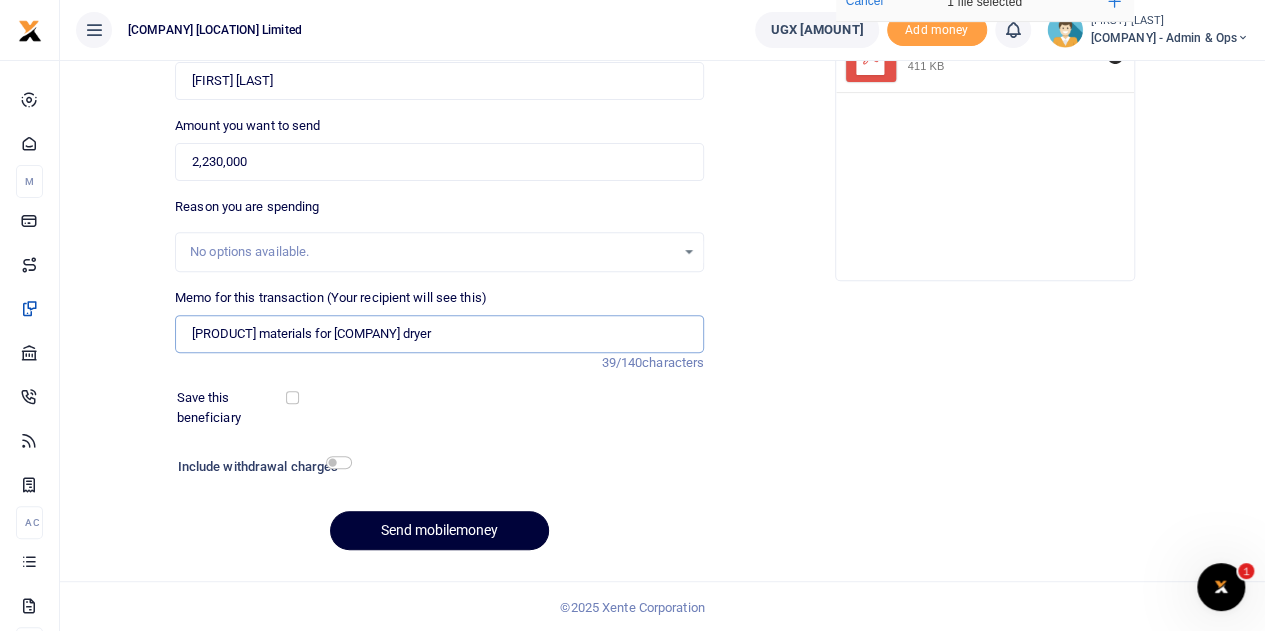 type on "Electrical materials for Amatheon dryer" 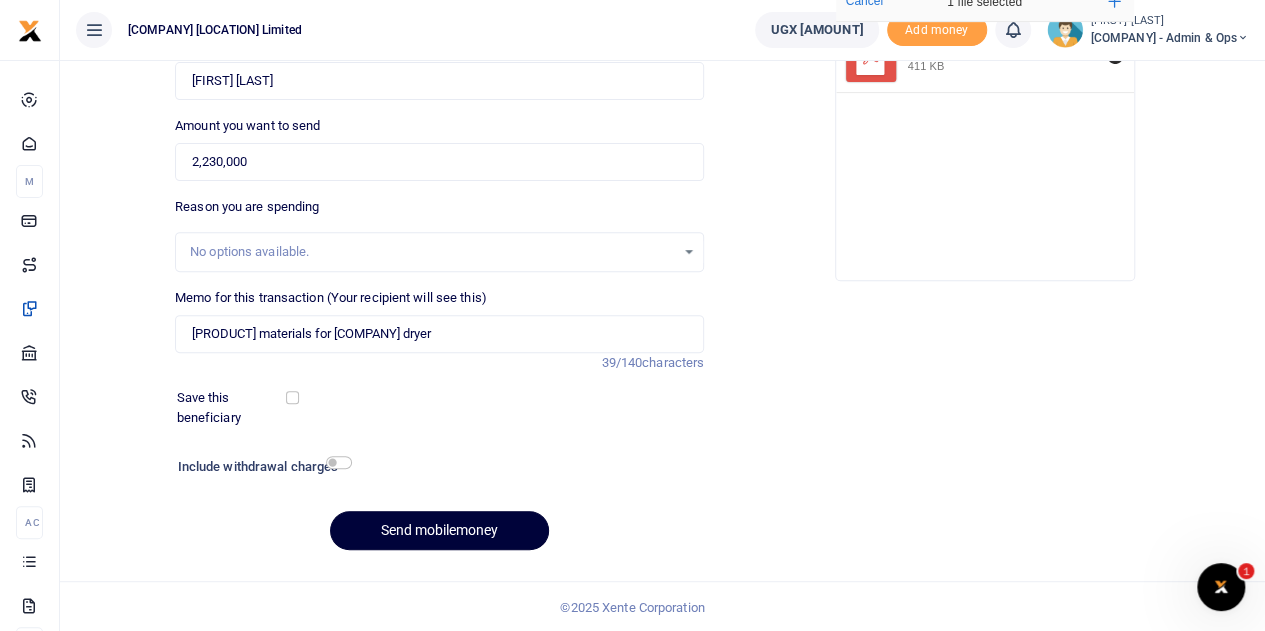 click on "Send mobilemoney" at bounding box center [439, 530] 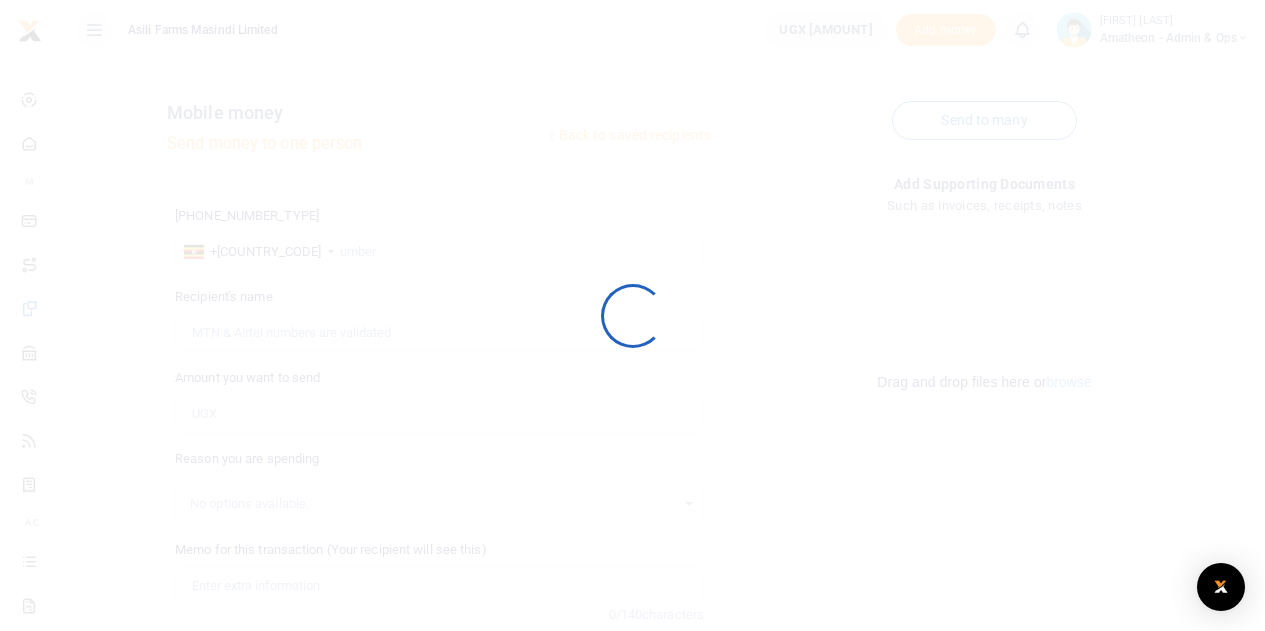 scroll, scrollTop: 252, scrollLeft: 0, axis: vertical 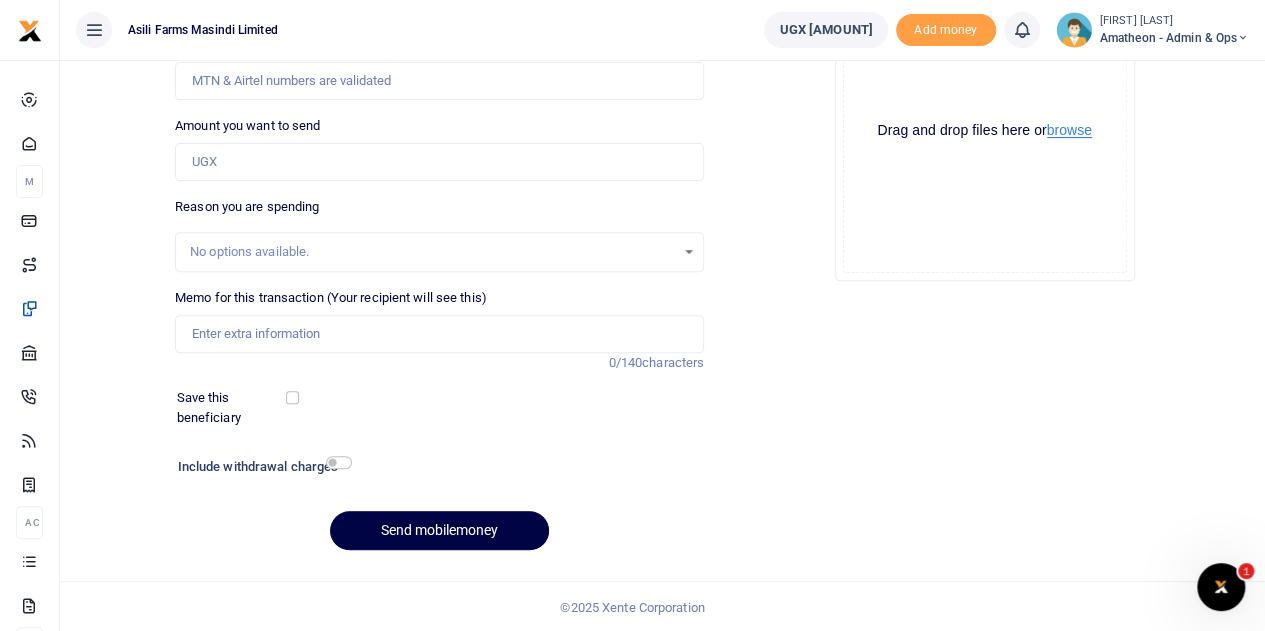 click on "browse" at bounding box center (1069, 130) 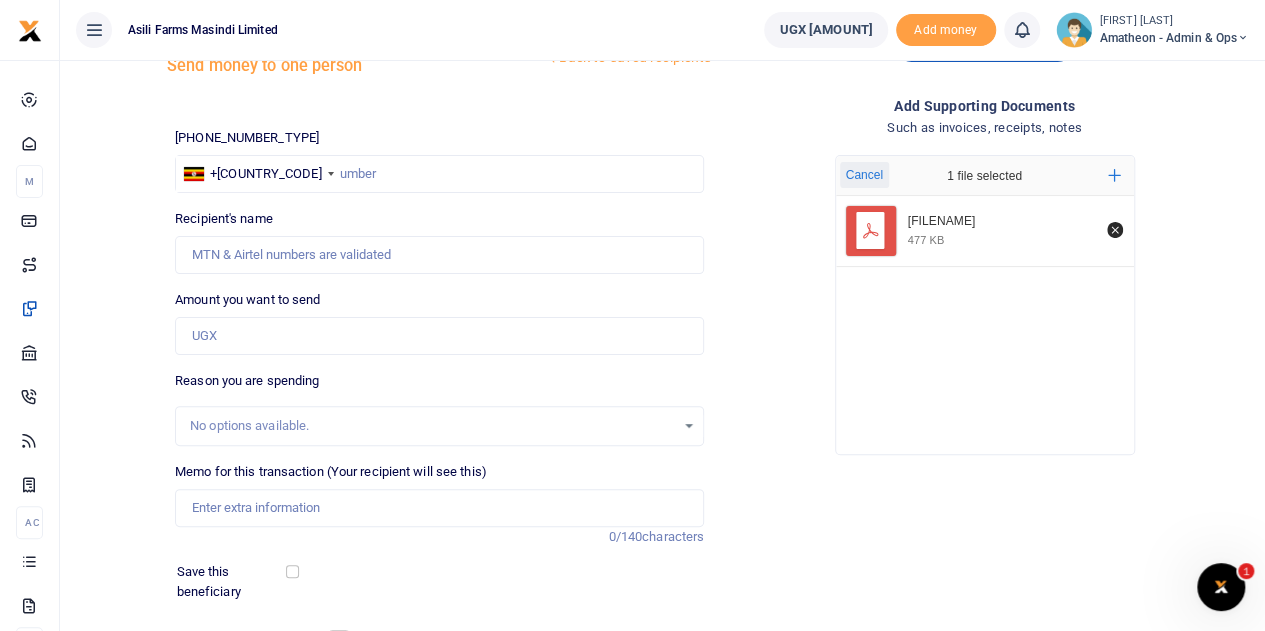 scroll, scrollTop: 0, scrollLeft: 0, axis: both 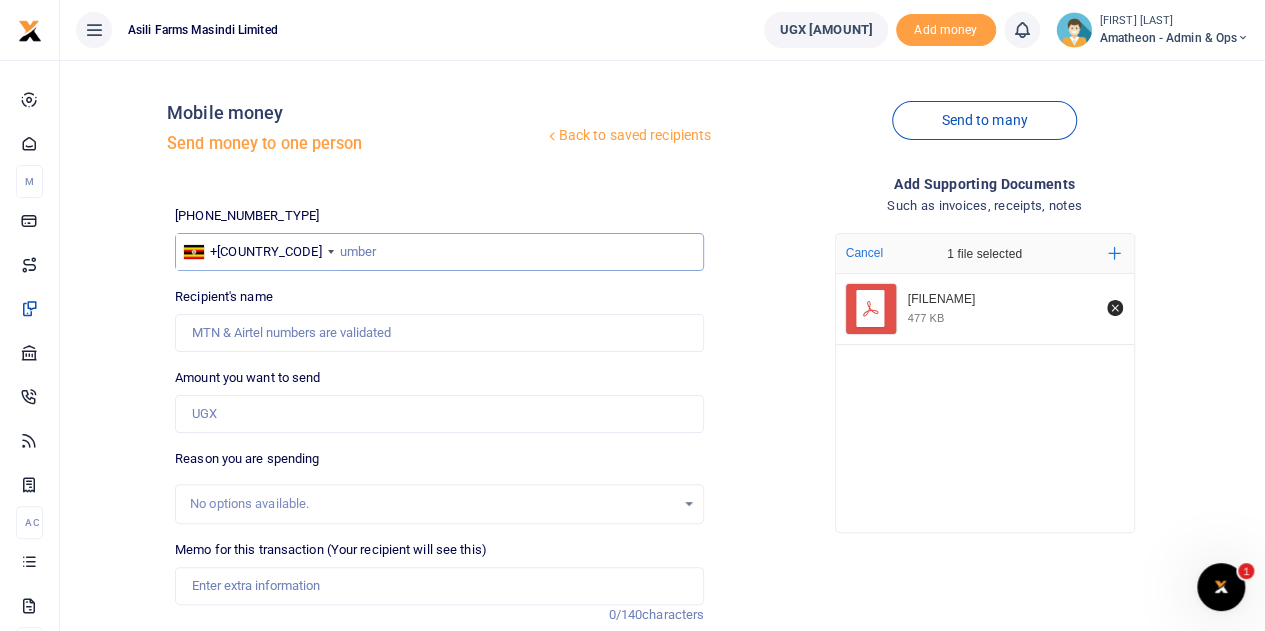 click at bounding box center (439, 252) 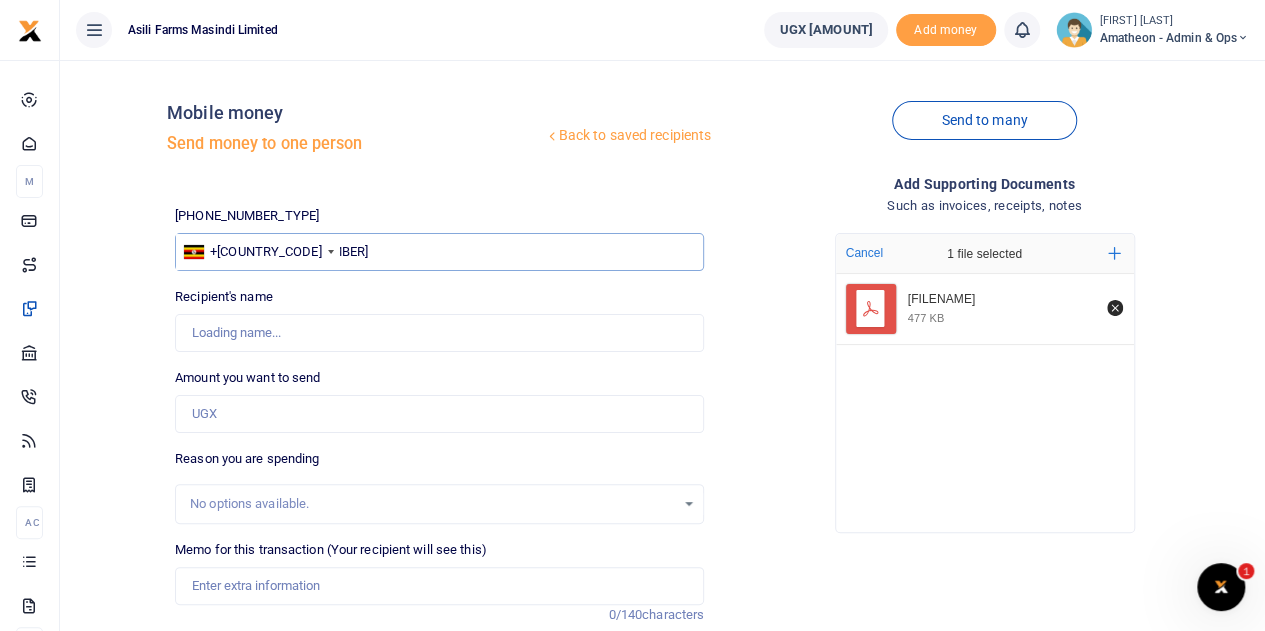type on "[PHONE]" 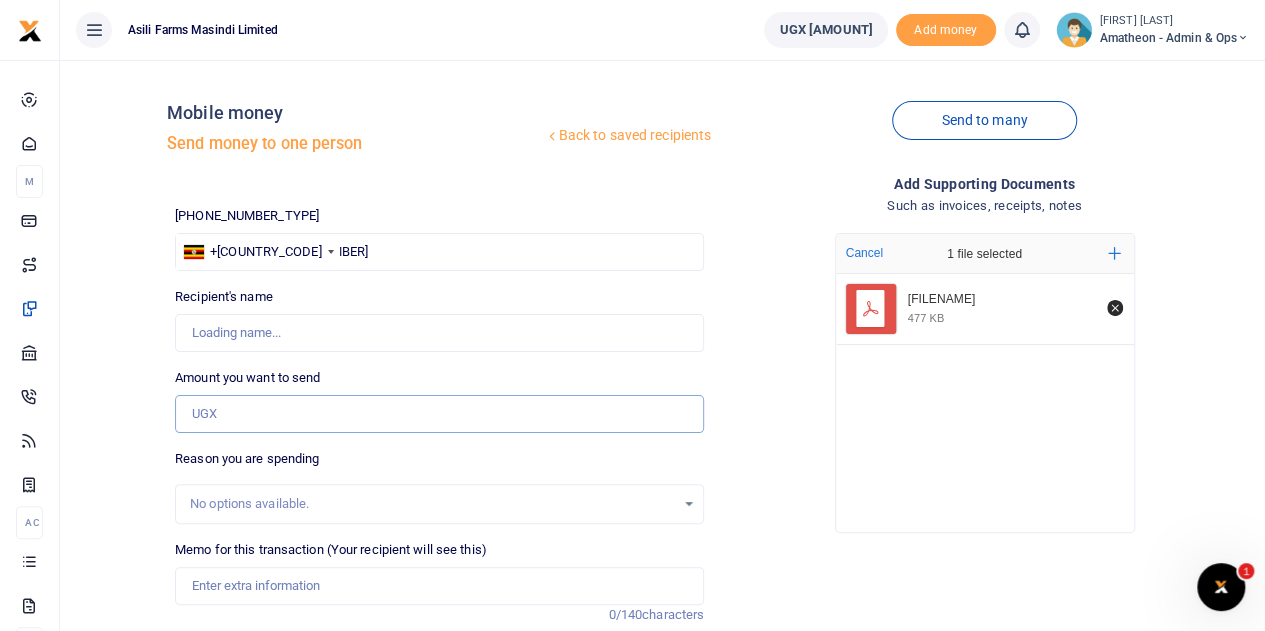 click on "Amount you want to send" at bounding box center (439, 414) 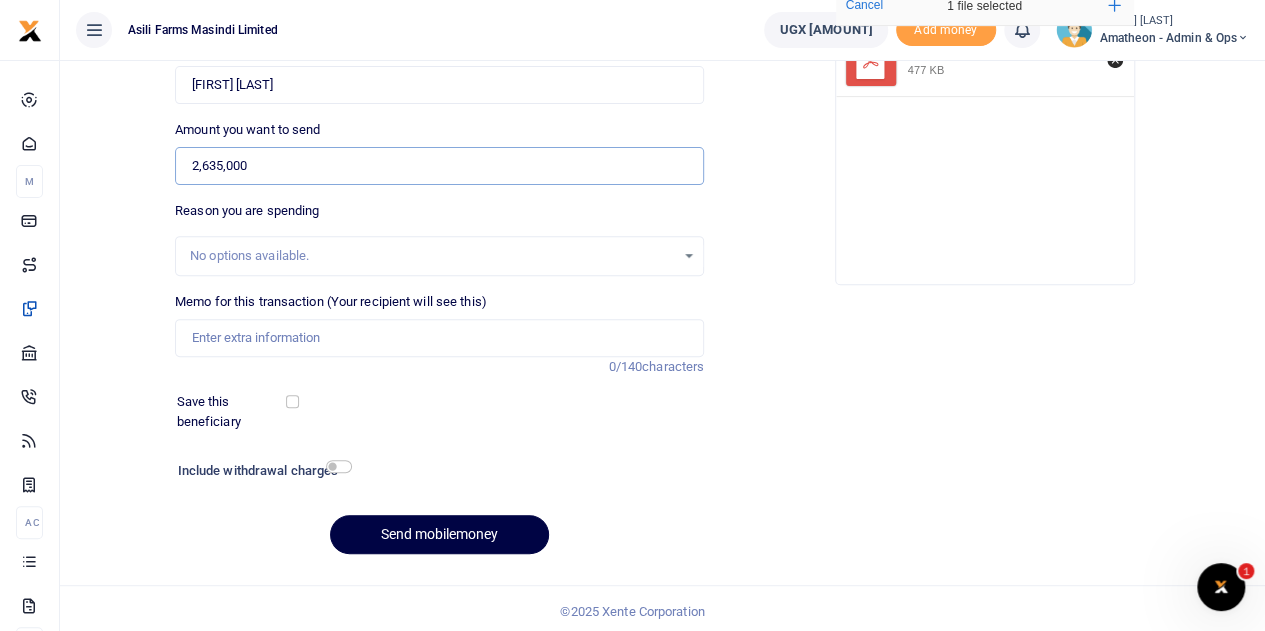 scroll, scrollTop: 252, scrollLeft: 0, axis: vertical 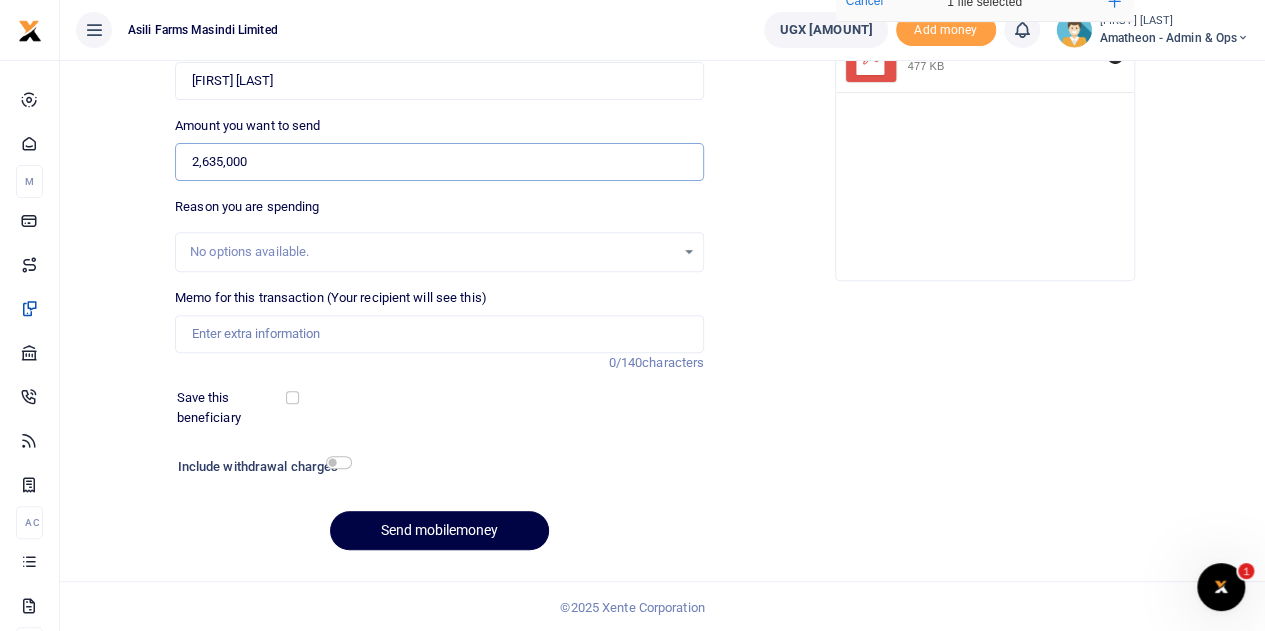 type on "2,635,000" 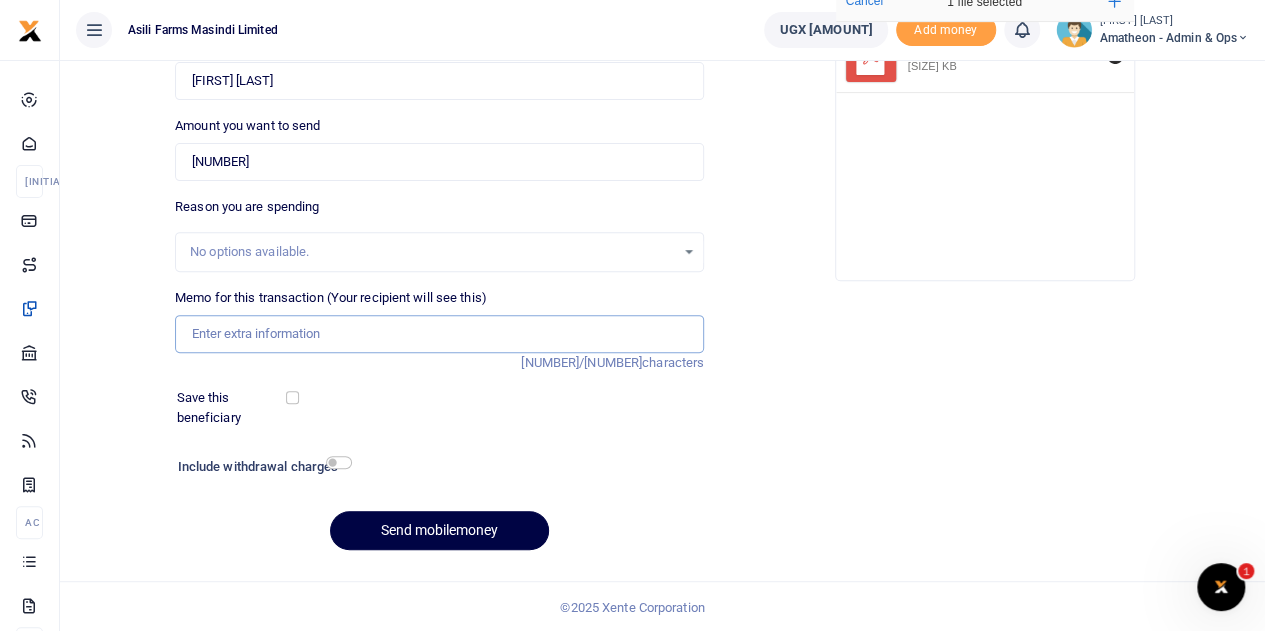click on "Memo for this transaction (Your recipient will see this)" at bounding box center [439, 334] 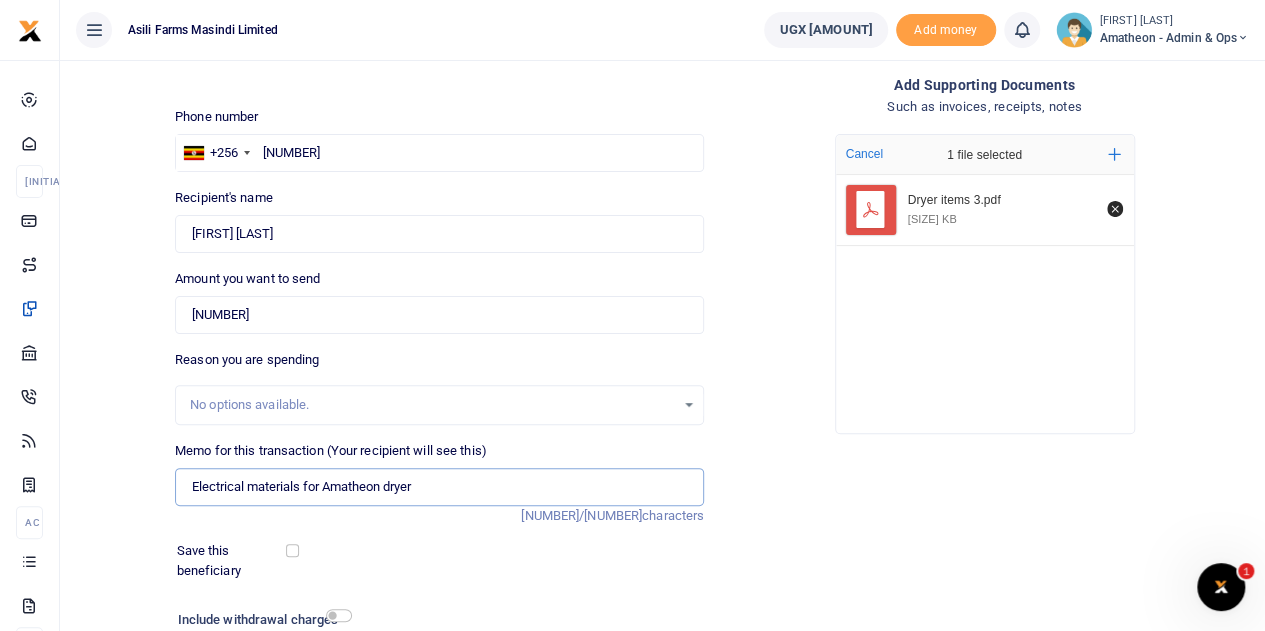 scroll, scrollTop: 252, scrollLeft: 0, axis: vertical 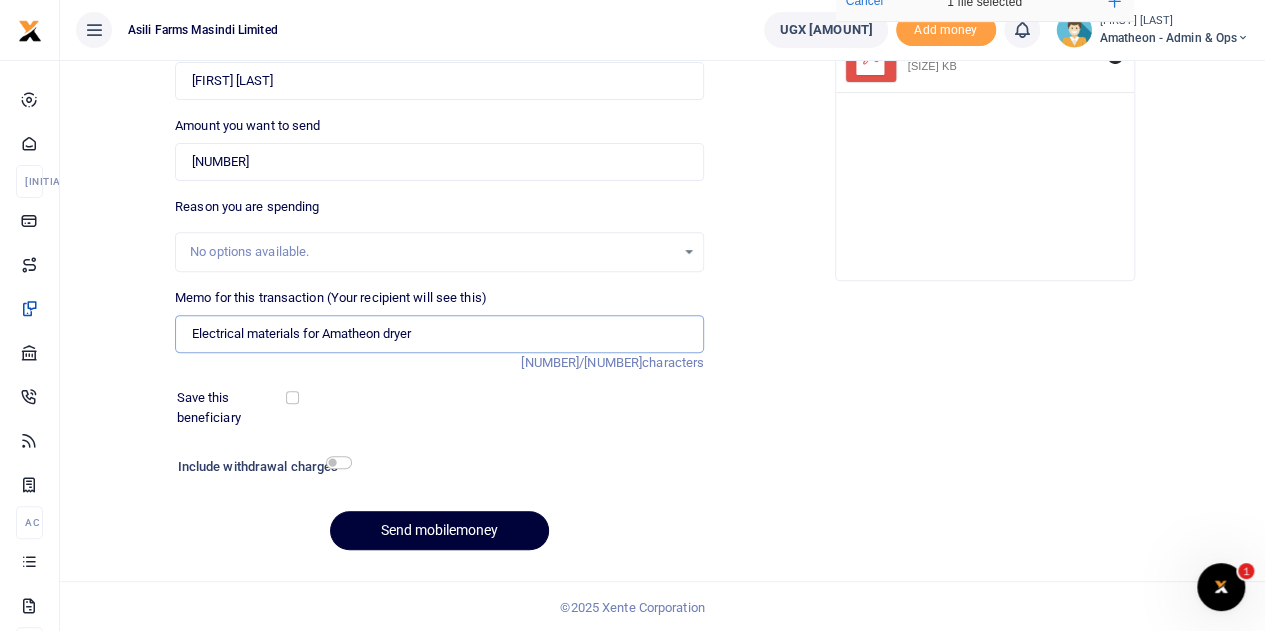 type on "Electrical materials for Amatheon dryer" 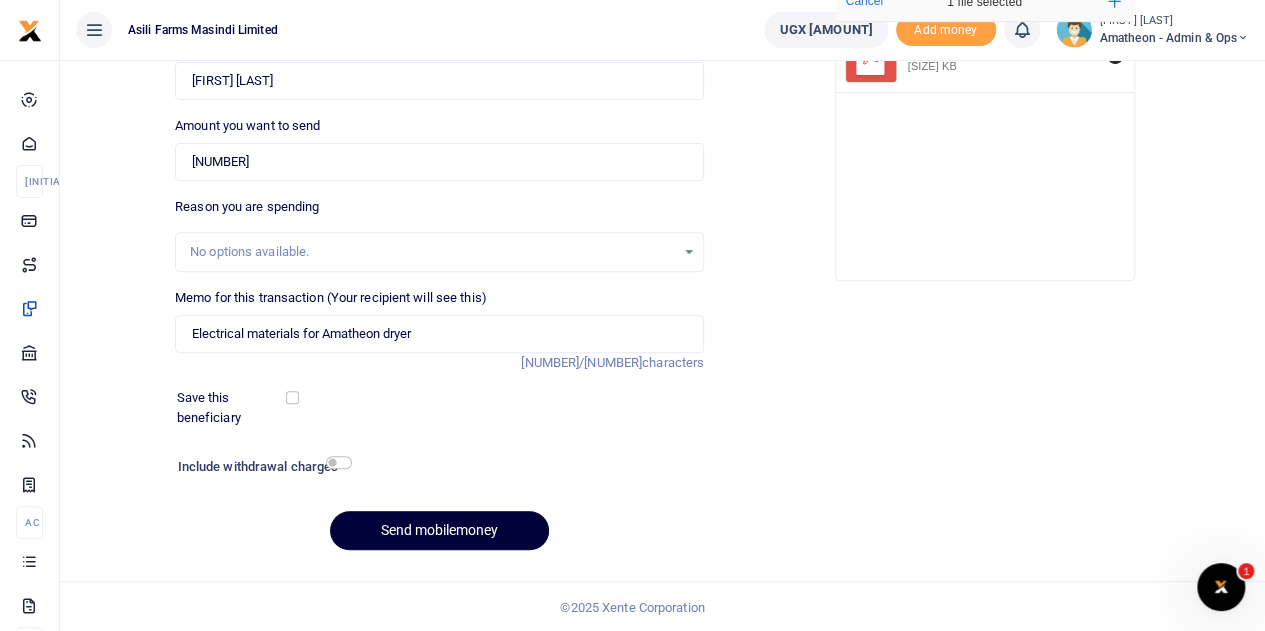 click on "Send mobilemoney" at bounding box center [439, 530] 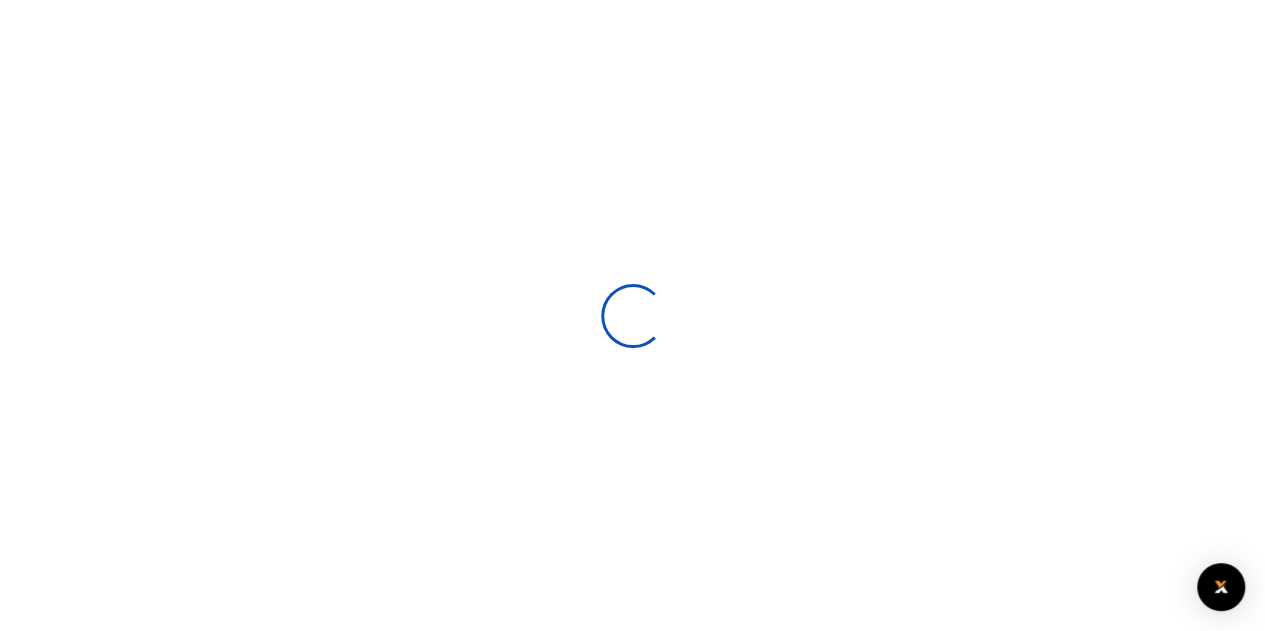 scroll, scrollTop: 252, scrollLeft: 0, axis: vertical 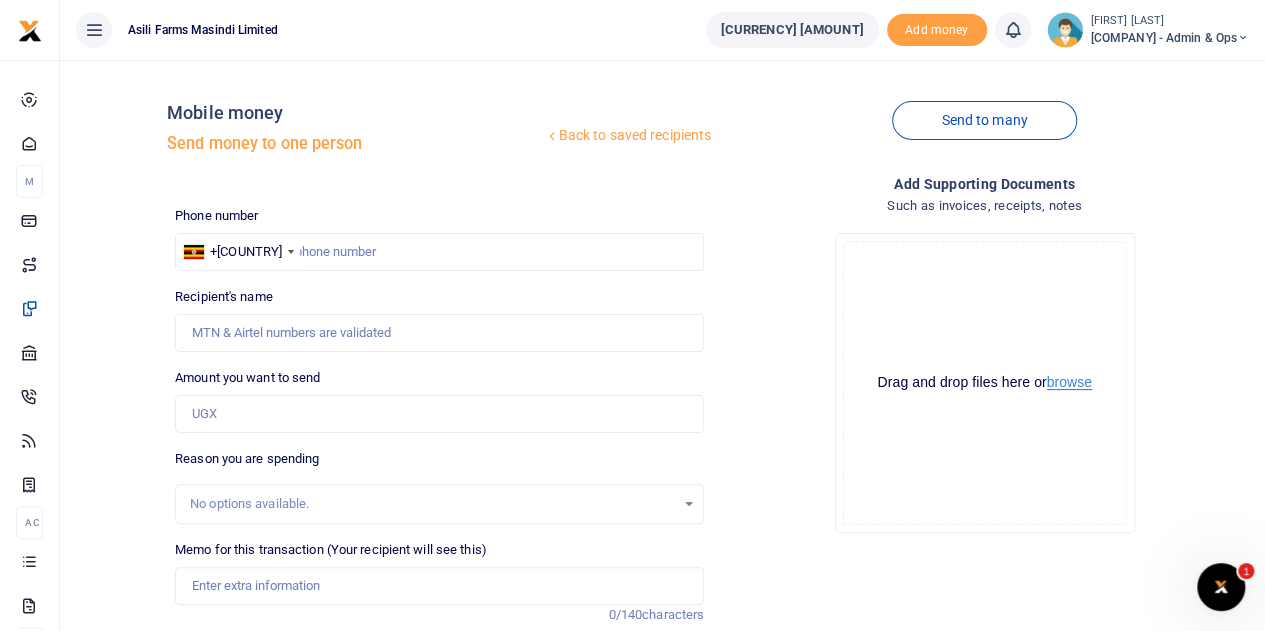 click on "browse" at bounding box center (1069, 382) 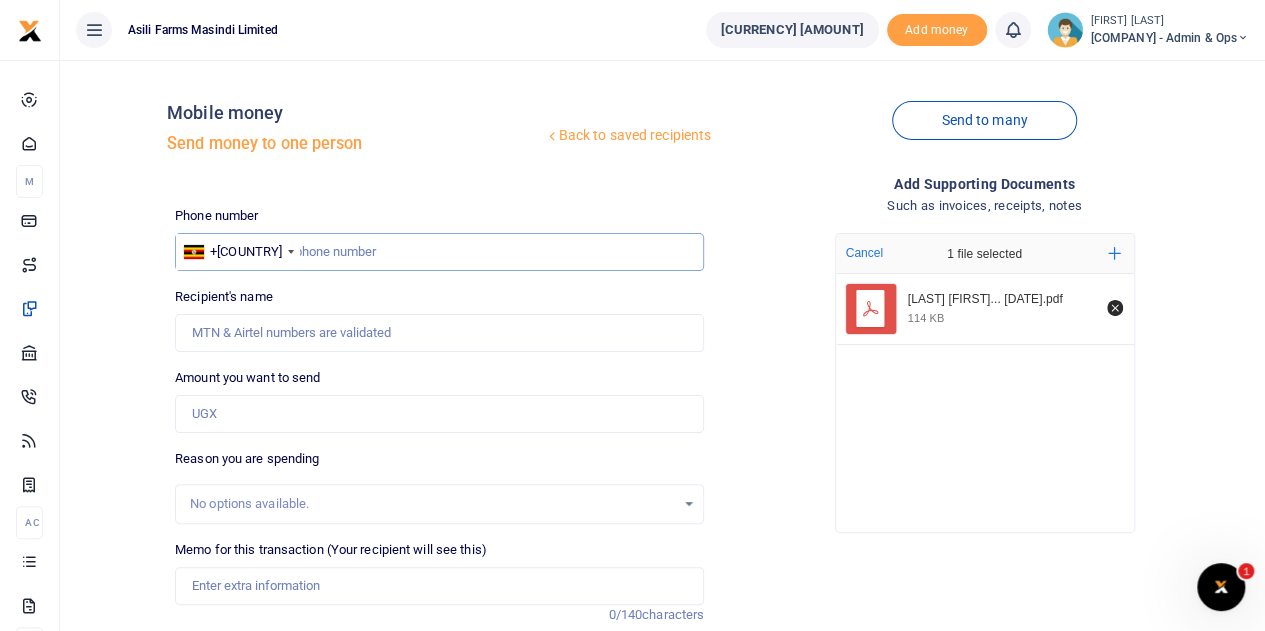 click at bounding box center (439, 252) 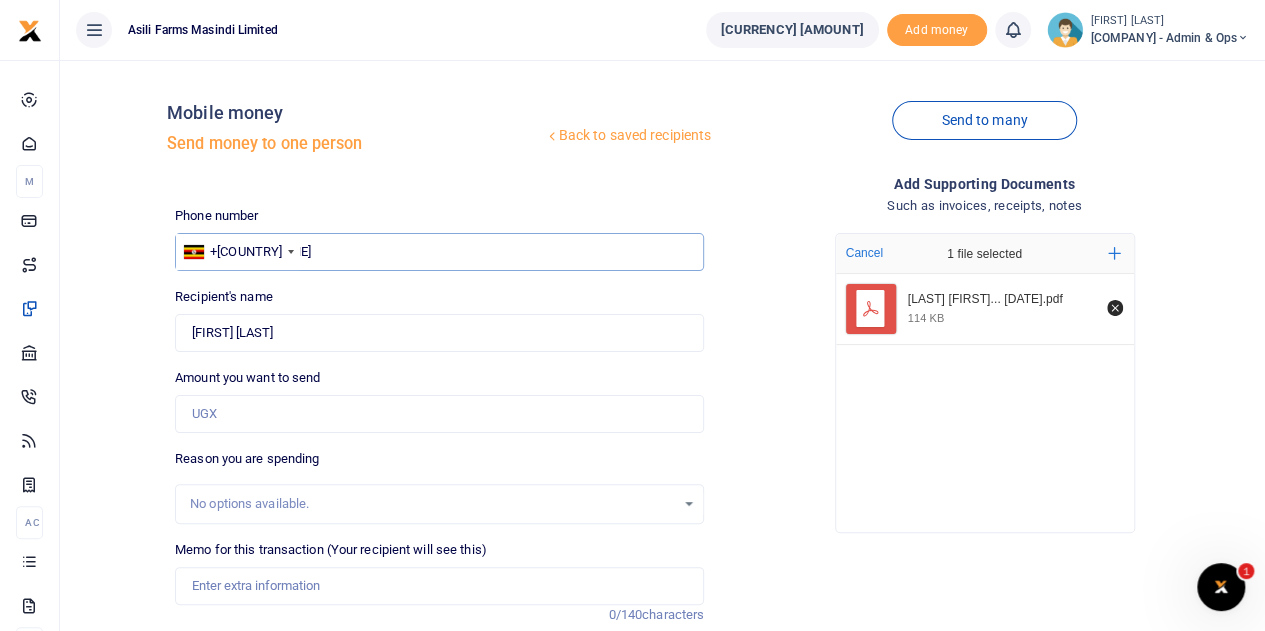 type on "[NUMBER]" 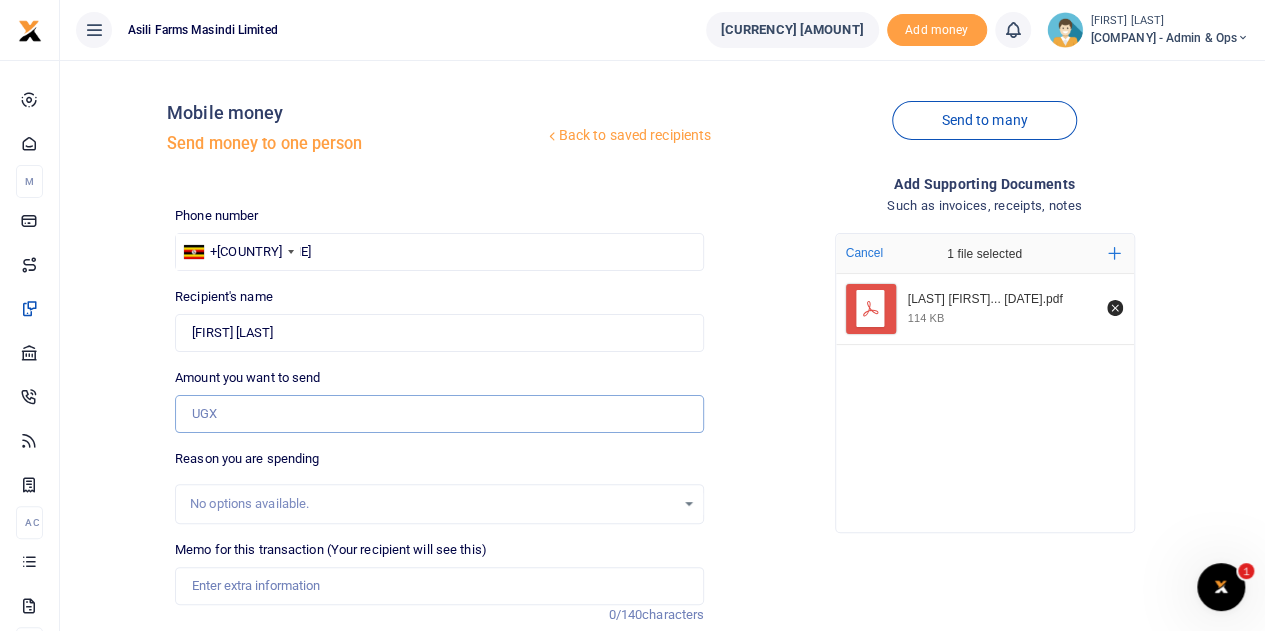 click on "[AMOUNT] you want to send" at bounding box center [439, 414] 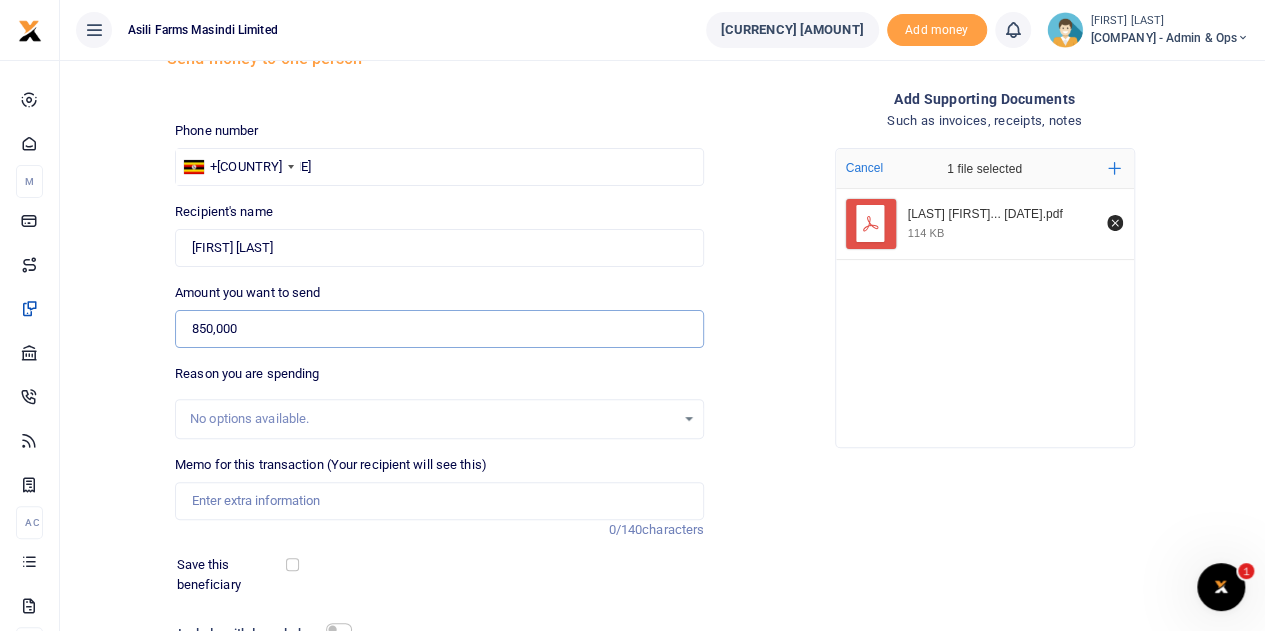 scroll, scrollTop: 200, scrollLeft: 0, axis: vertical 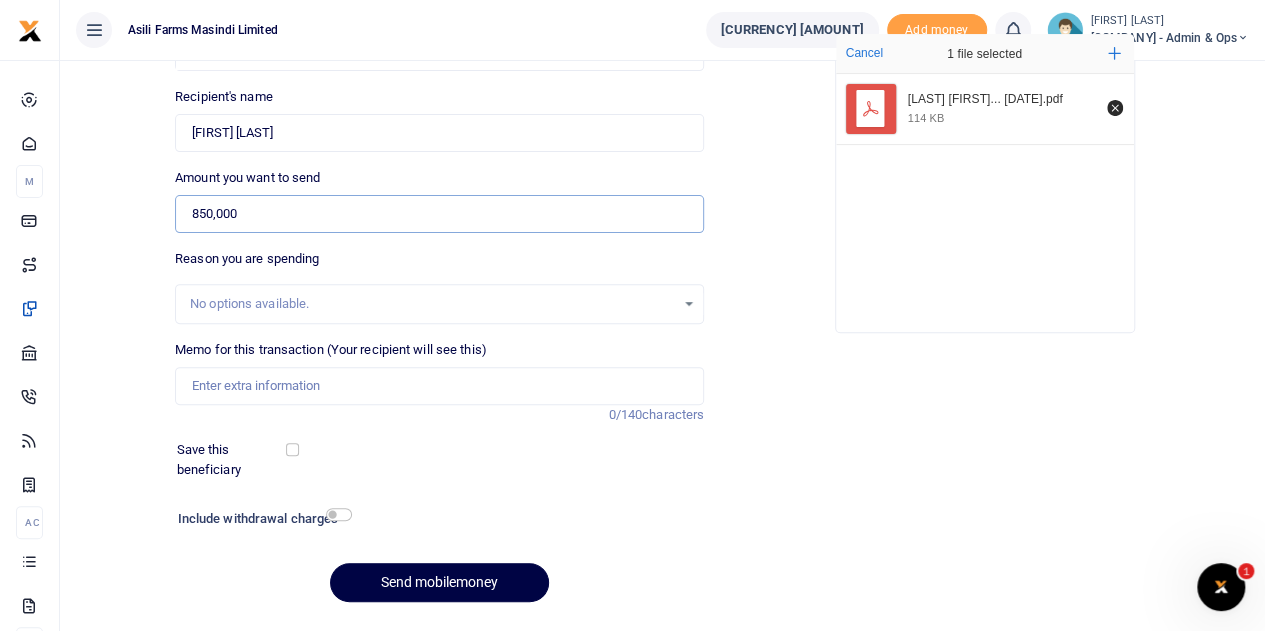 type on "850,000" 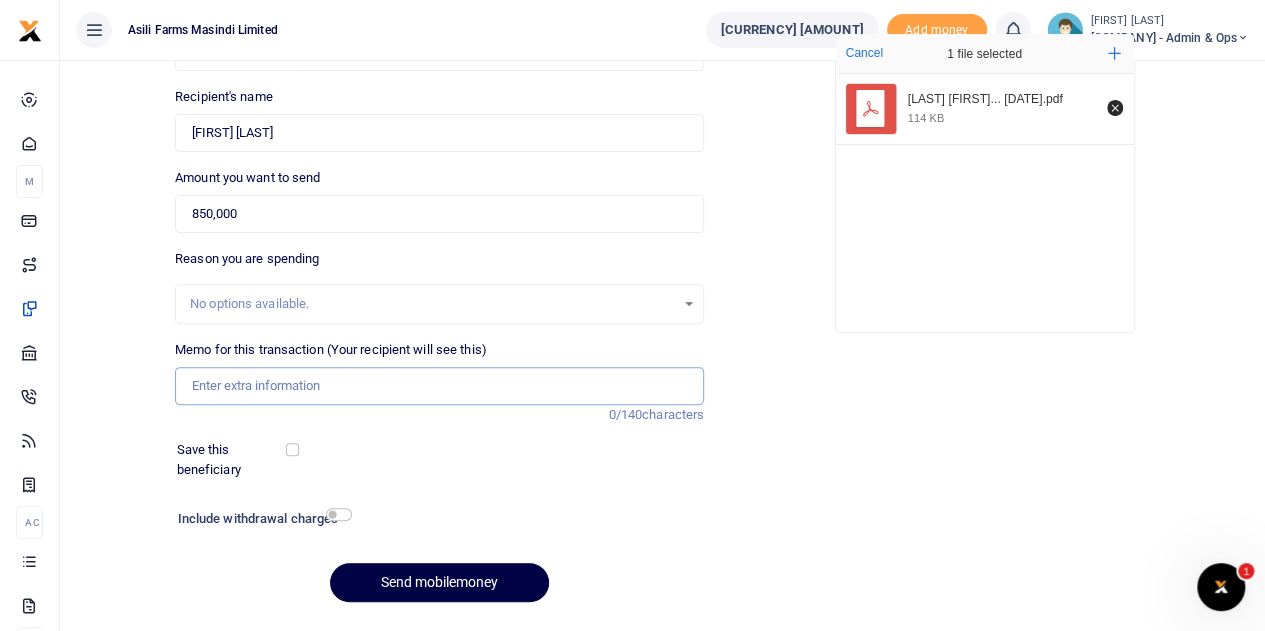 click on "Memo for this transaction (Your recipient will see this)" at bounding box center [439, 386] 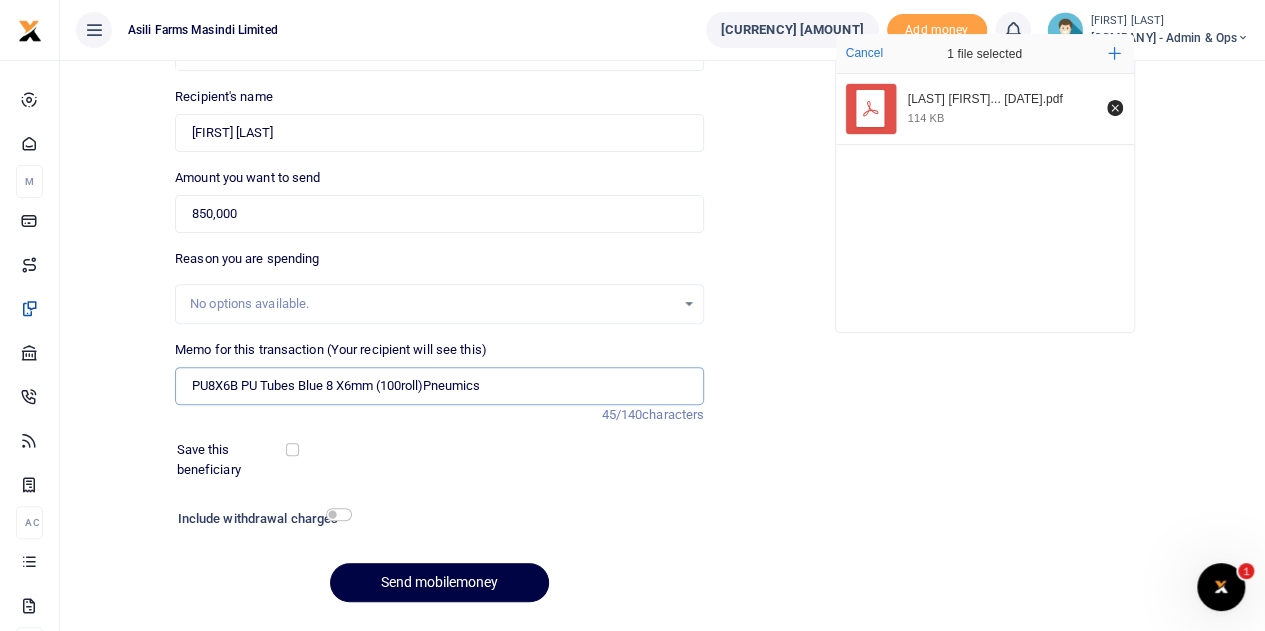 click on "PU8X6B PU Tubes Blue 8 X6mm (100roll)Pneumics" at bounding box center (439, 386) 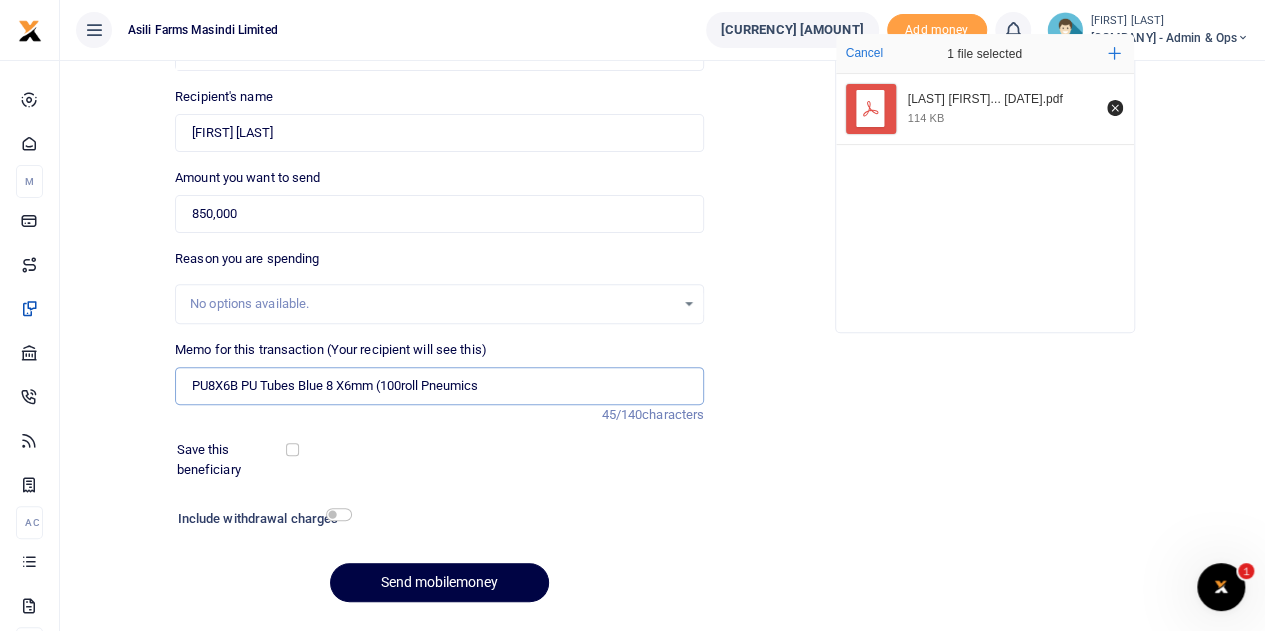 click on "PU8X6B PU Tubes Blue 8 X6mm (100roll Pneumics" at bounding box center [439, 386] 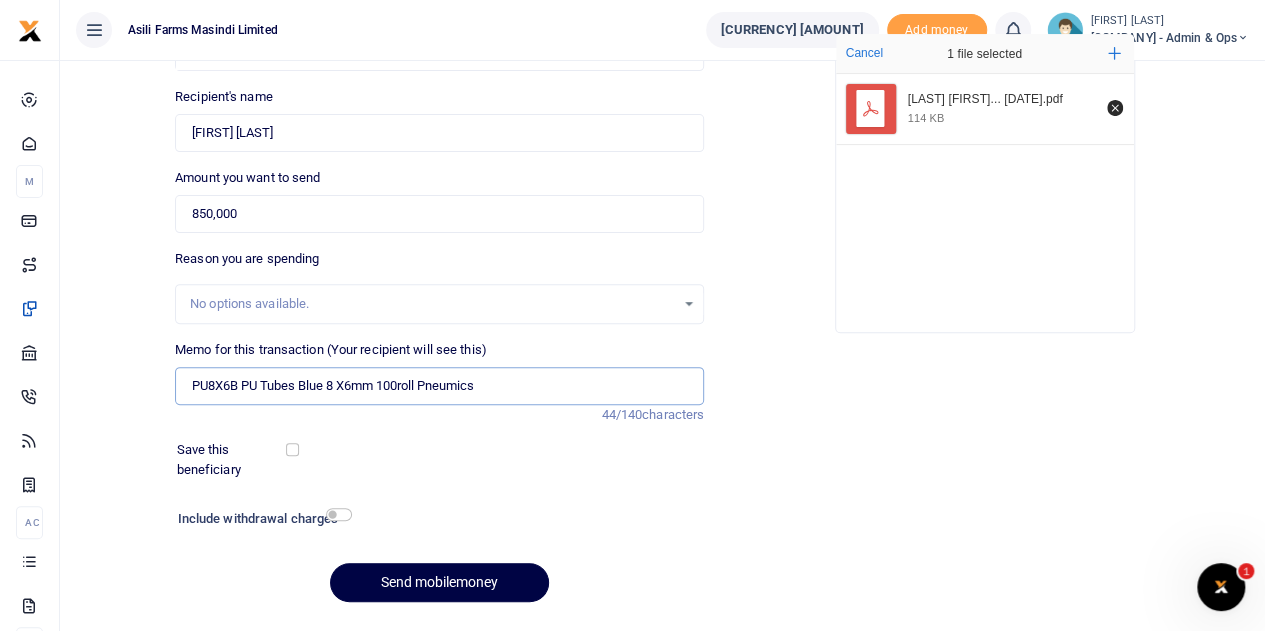 click on "PU8X6B PU Tubes Blue 8 X6mm 100roll Pneumics" at bounding box center (439, 386) 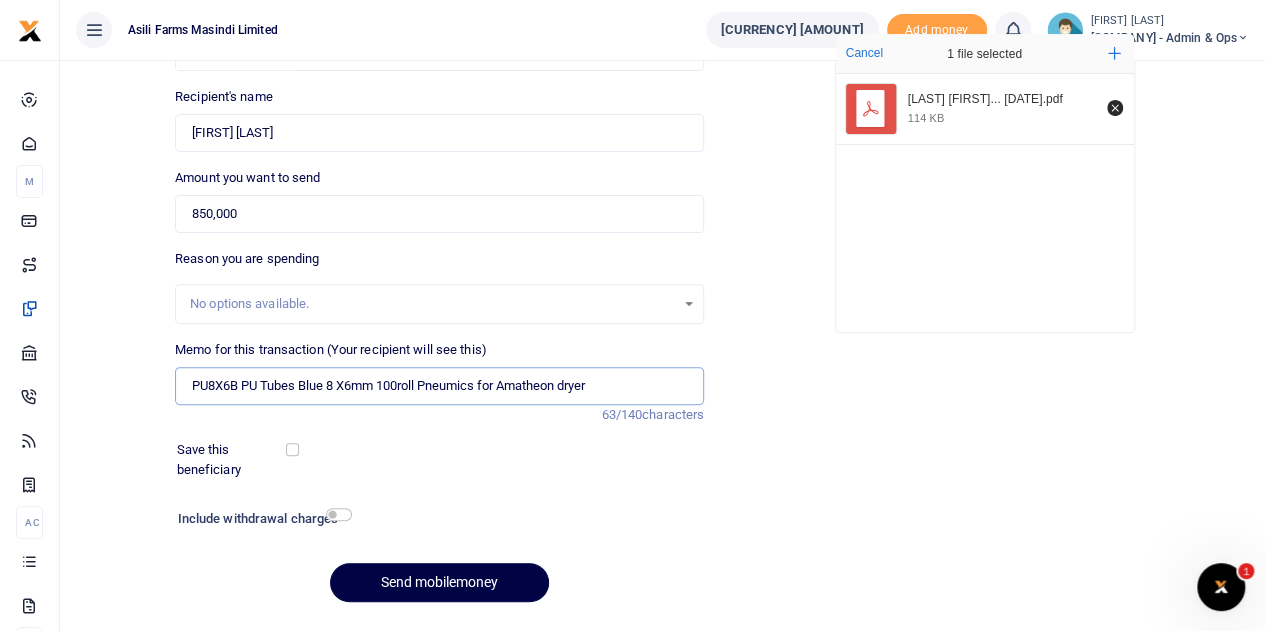 click on "PU8X6B PU Tubes Blue 8 X6mm 100roll Pneumics for Amatheon dryer" at bounding box center (439, 386) 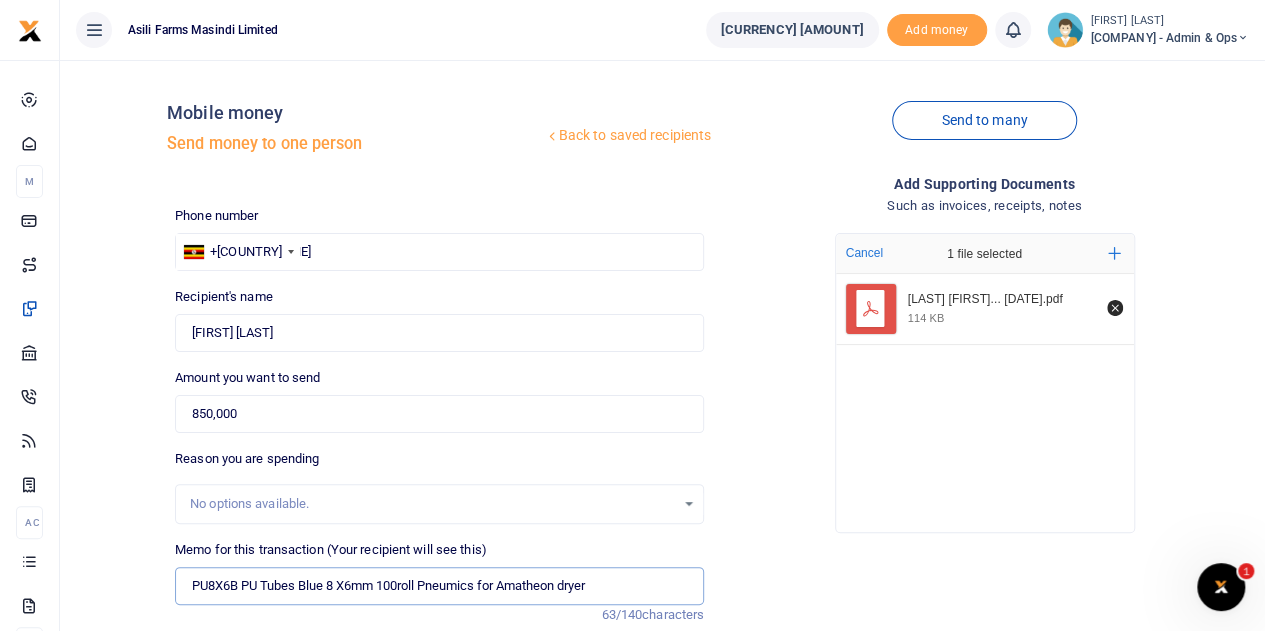 scroll, scrollTop: 252, scrollLeft: 0, axis: vertical 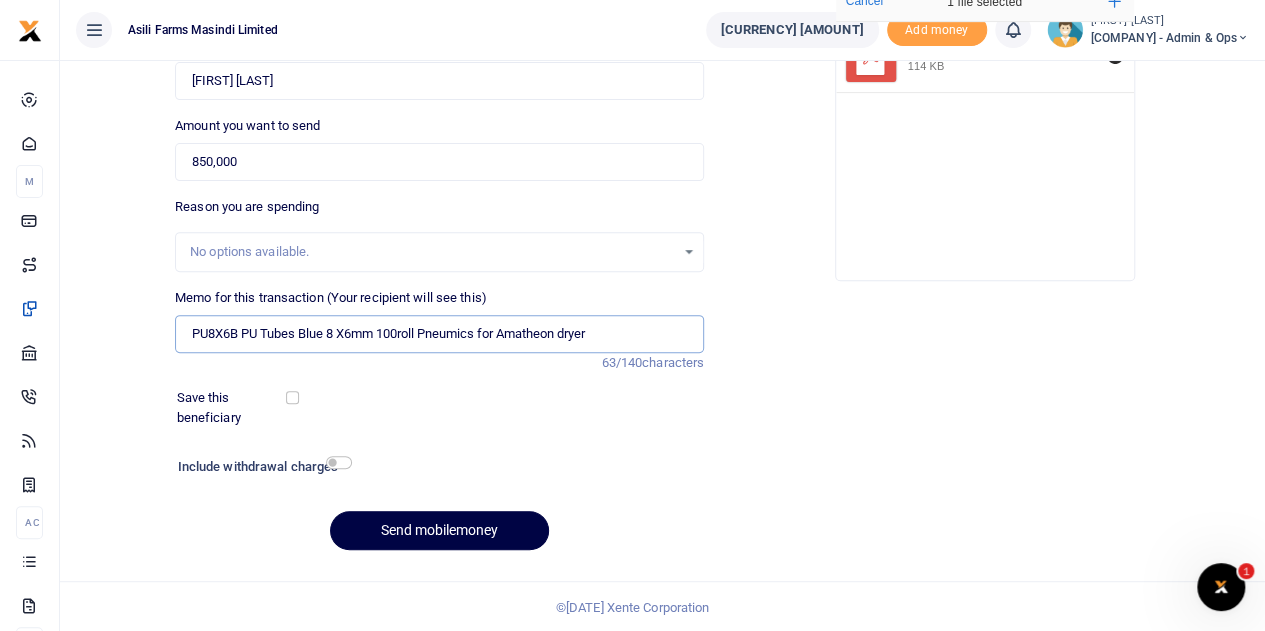 type on "PU8X6B PU Tubes Blue 8 X6mm 100roll Pneumics for Amatheon dryer" 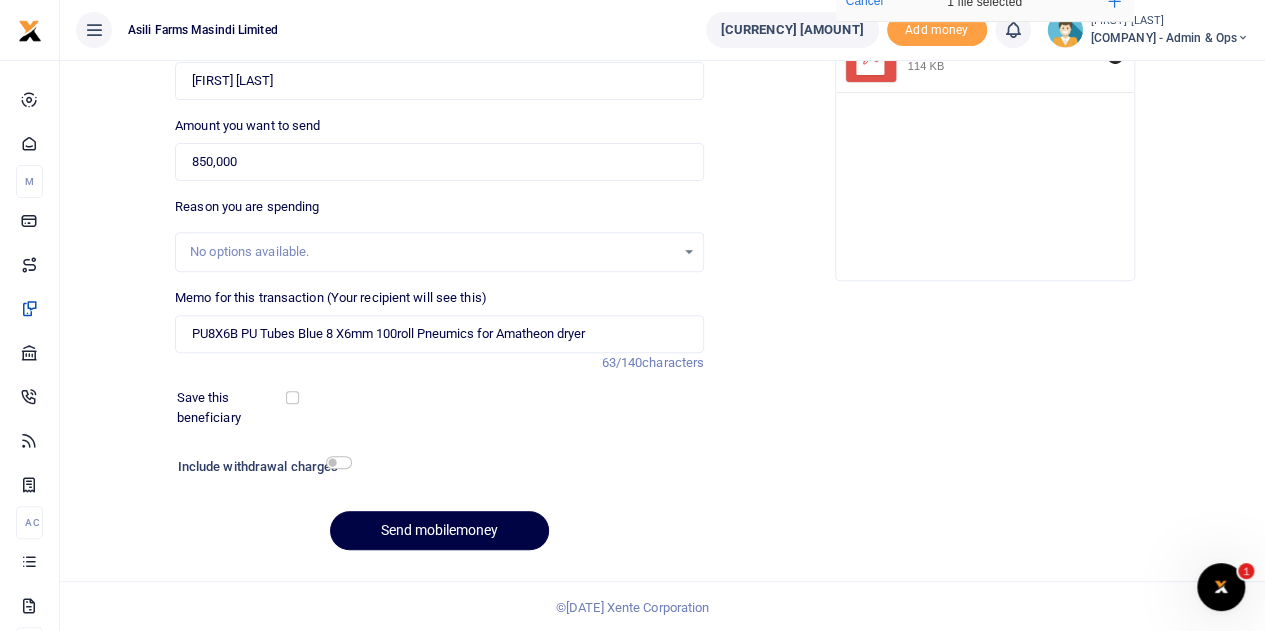 click on "Save this beneficiary" at bounding box center (431, 408) 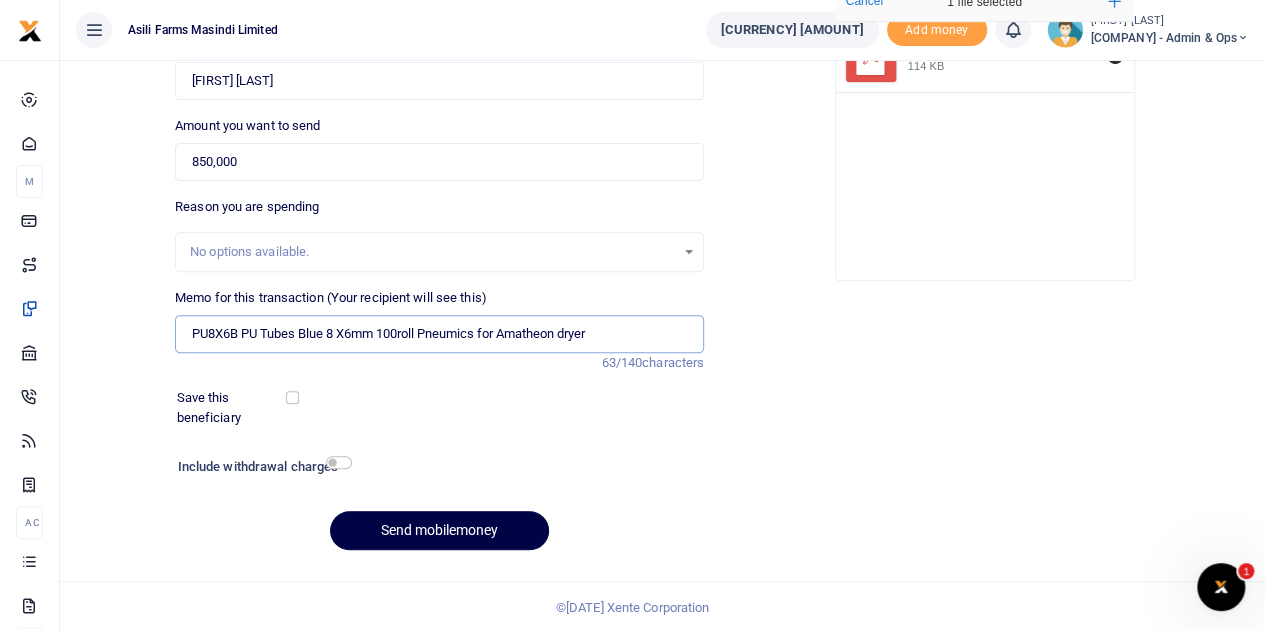 click on "PU8X6B PU Tubes Blue 8 X6mm 100roll Pneumics for Amatheon dryer" at bounding box center [439, 334] 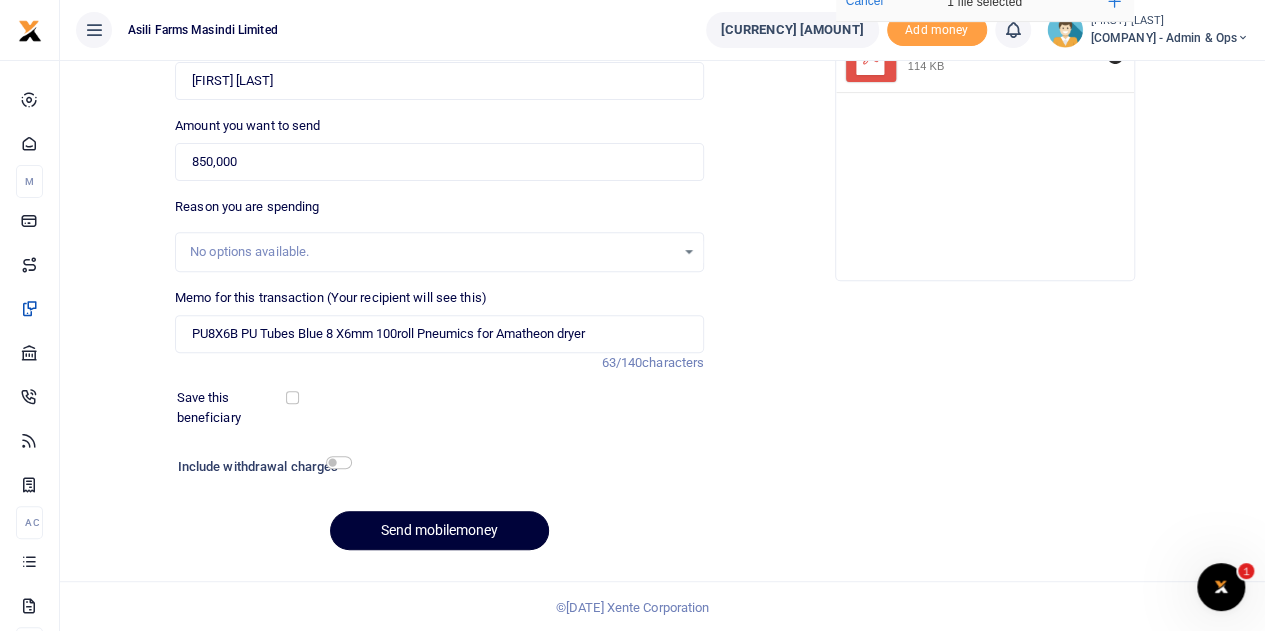 click on "Send mobilemoney" at bounding box center [439, 530] 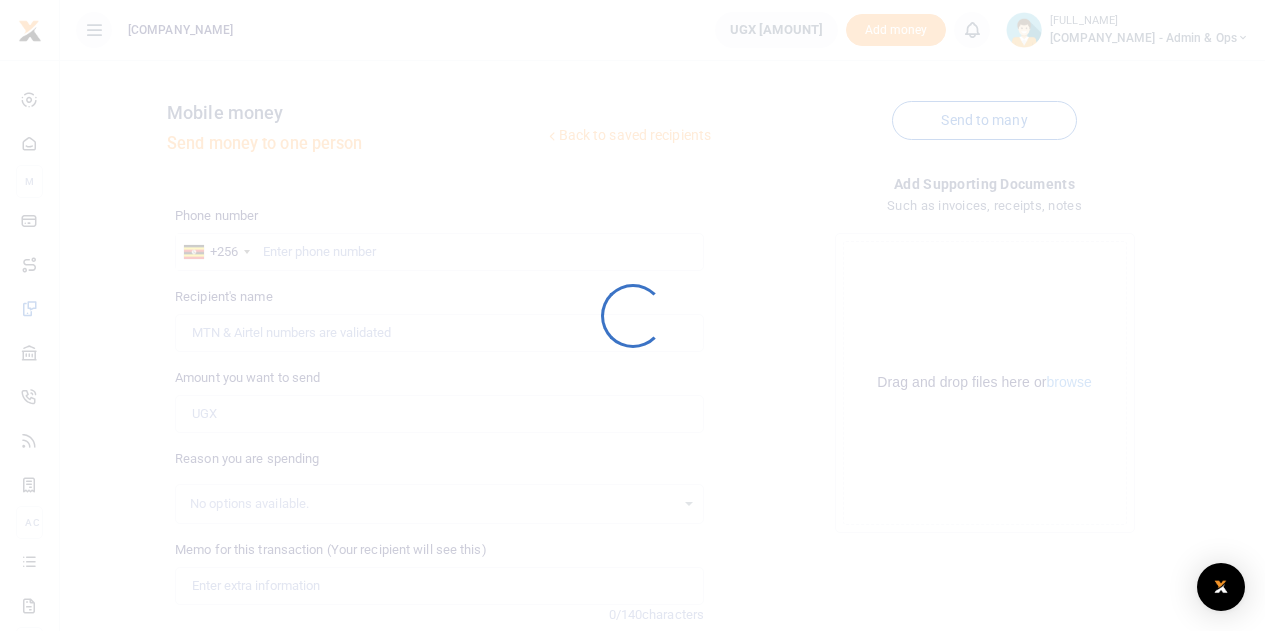 scroll, scrollTop: 252, scrollLeft: 0, axis: vertical 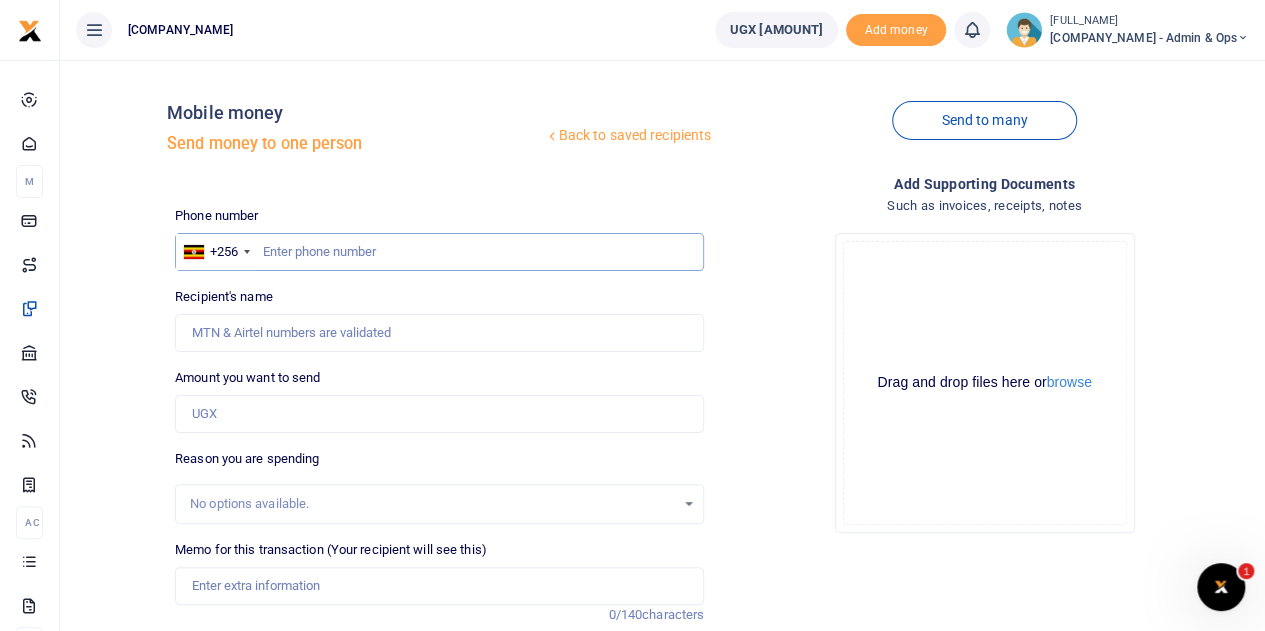click at bounding box center (439, 252) 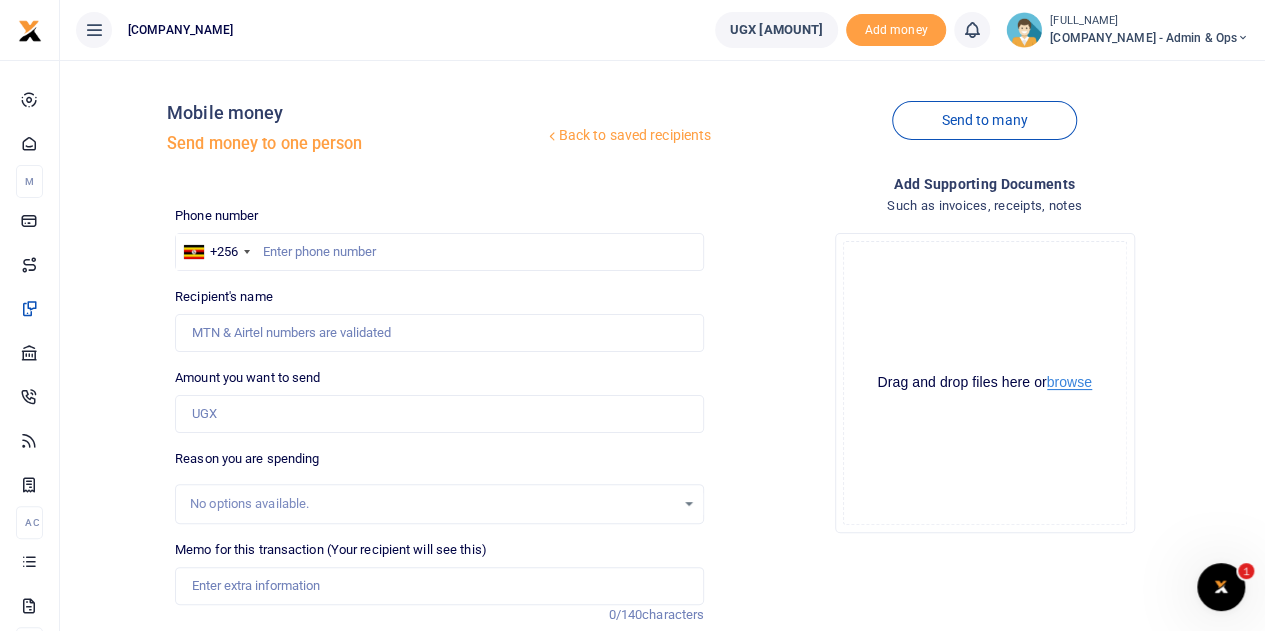 click on "browse" at bounding box center (1069, 382) 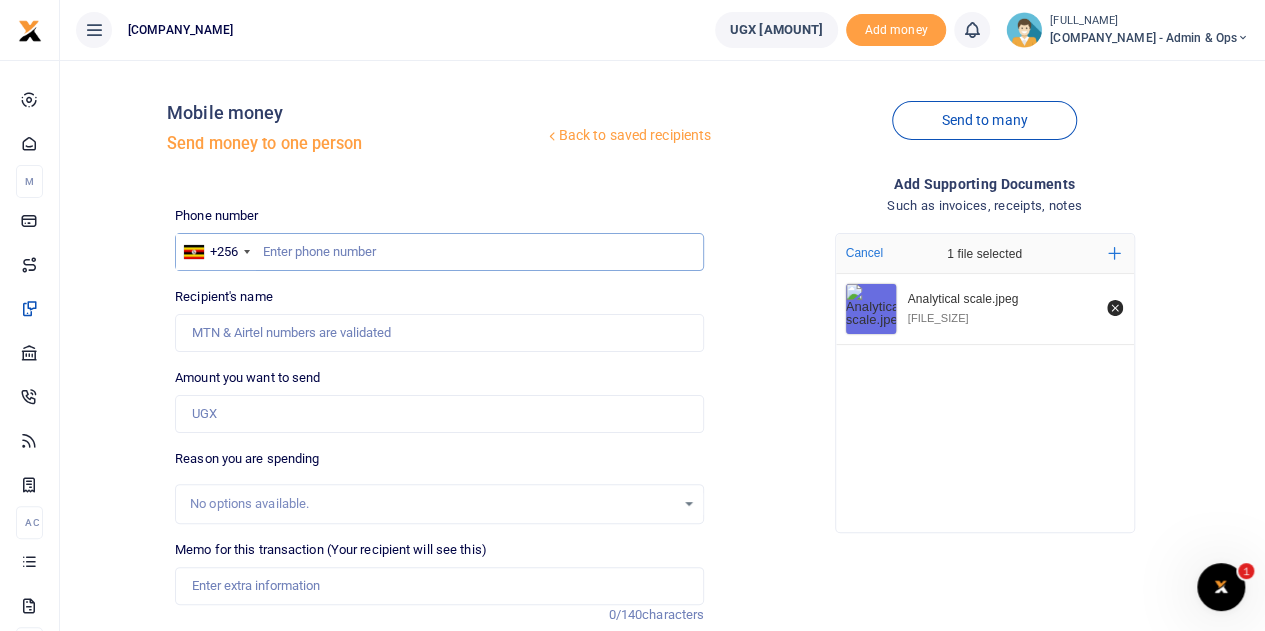 click at bounding box center (439, 252) 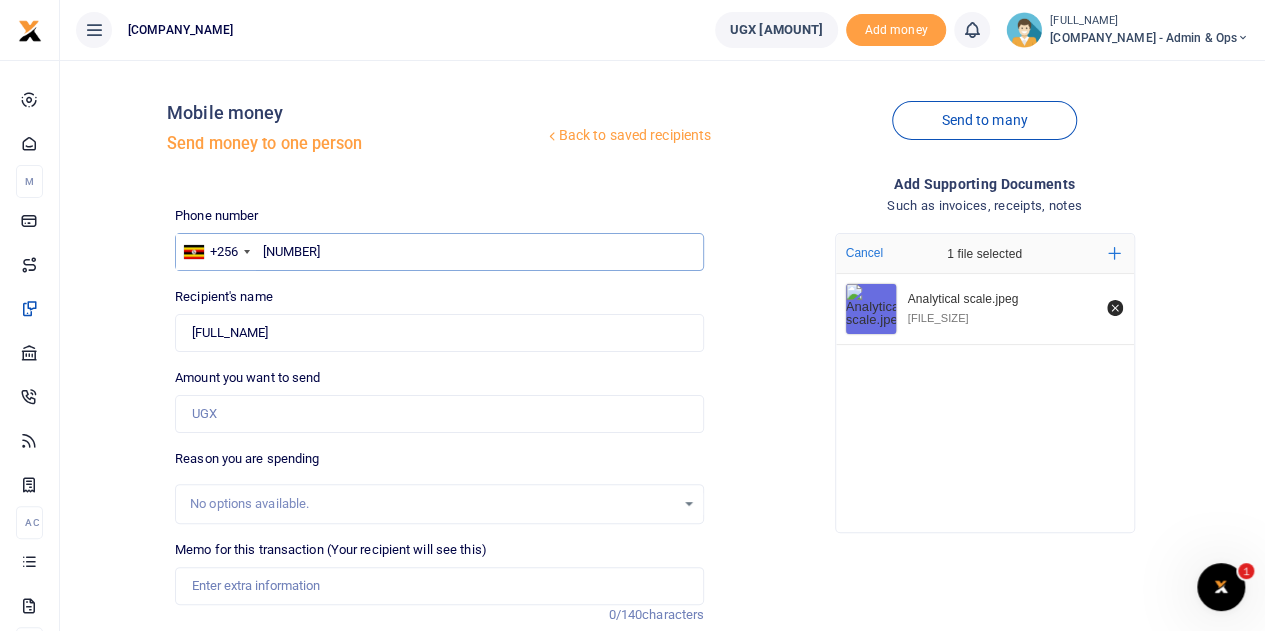 type on "761954191" 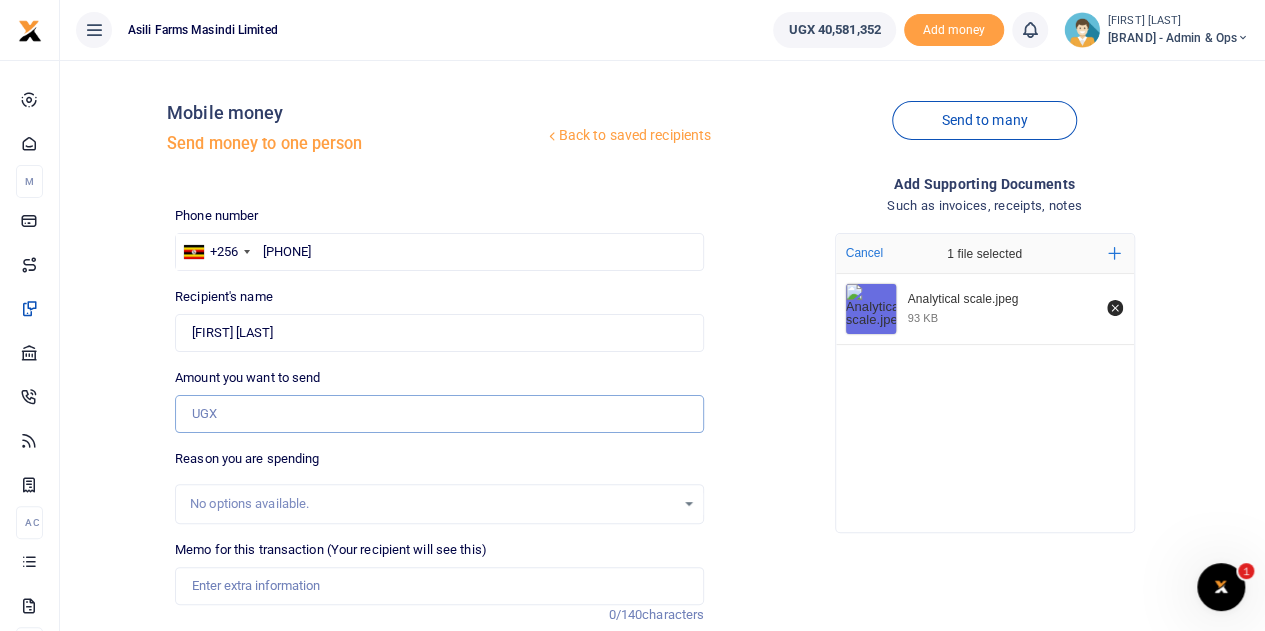 click on "[AMOUNT] you want to send" at bounding box center [439, 414] 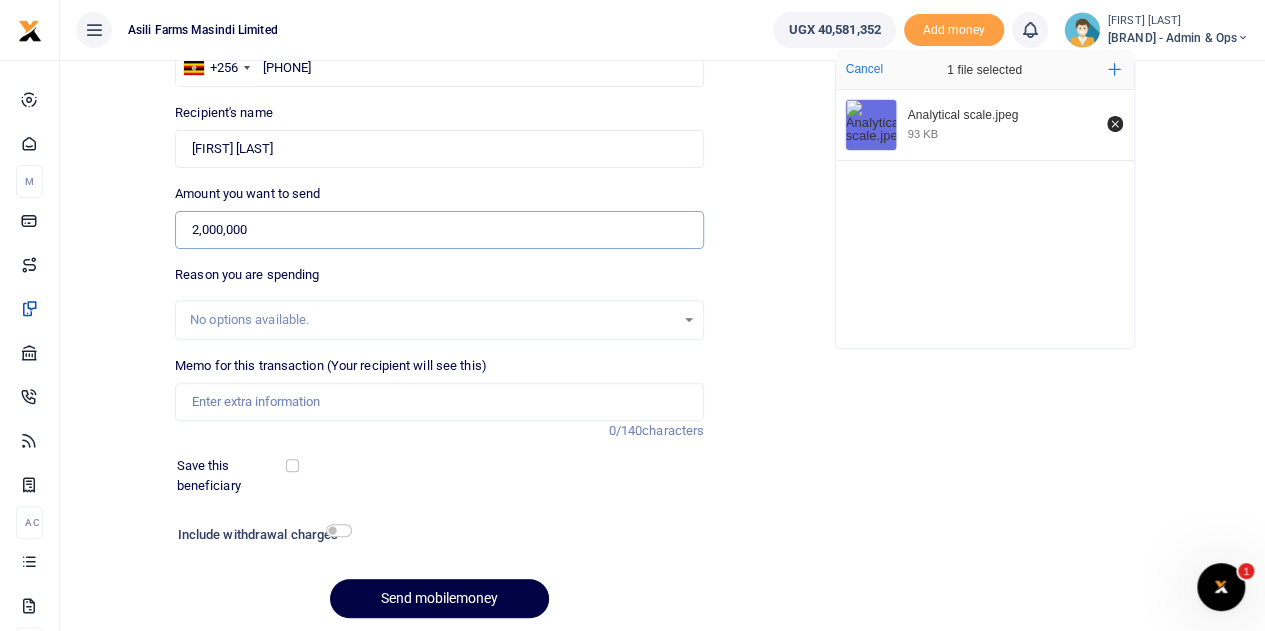 scroll, scrollTop: 200, scrollLeft: 0, axis: vertical 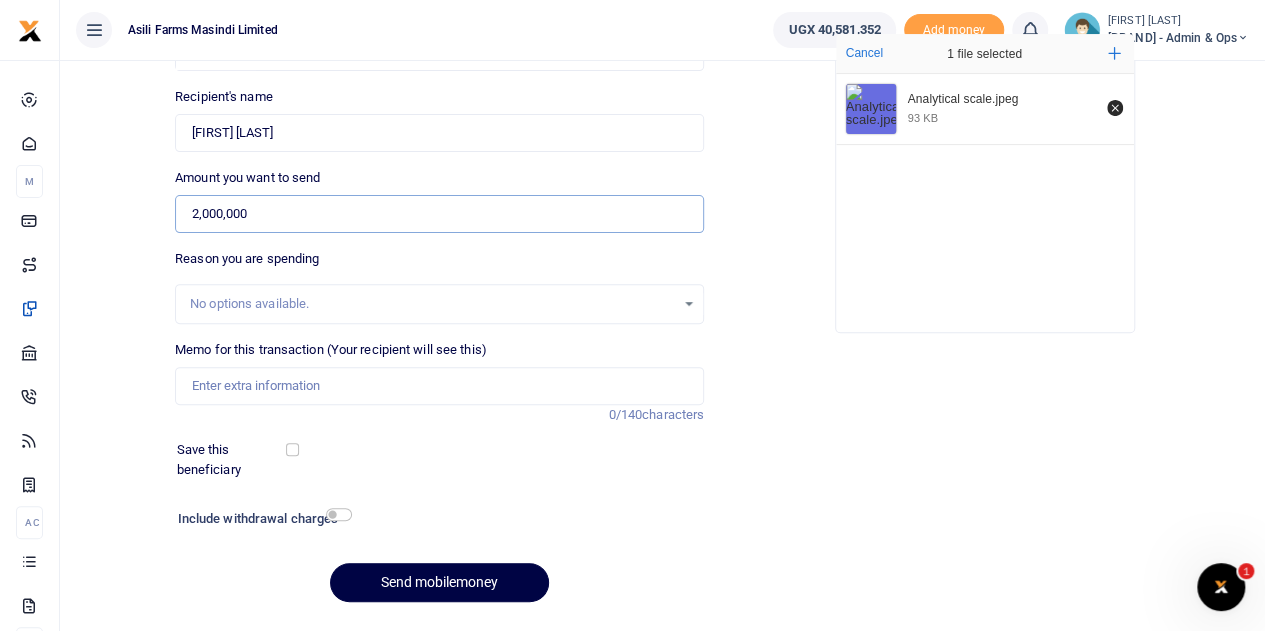 type on "2,000,000" 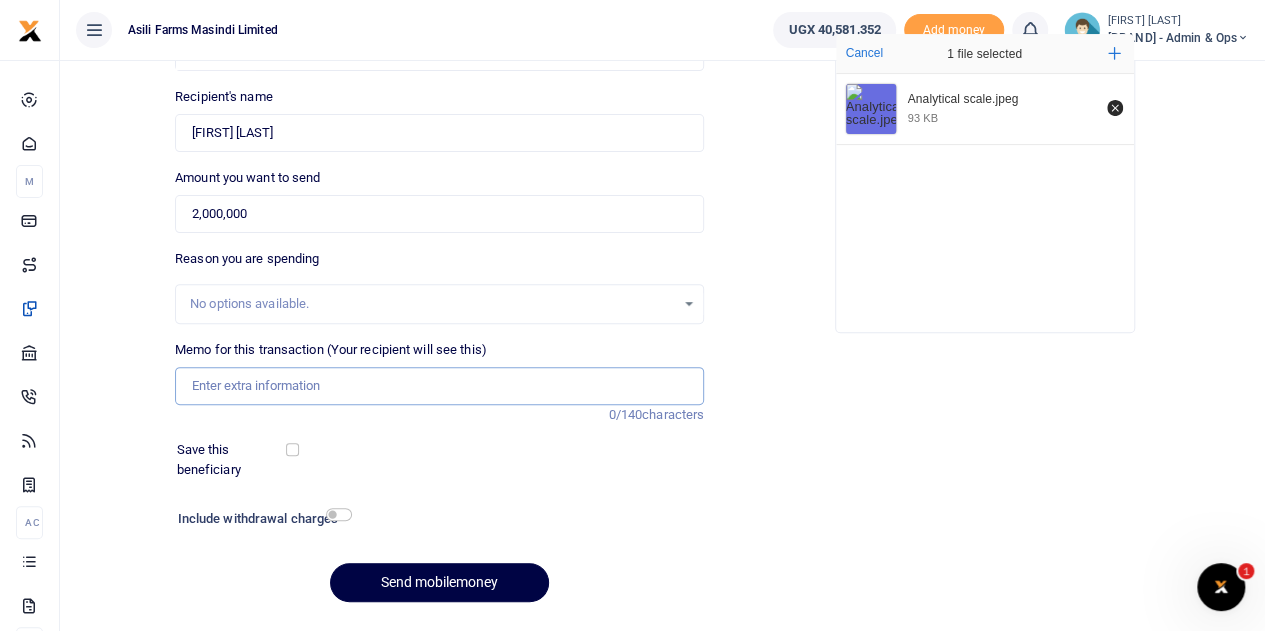 click on "Memo for this transaction (Your recipient will see this)" at bounding box center [439, 386] 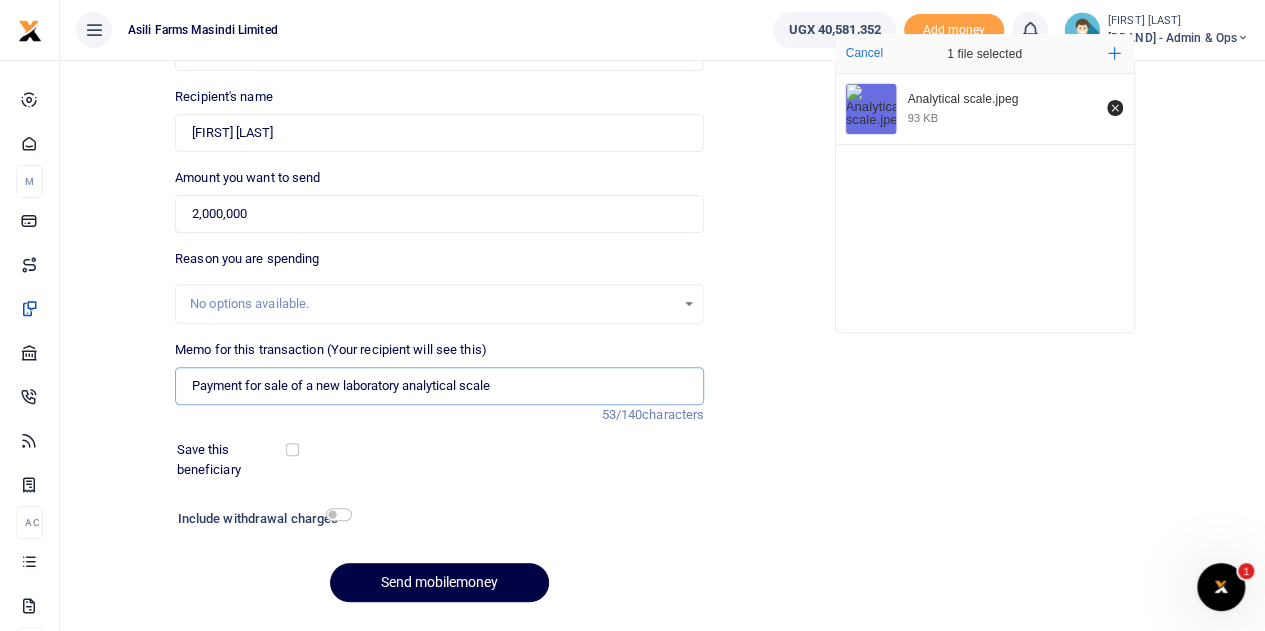 scroll, scrollTop: 252, scrollLeft: 0, axis: vertical 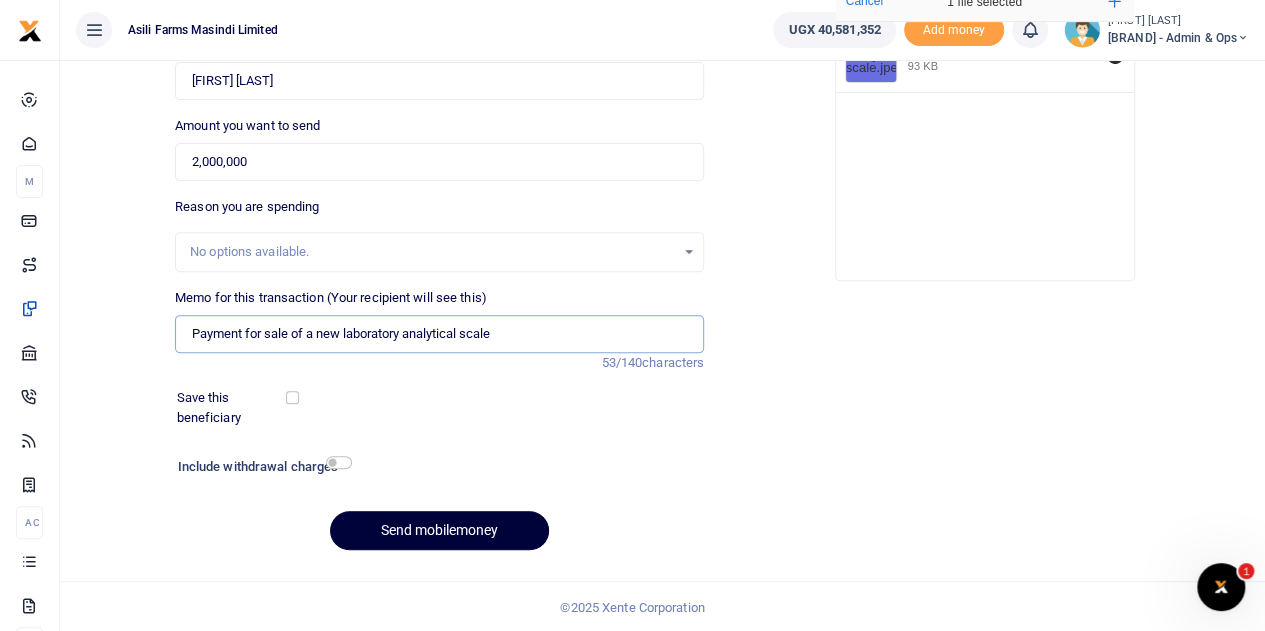 type on "Payment for sale of a new laboratory analytical scale" 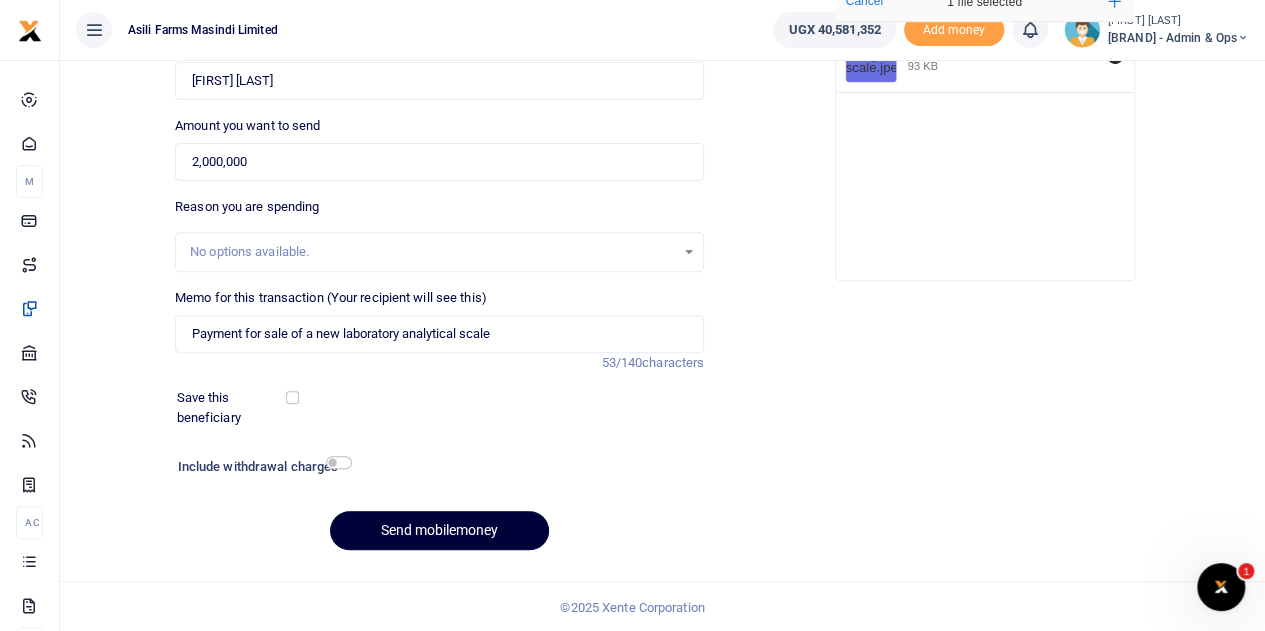 click on "Send mobilemoney" at bounding box center (439, 530) 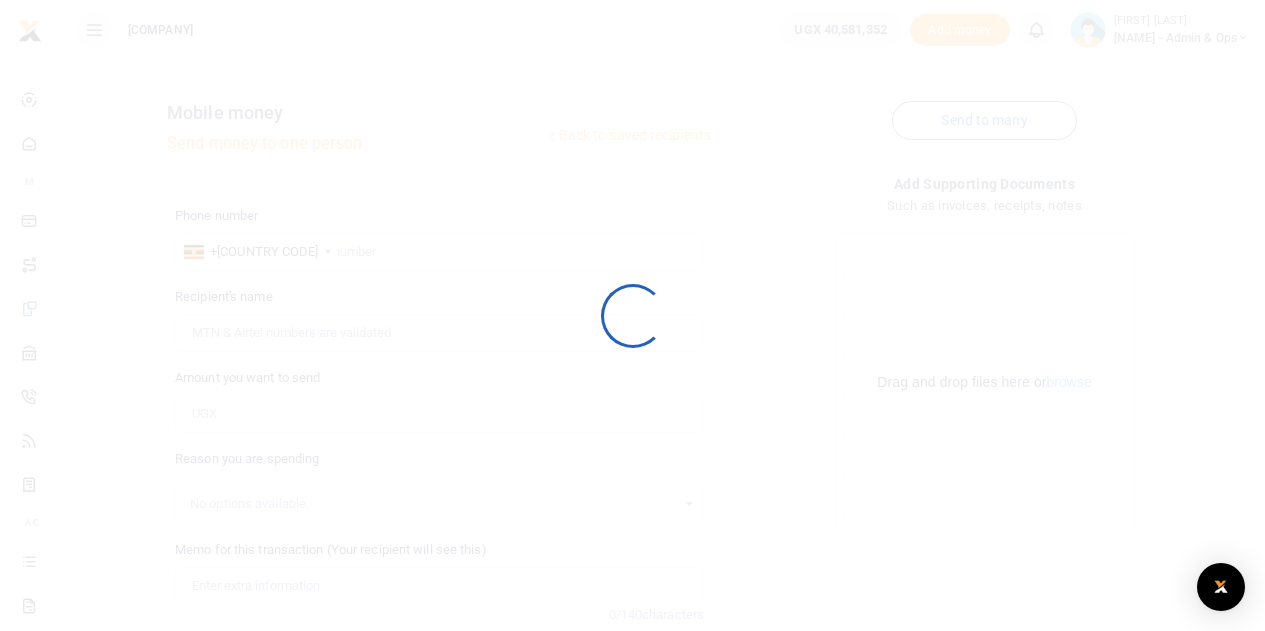 scroll, scrollTop: 252, scrollLeft: 0, axis: vertical 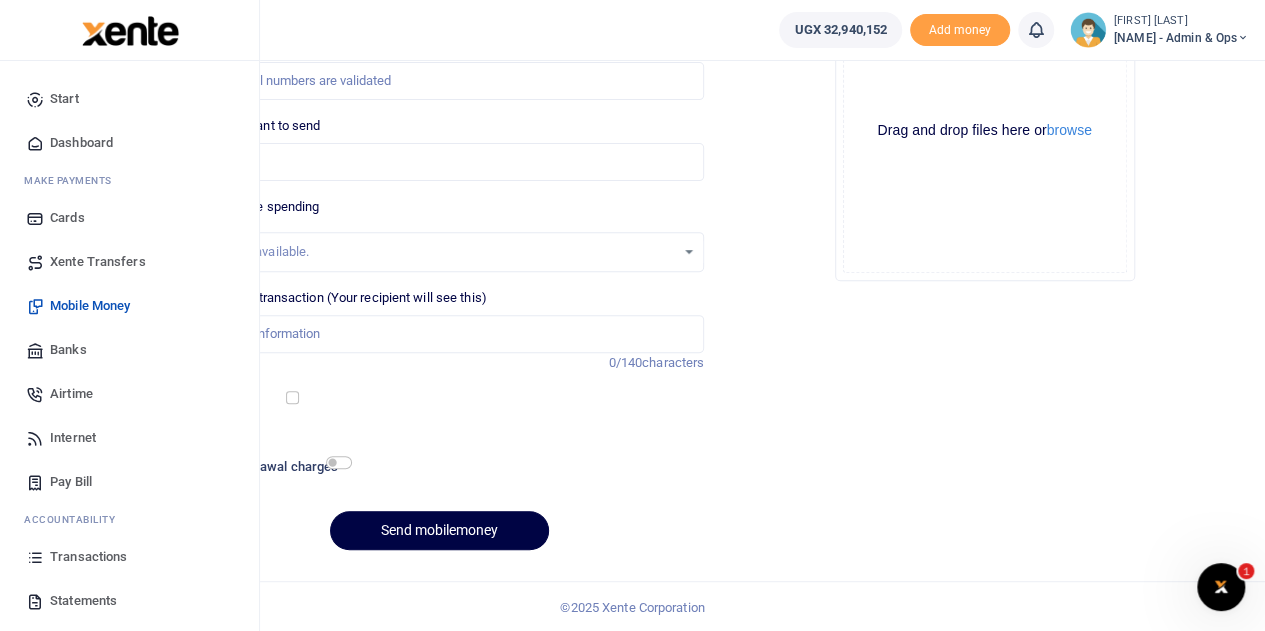 click on "Transactions" at bounding box center [88, 557] 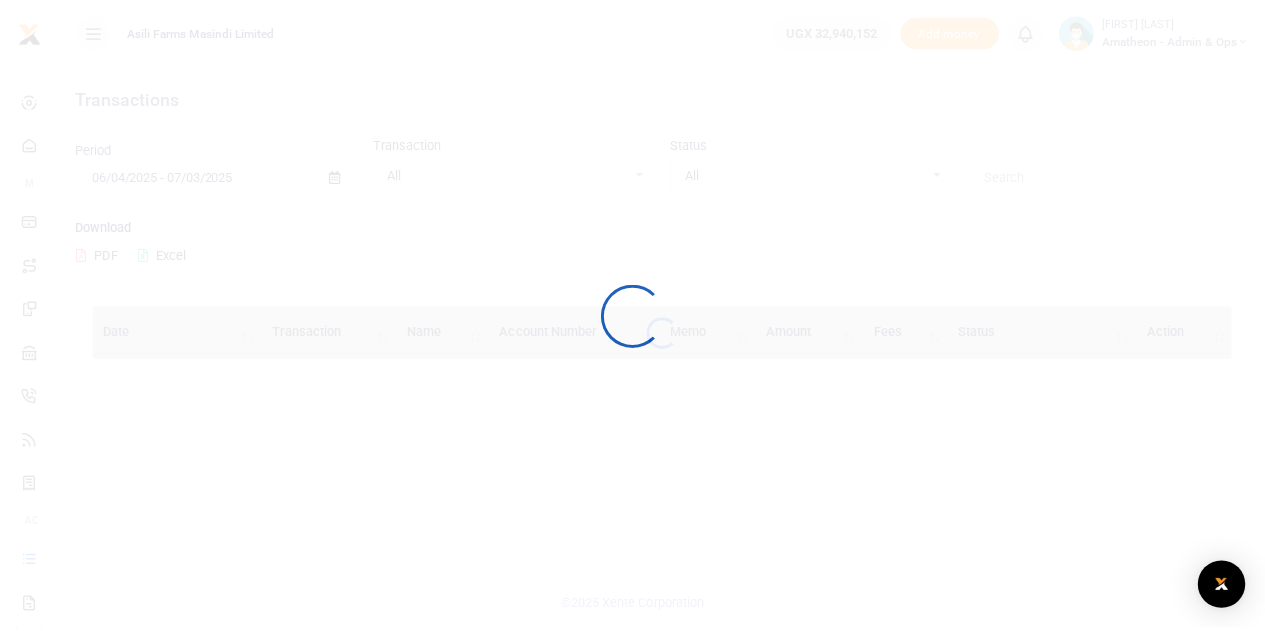 scroll, scrollTop: 0, scrollLeft: 0, axis: both 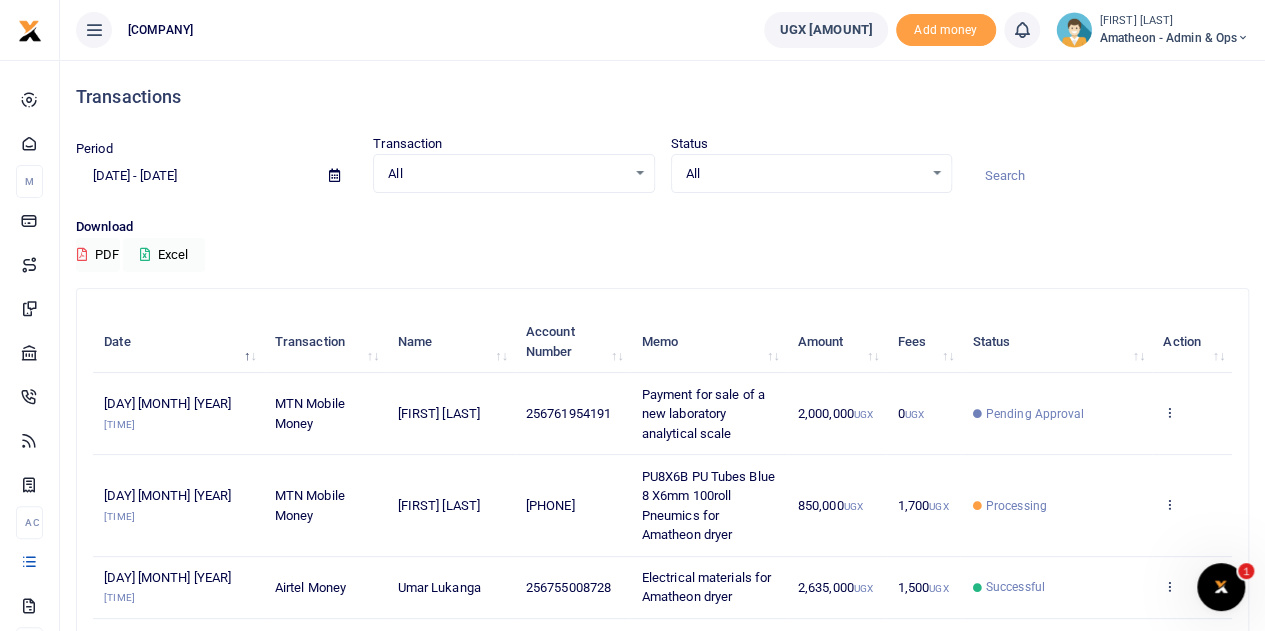 click on "Period
06/04/2025 - 07/03/2025
Transaction
All Select an option...
All
Airtime
Internet
Utilities
Invoices
Mobile Money Payout
Deposits/Topup
Card creation
Taxes
Bank to Bank Transfer
Status
All Select an option...
All
Processing
Successful
Pending
Declined Failed" at bounding box center (662, 163) 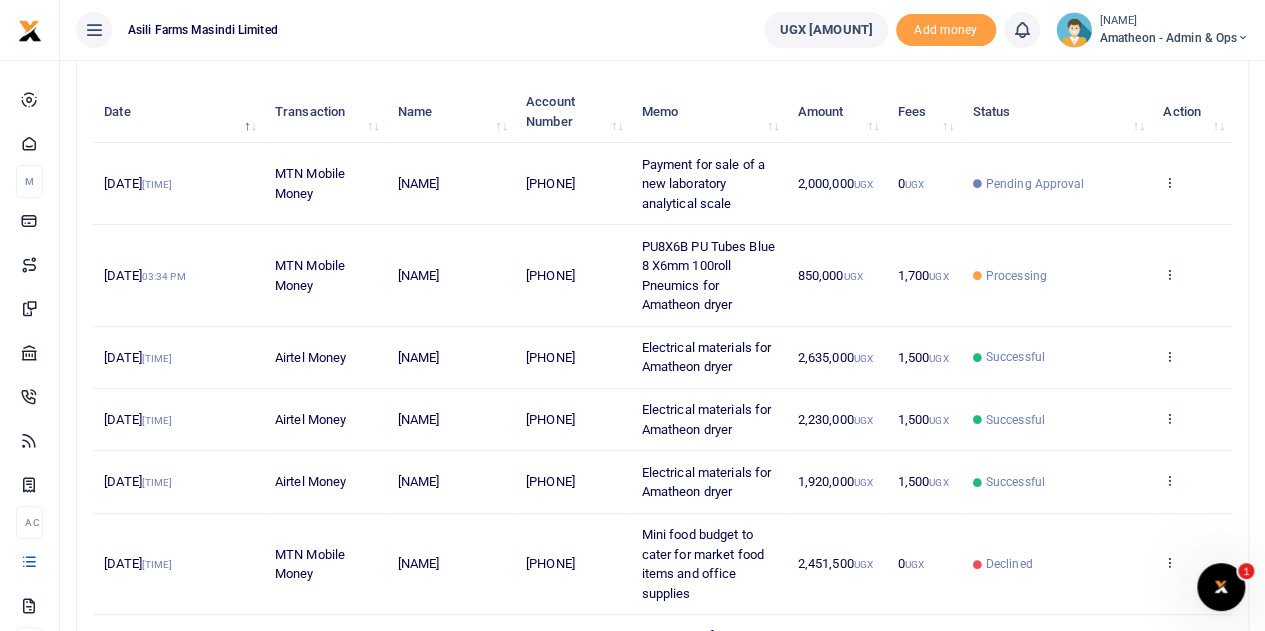 scroll, scrollTop: 0, scrollLeft: 0, axis: both 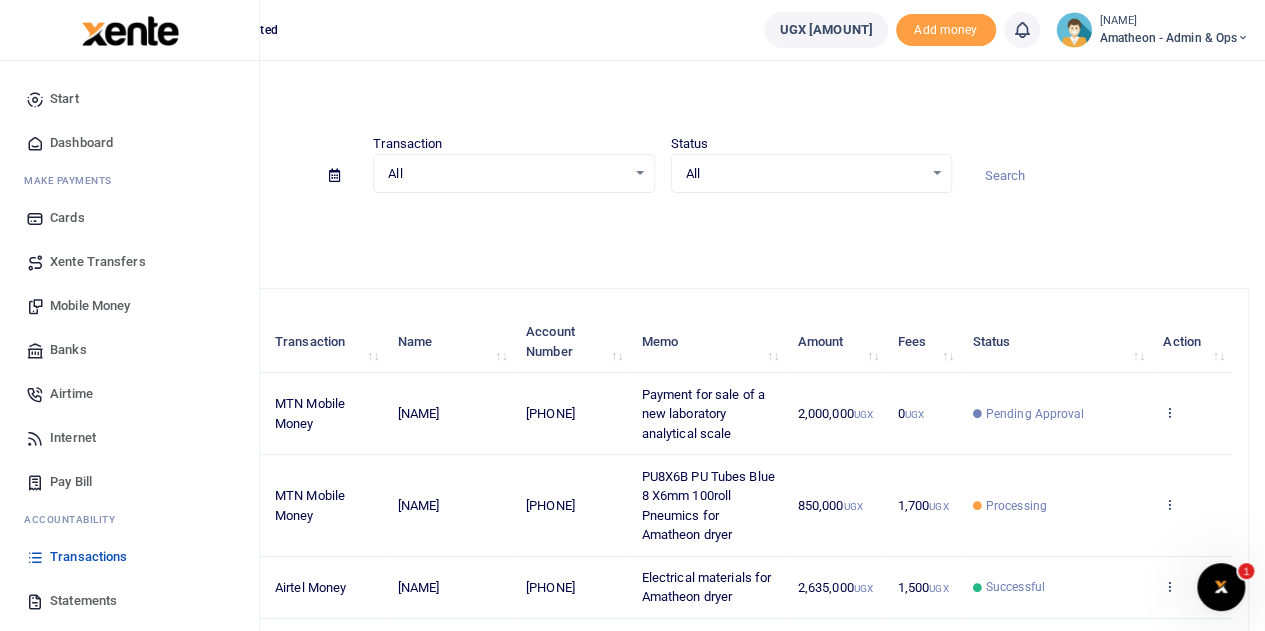 click on "Banks" at bounding box center (68, 350) 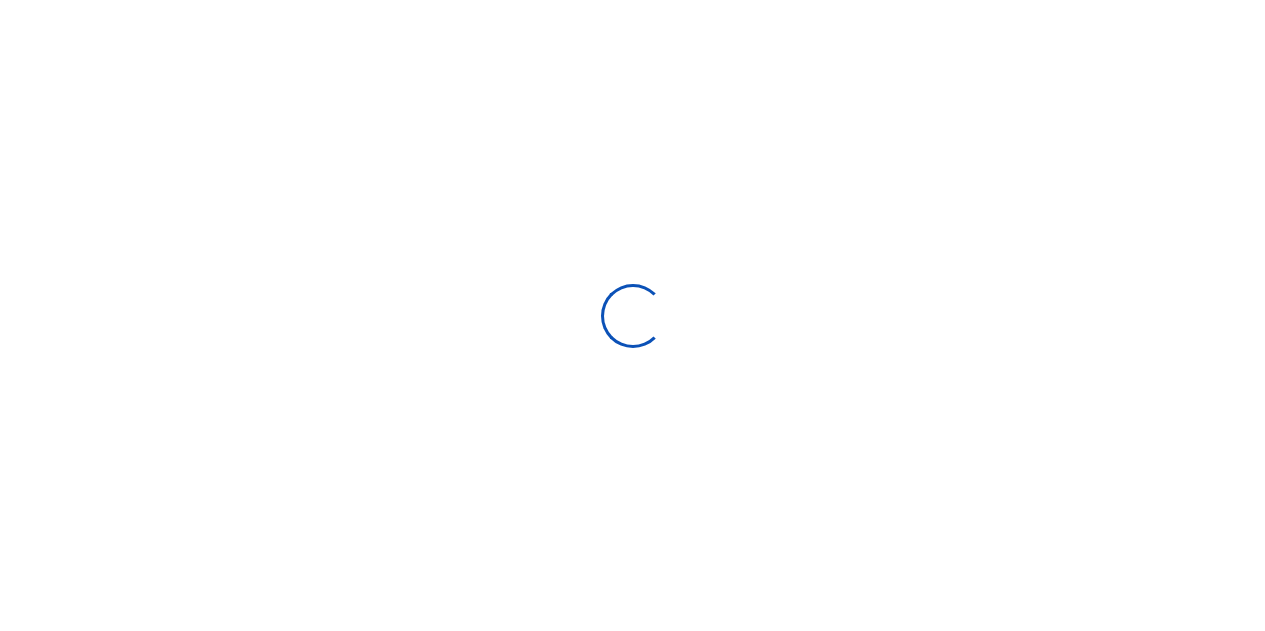 scroll, scrollTop: 0, scrollLeft: 0, axis: both 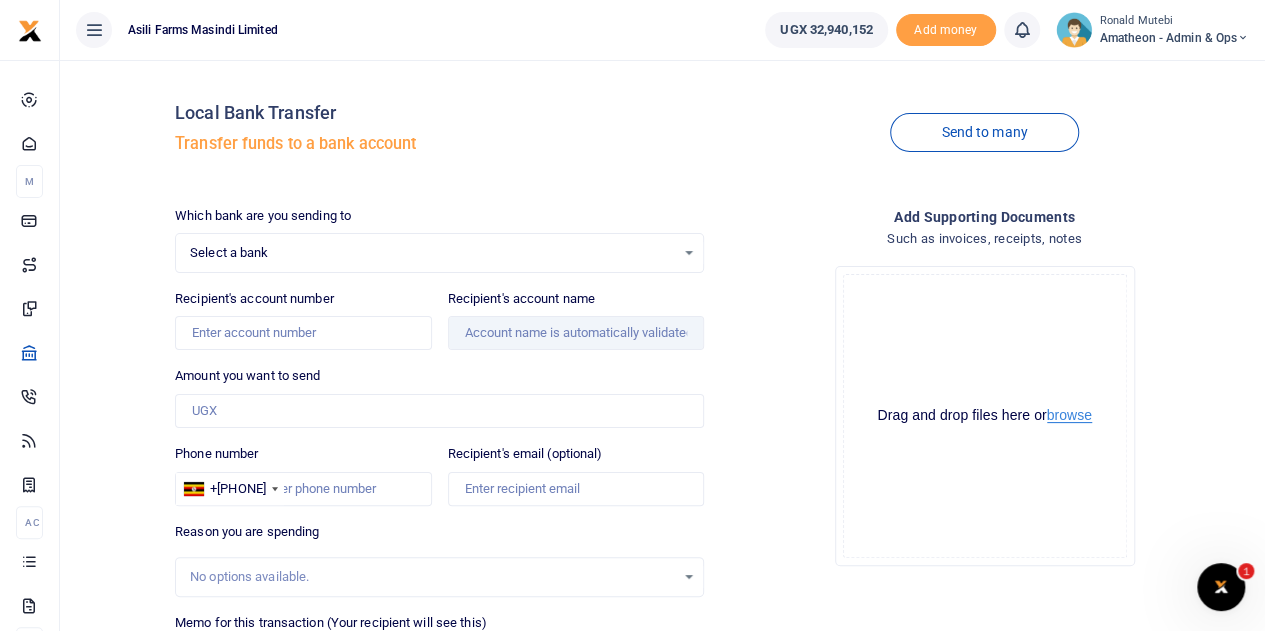 click on "browse" at bounding box center (1069, 415) 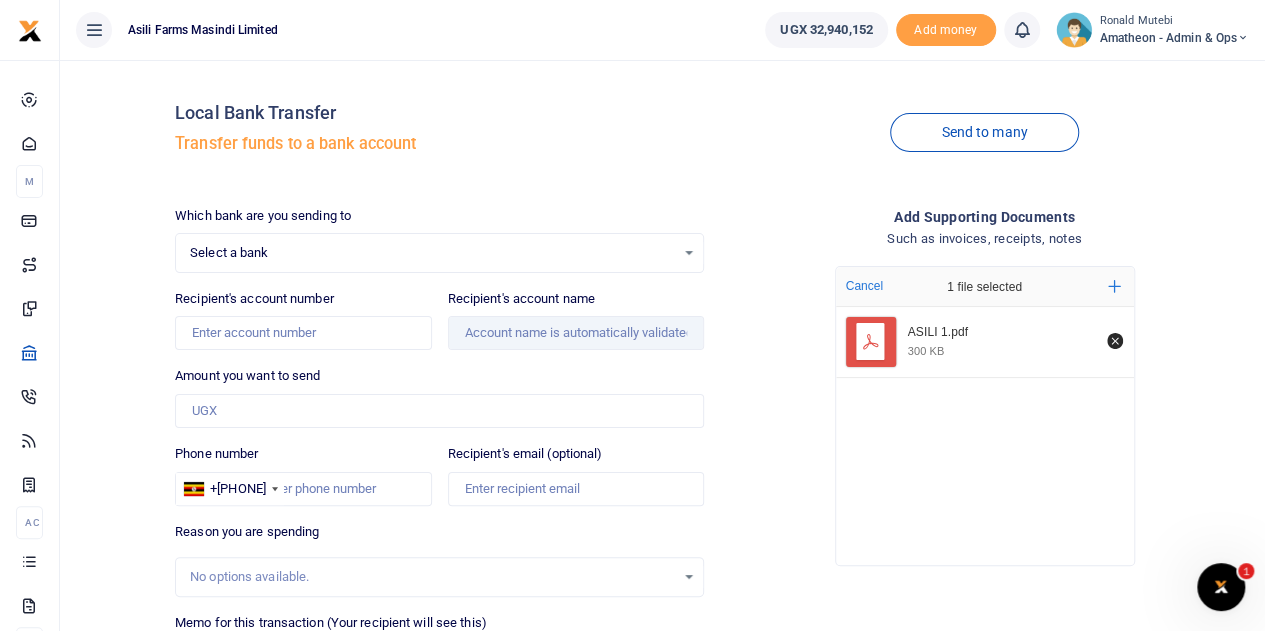 click on "Select a bank" at bounding box center [432, 253] 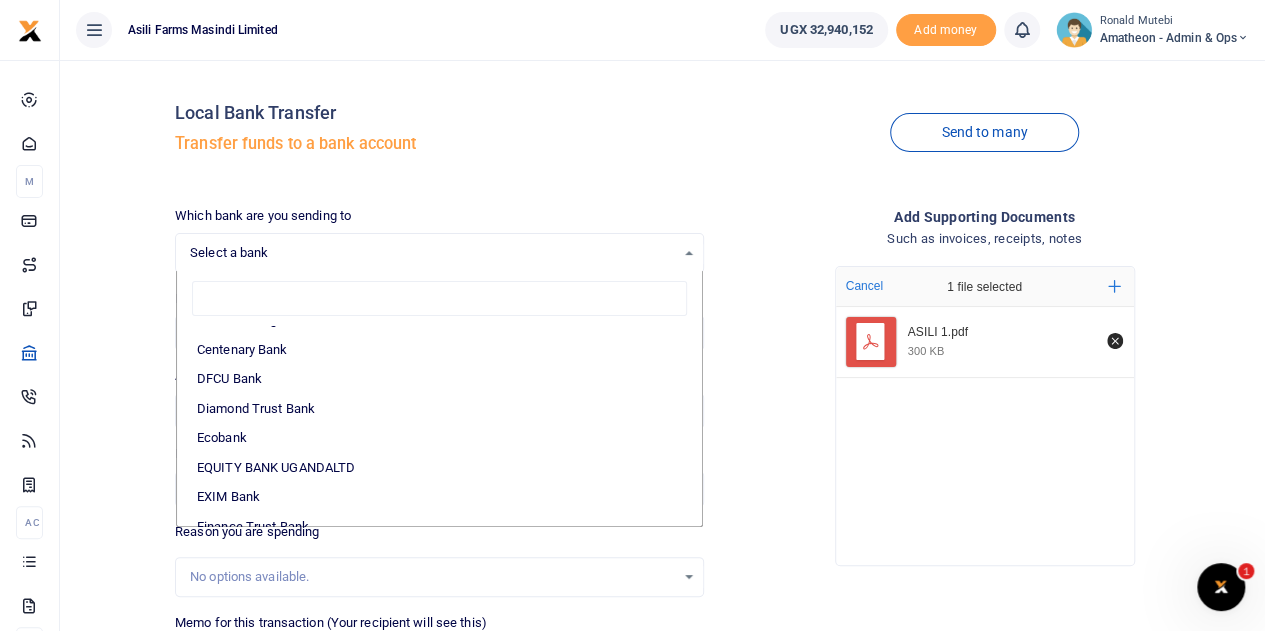 scroll, scrollTop: 200, scrollLeft: 0, axis: vertical 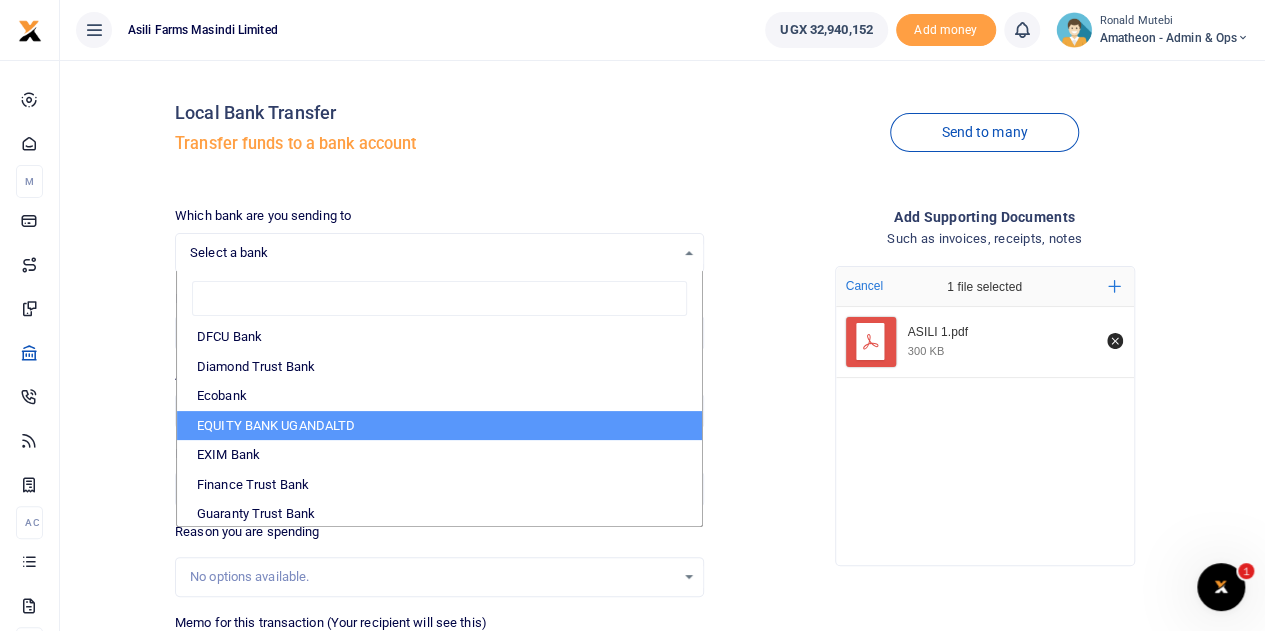 click on "EQUITY BANK UGANDALTD" at bounding box center [439, 426] 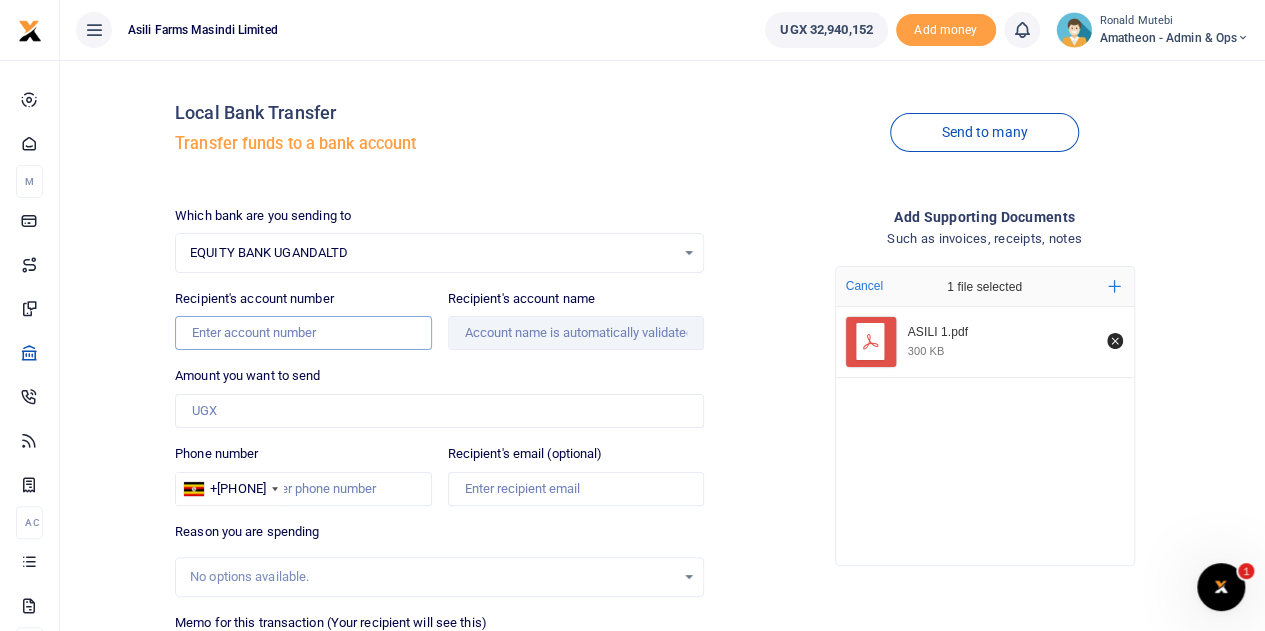 click on "Recipient's account number" at bounding box center [303, 333] 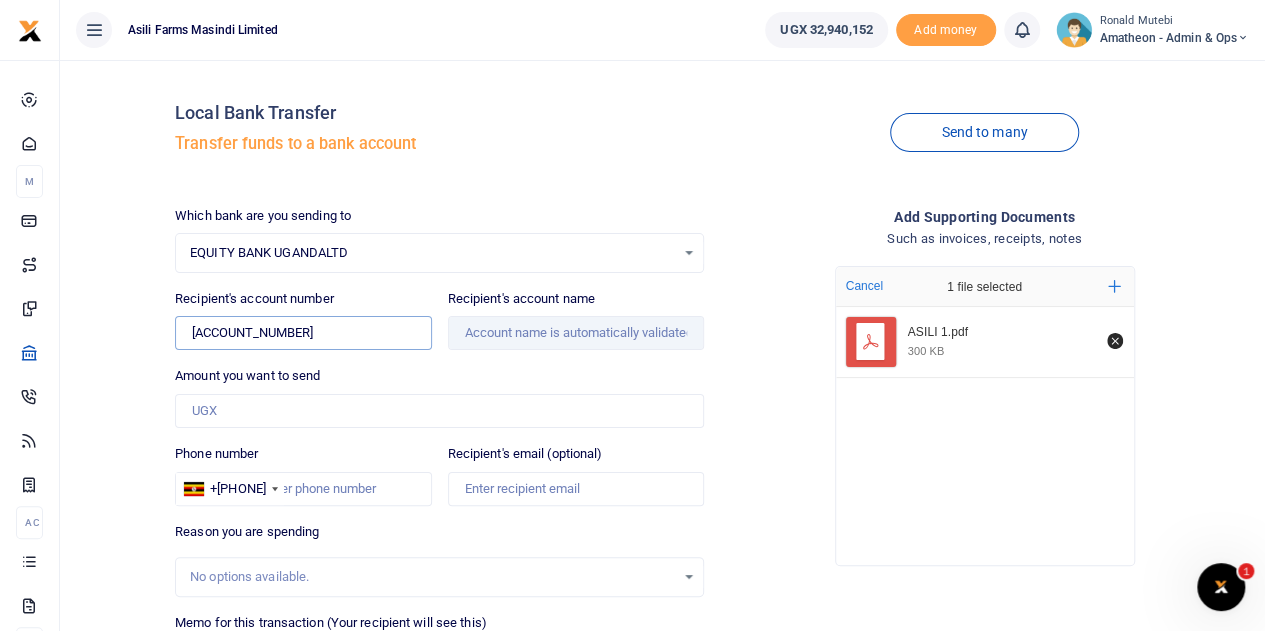 type on "[NUMBER]" 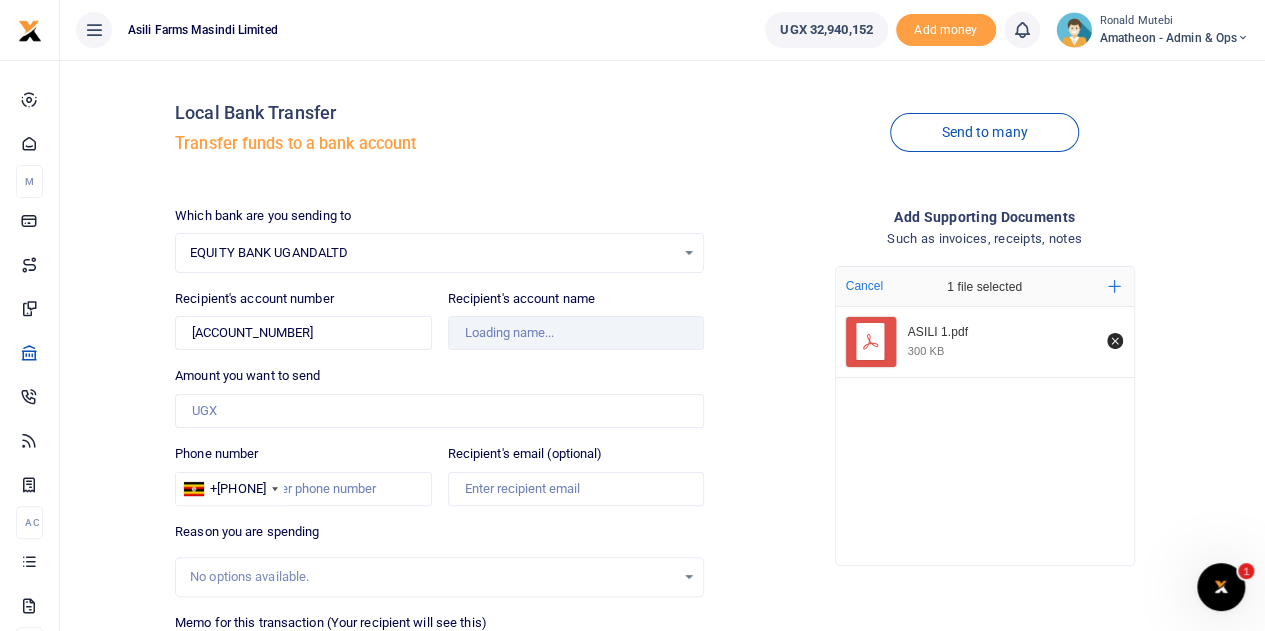 click on "Amount you want to send
Amount is required." at bounding box center [439, 239] 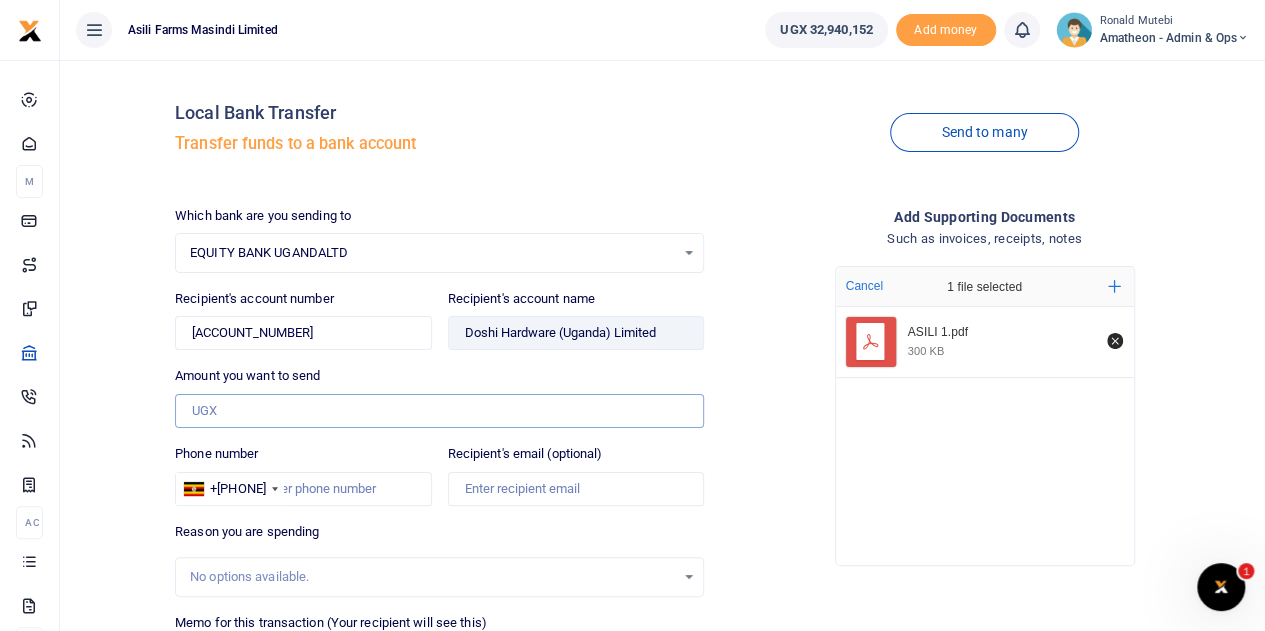 click on "Amount you want to send" at bounding box center (439, 411) 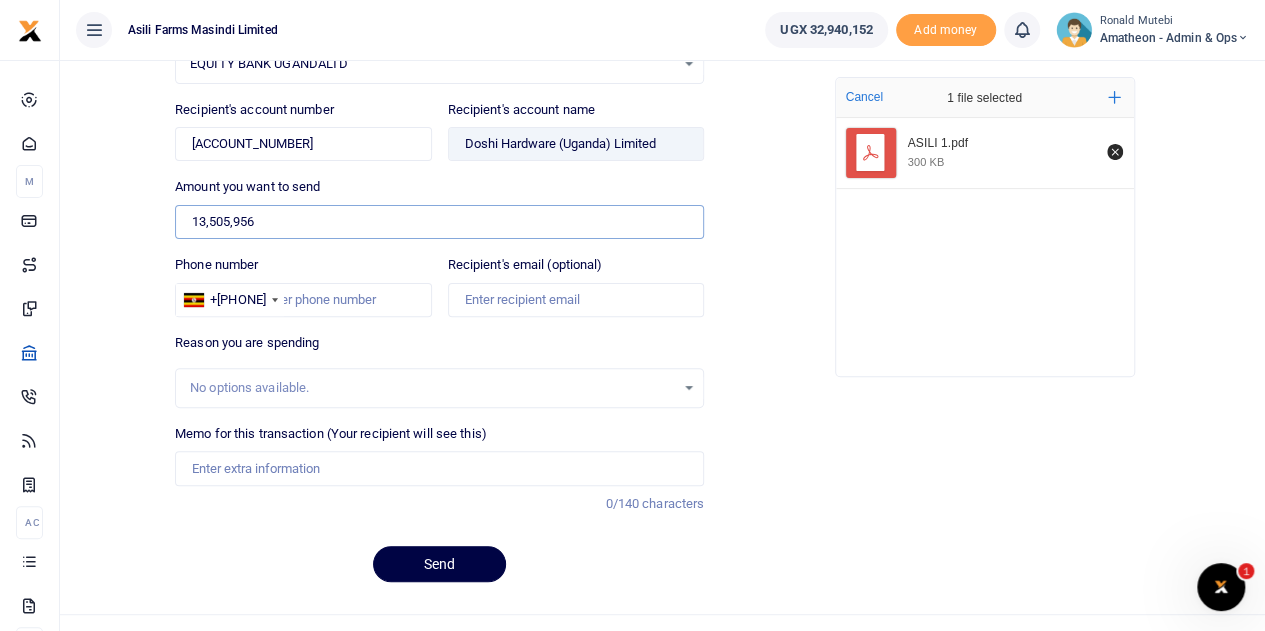 scroll, scrollTop: 200, scrollLeft: 0, axis: vertical 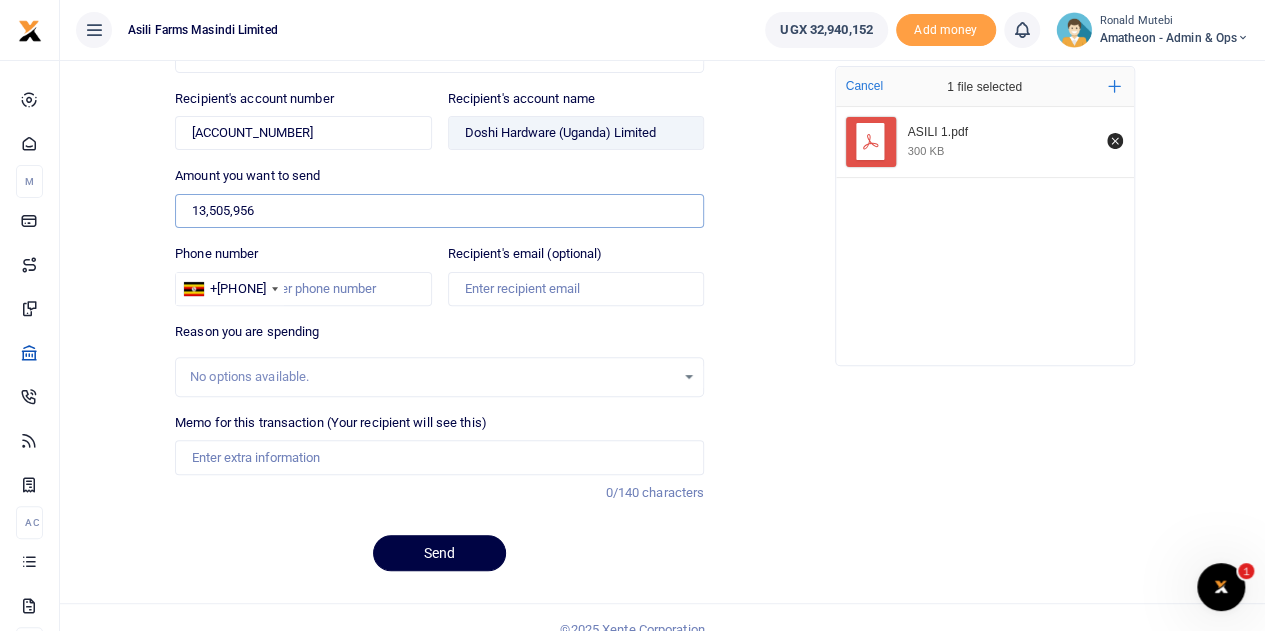 type on "13,505,956" 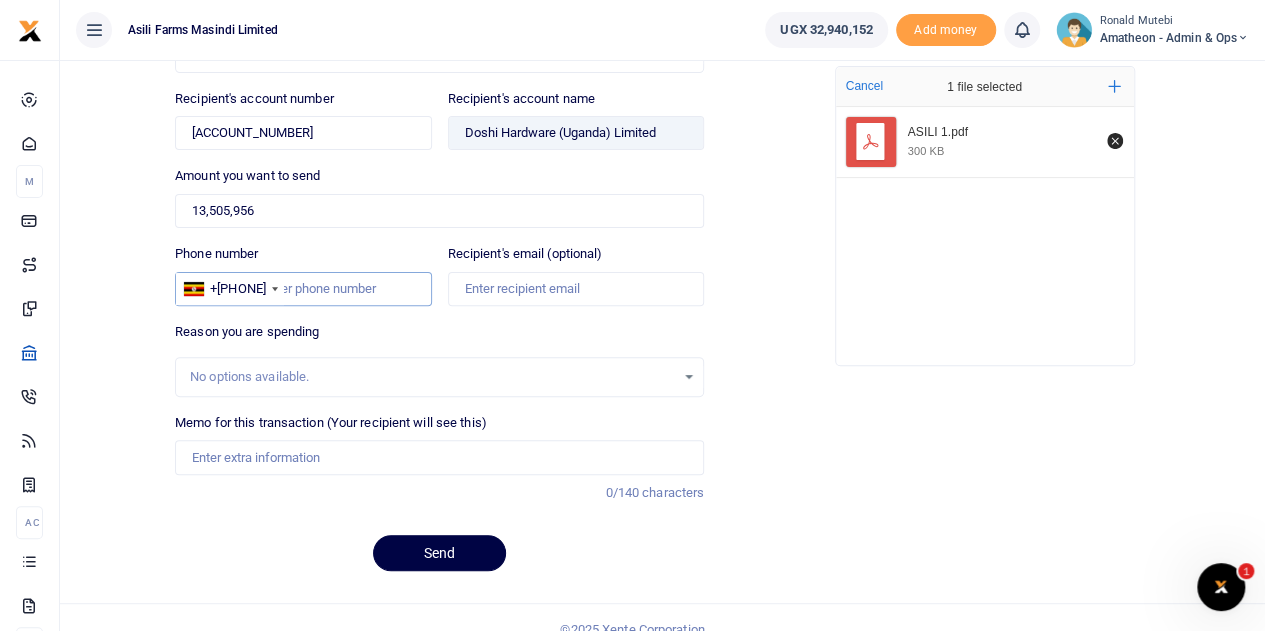 click on "Phone number" at bounding box center (303, 289) 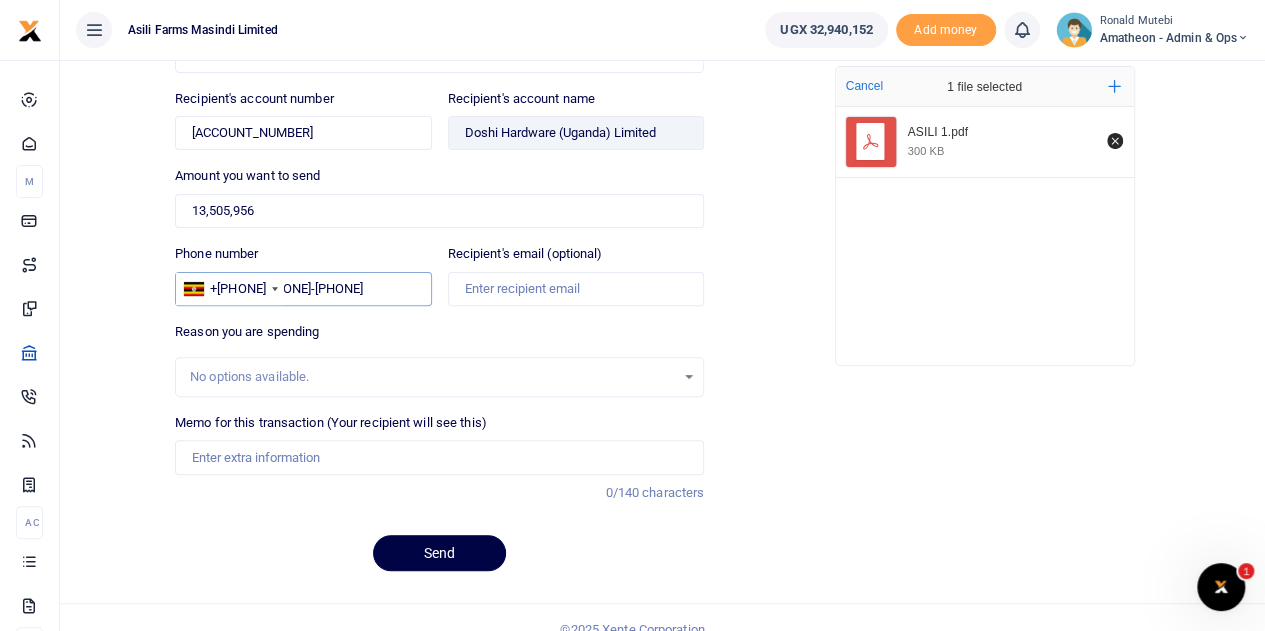 type on "755-235235" 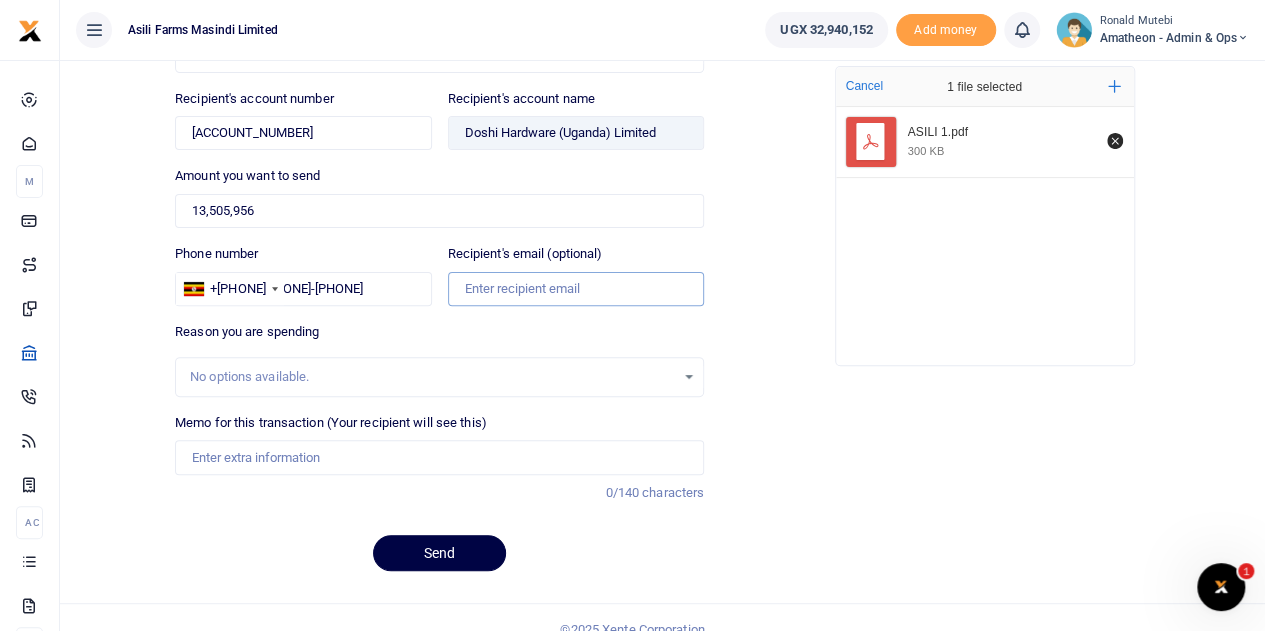 click on "Recipient's email (optional)" at bounding box center (576, 289) 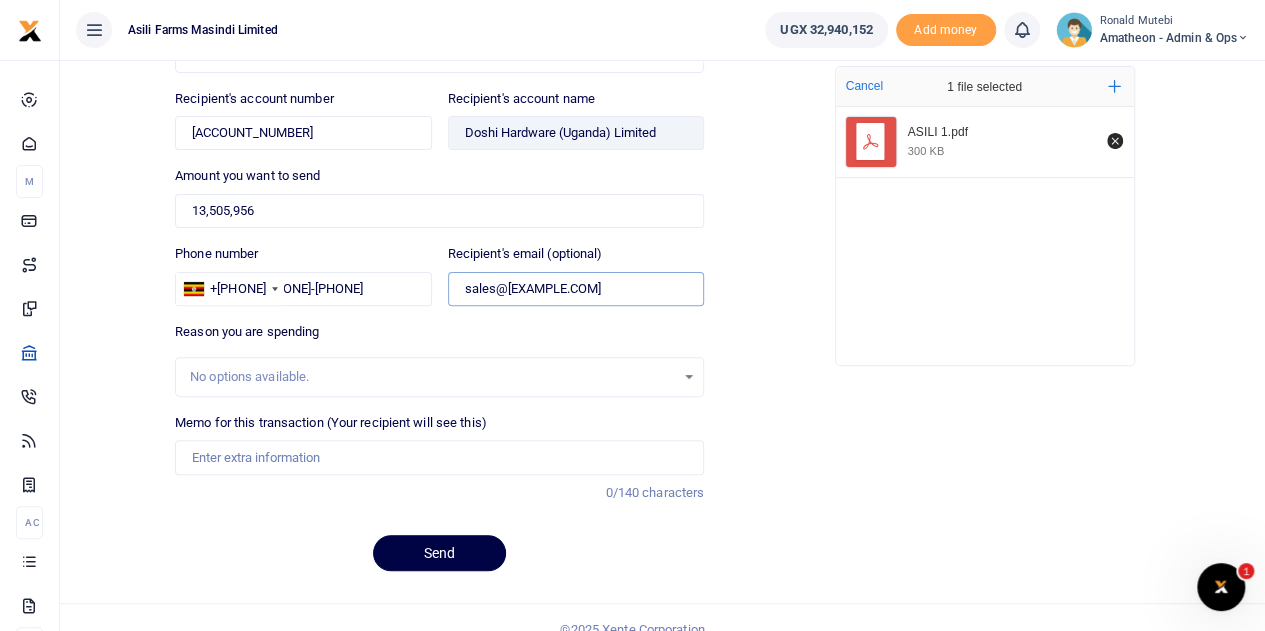 type on "sales@ug.doshigroup.com" 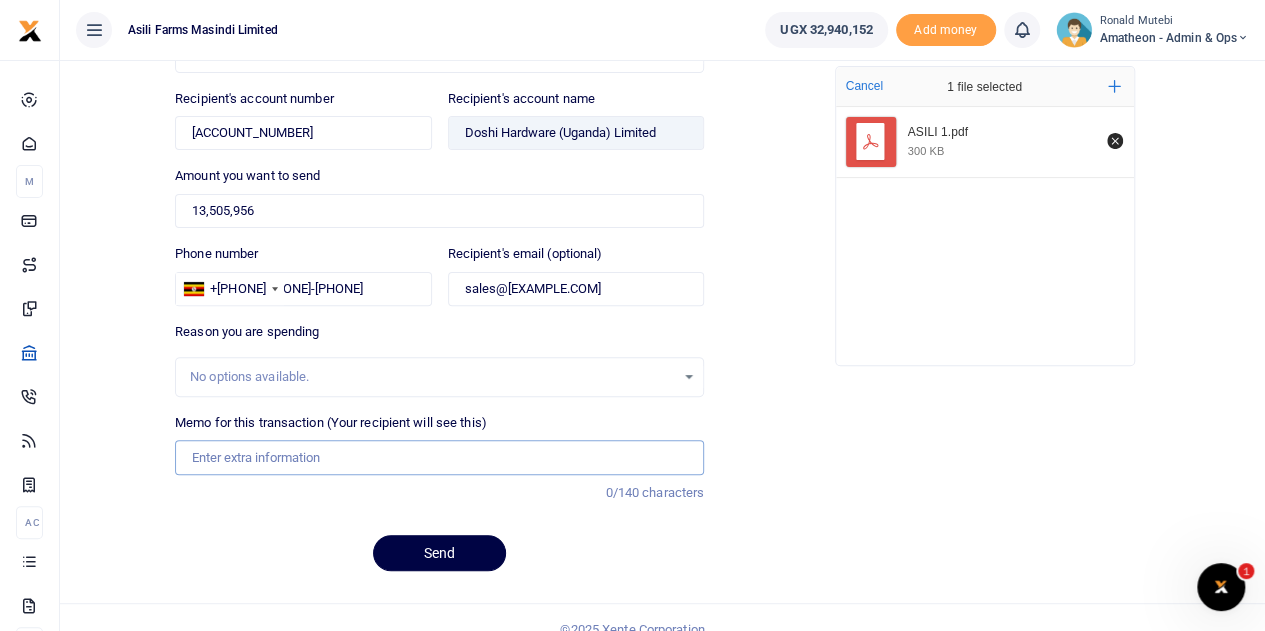click on "Memo for this transaction (Your recipient will see this)" at bounding box center [439, 457] 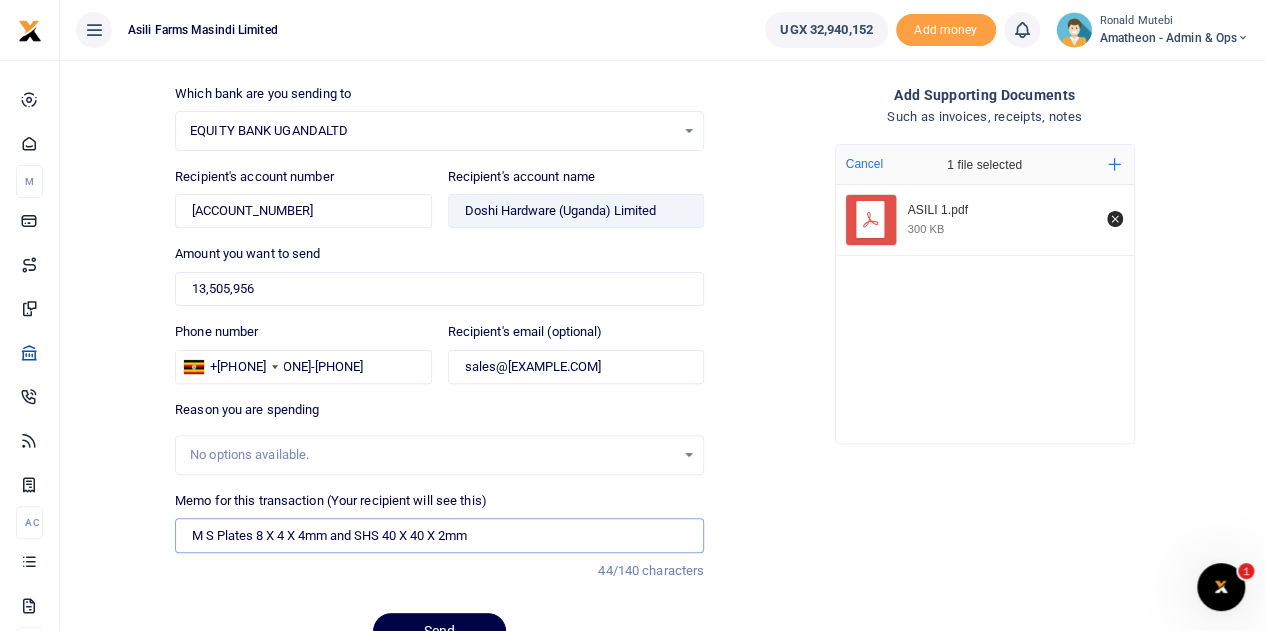 scroll, scrollTop: 219, scrollLeft: 0, axis: vertical 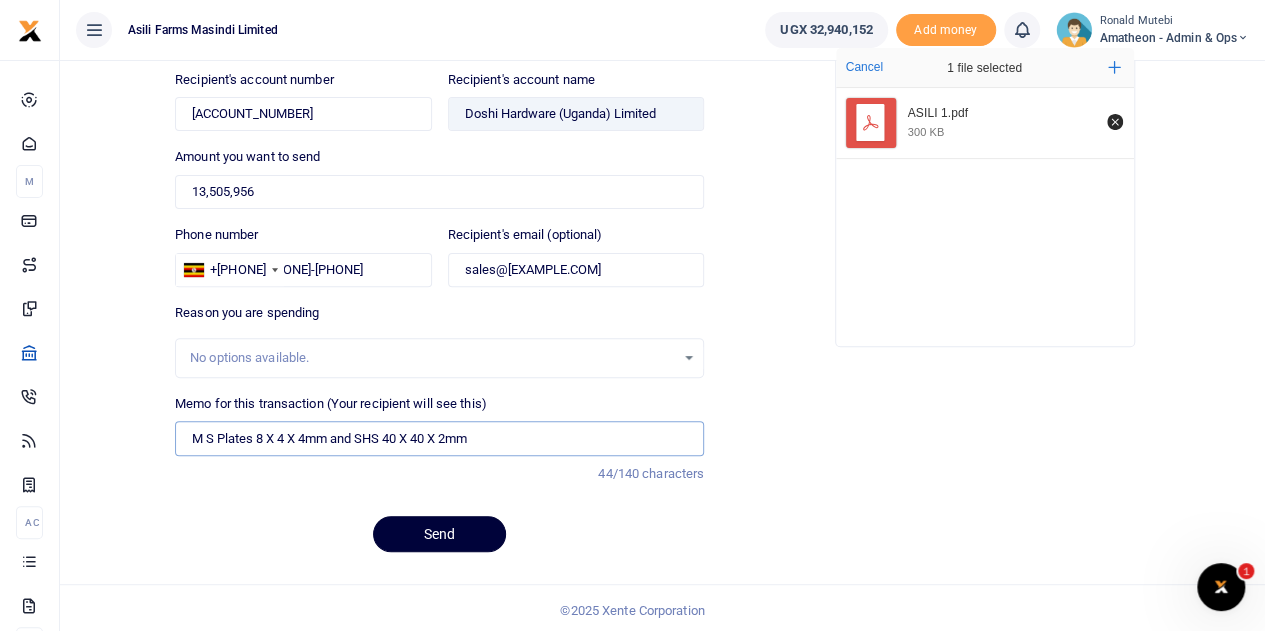 type on "M S Plates 8 X 4 X 4mm and SHS 40 X 40 X 2mm" 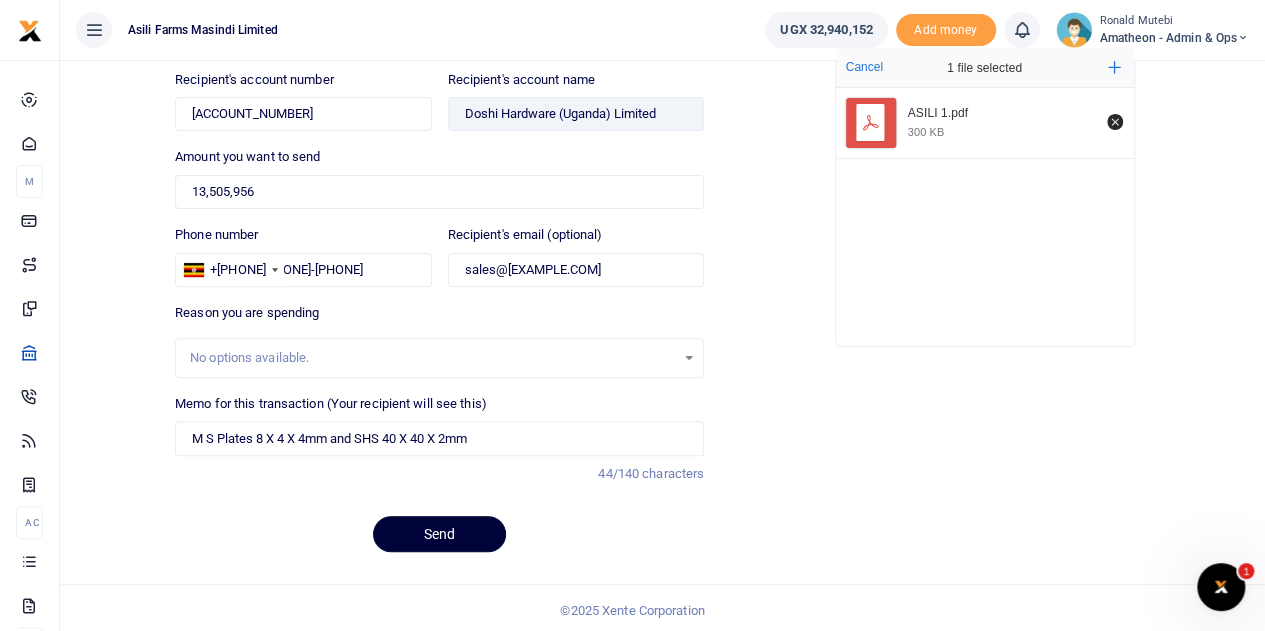click on "Send" at bounding box center (439, 534) 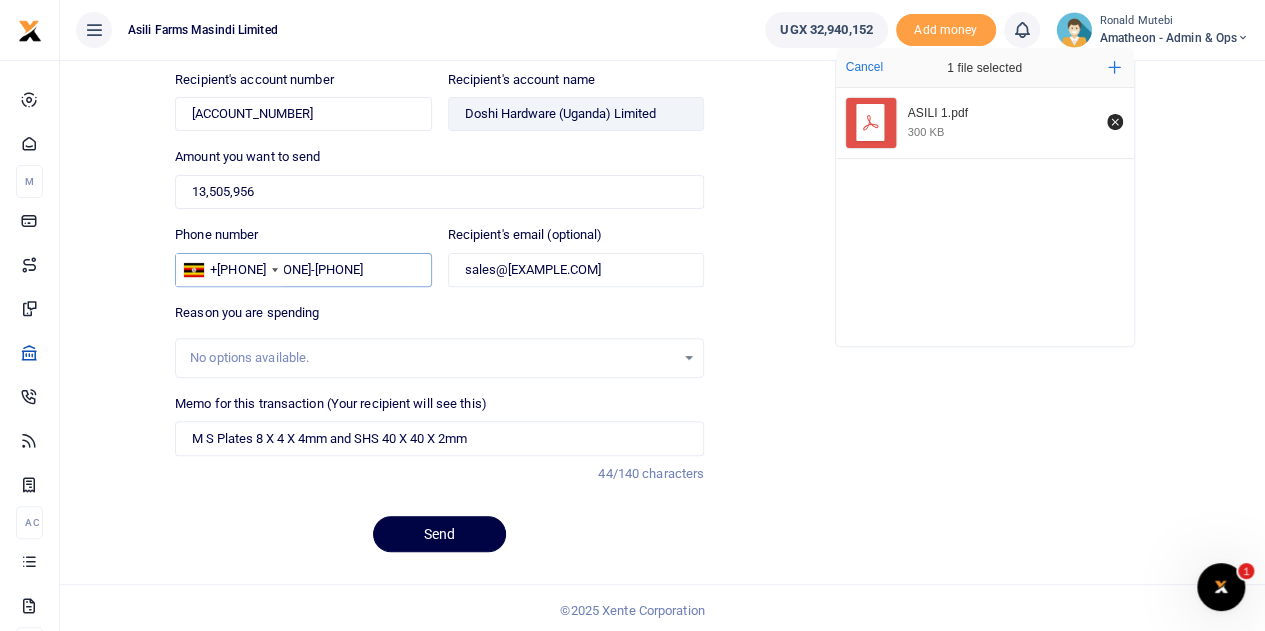 click on "755-235235" at bounding box center (303, 270) 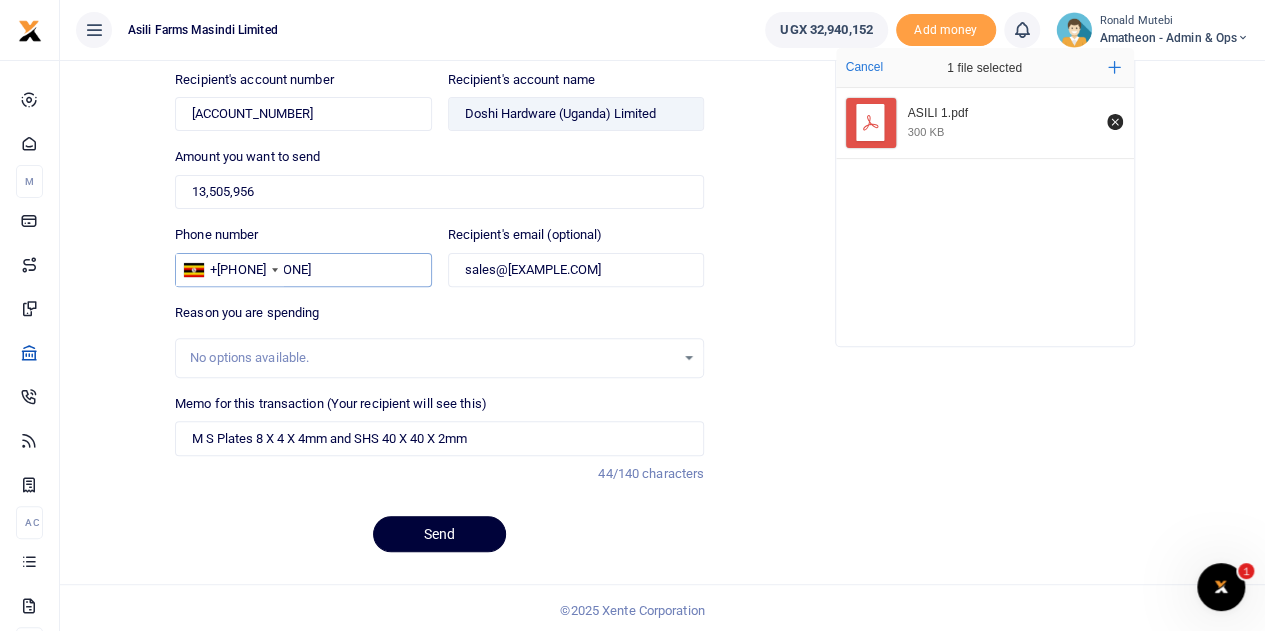 type on "755235235" 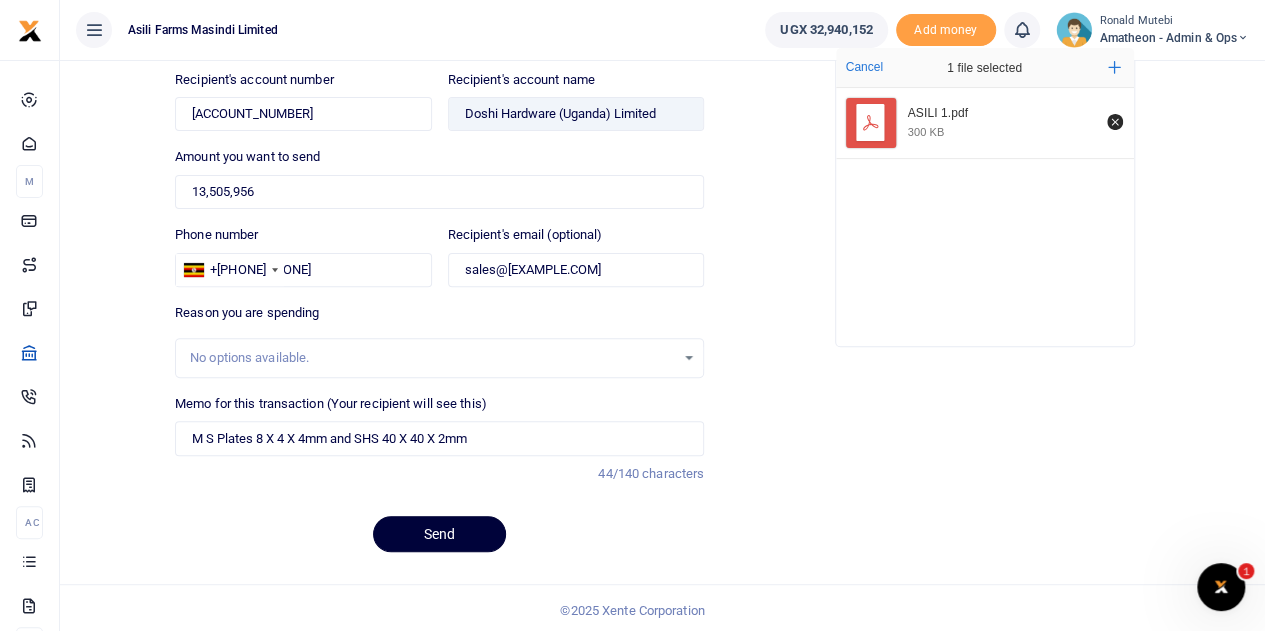 click on "Send" at bounding box center [439, 534] 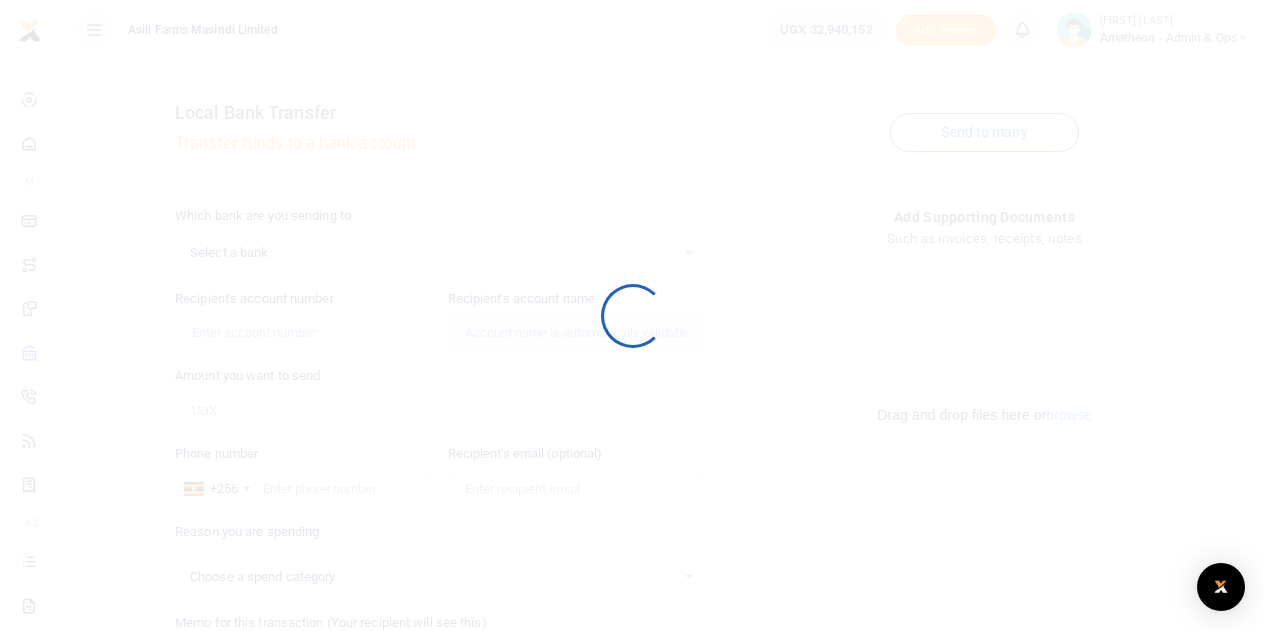 scroll, scrollTop: 218, scrollLeft: 0, axis: vertical 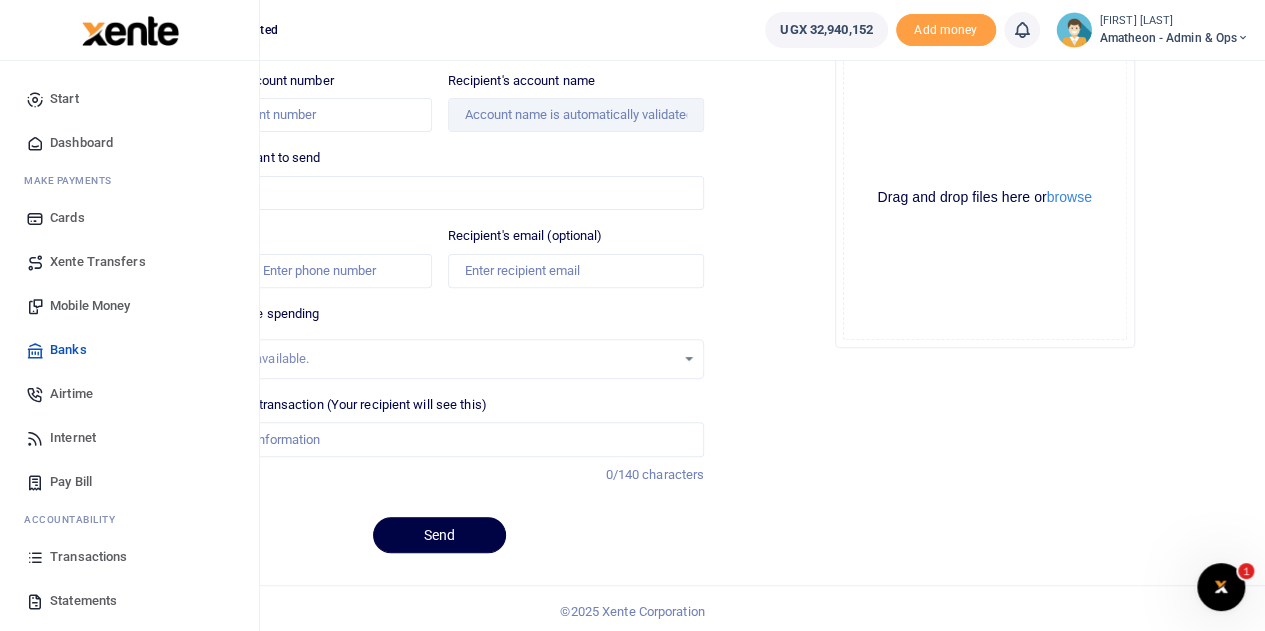 click on "Transactions" at bounding box center [88, 557] 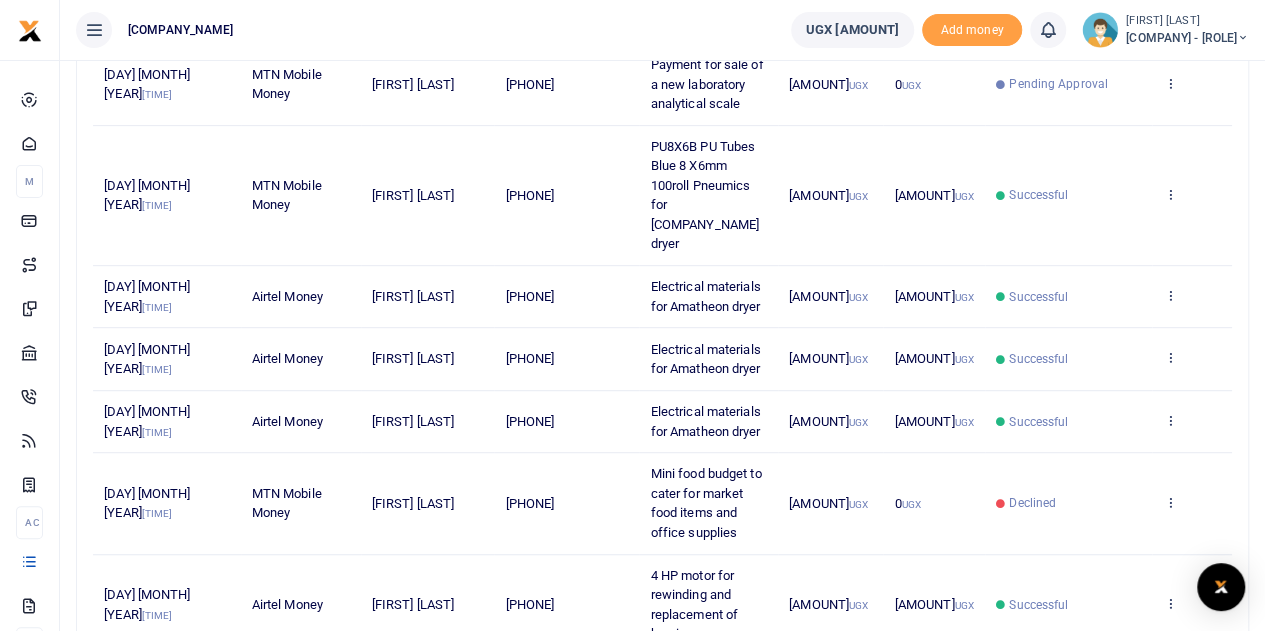 scroll, scrollTop: 400, scrollLeft: 0, axis: vertical 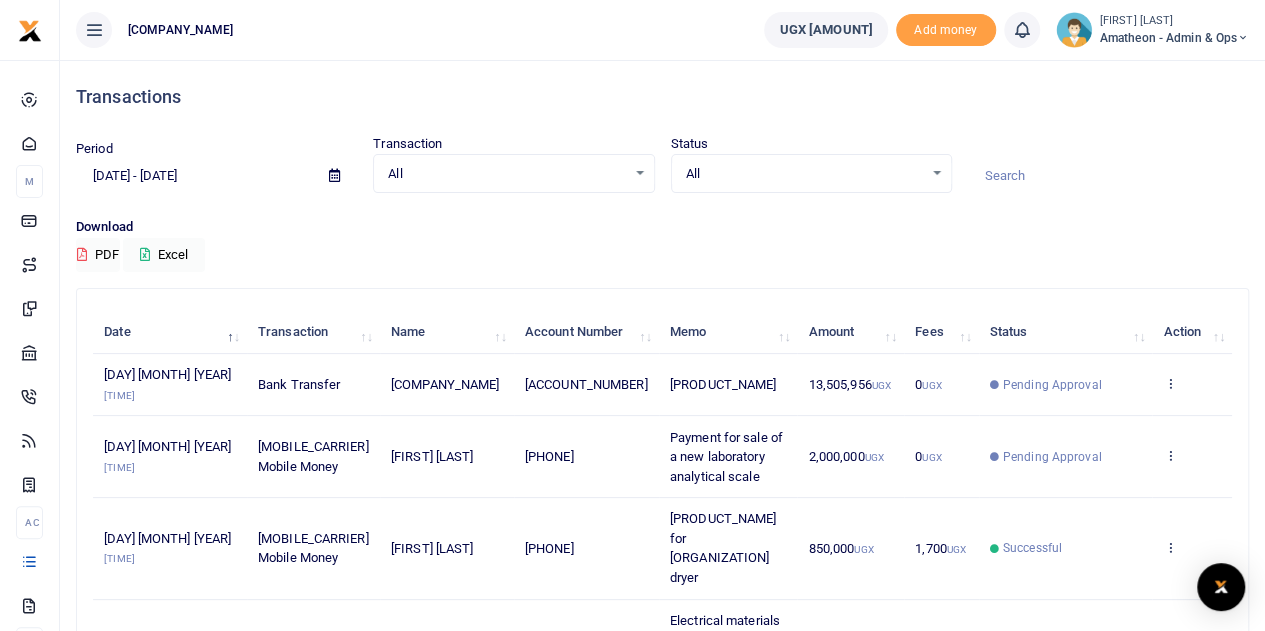 click on "Amatheon - Admin & Ops" at bounding box center [1174, 38] 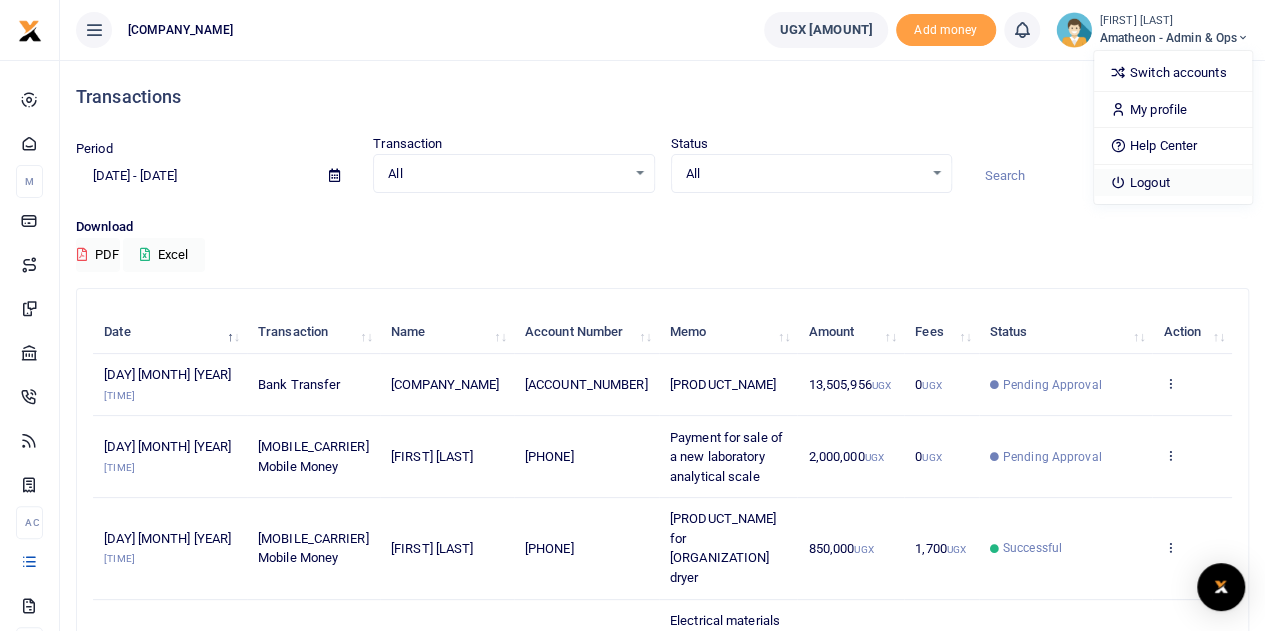click on "Logout" at bounding box center [1173, 183] 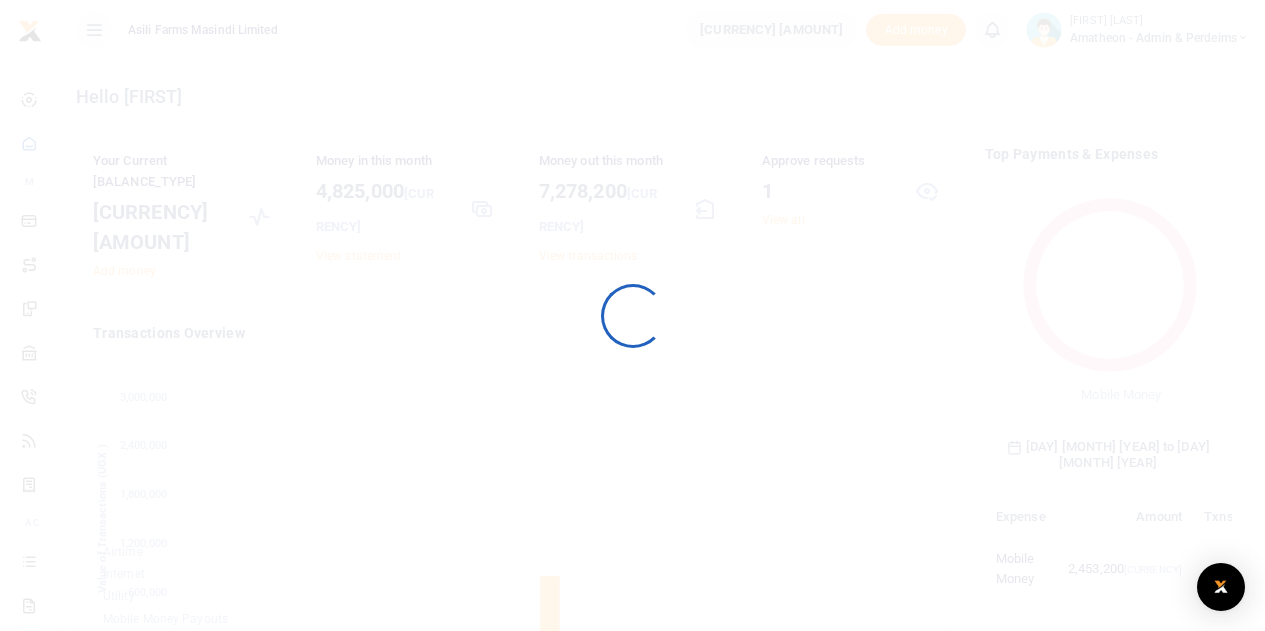 scroll, scrollTop: 0, scrollLeft: 0, axis: both 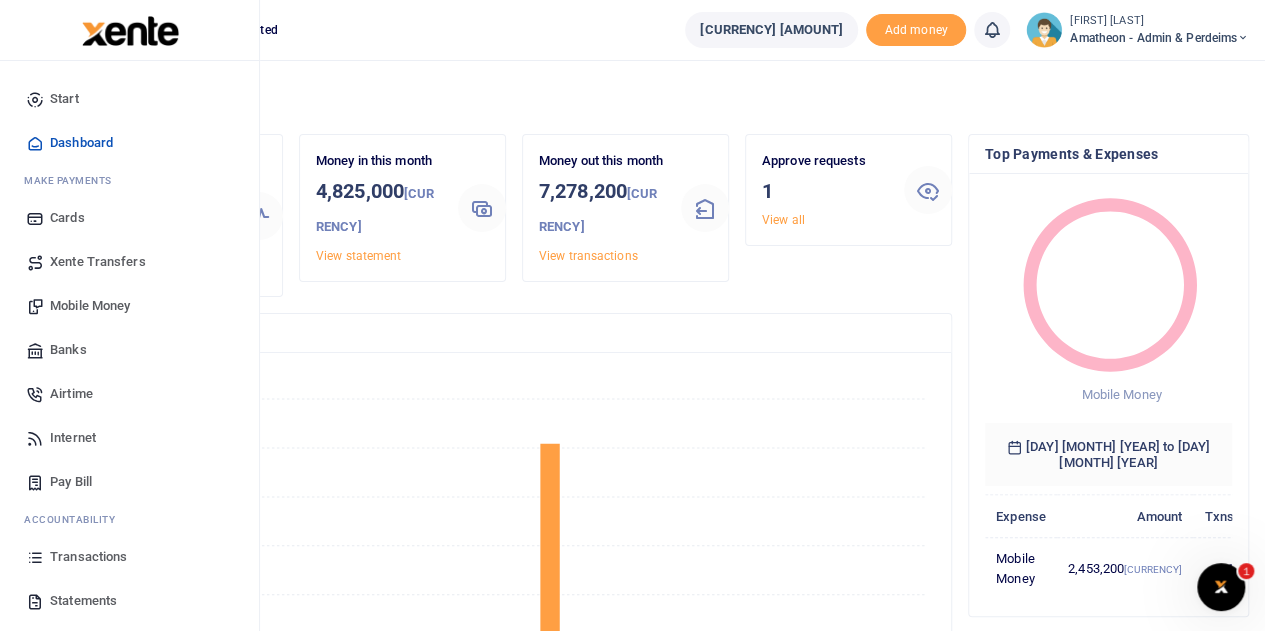click on "Transactions" at bounding box center [88, 557] 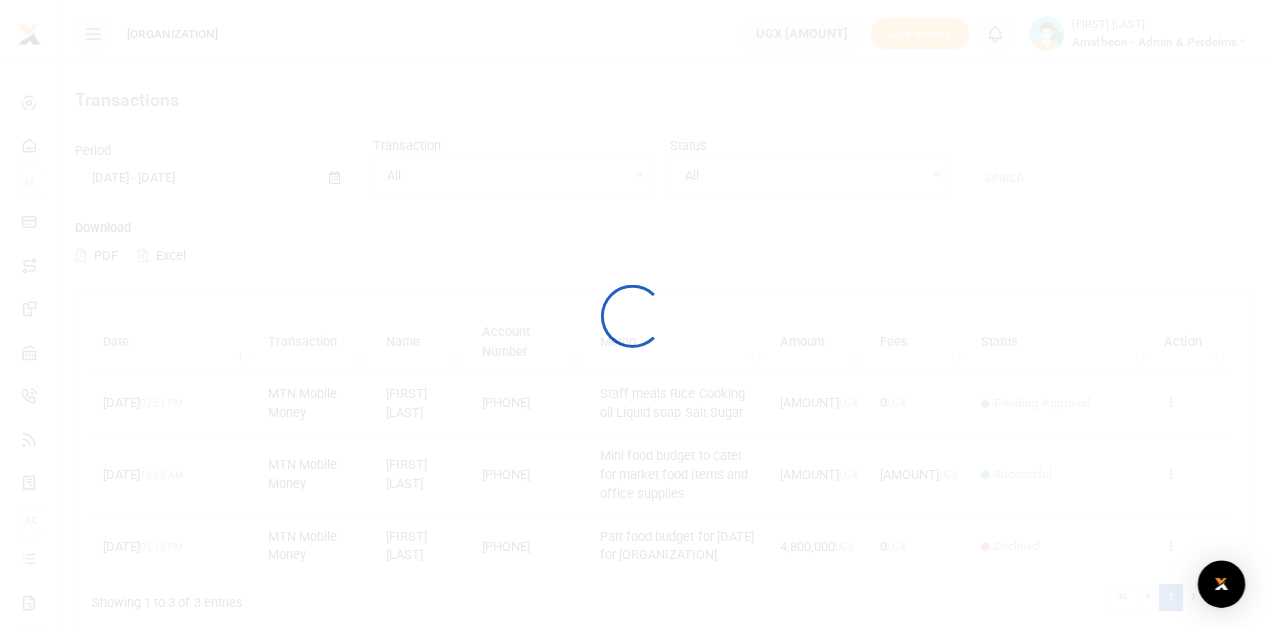 scroll, scrollTop: 0, scrollLeft: 0, axis: both 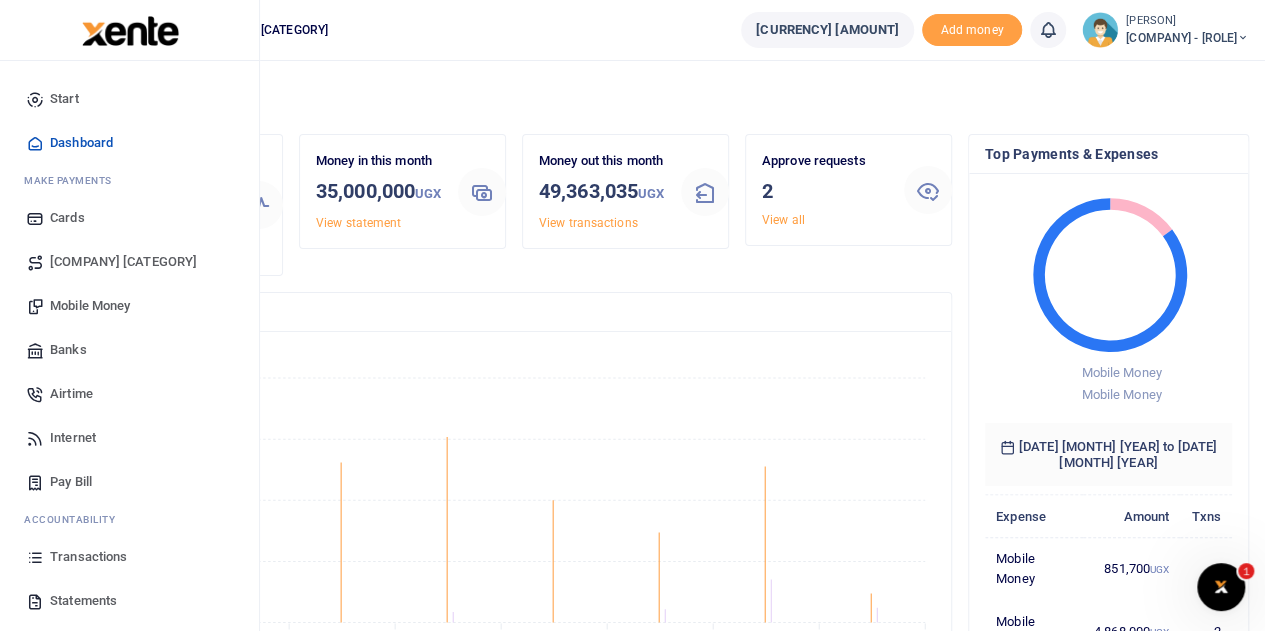 click on "Transactions" at bounding box center [88, 557] 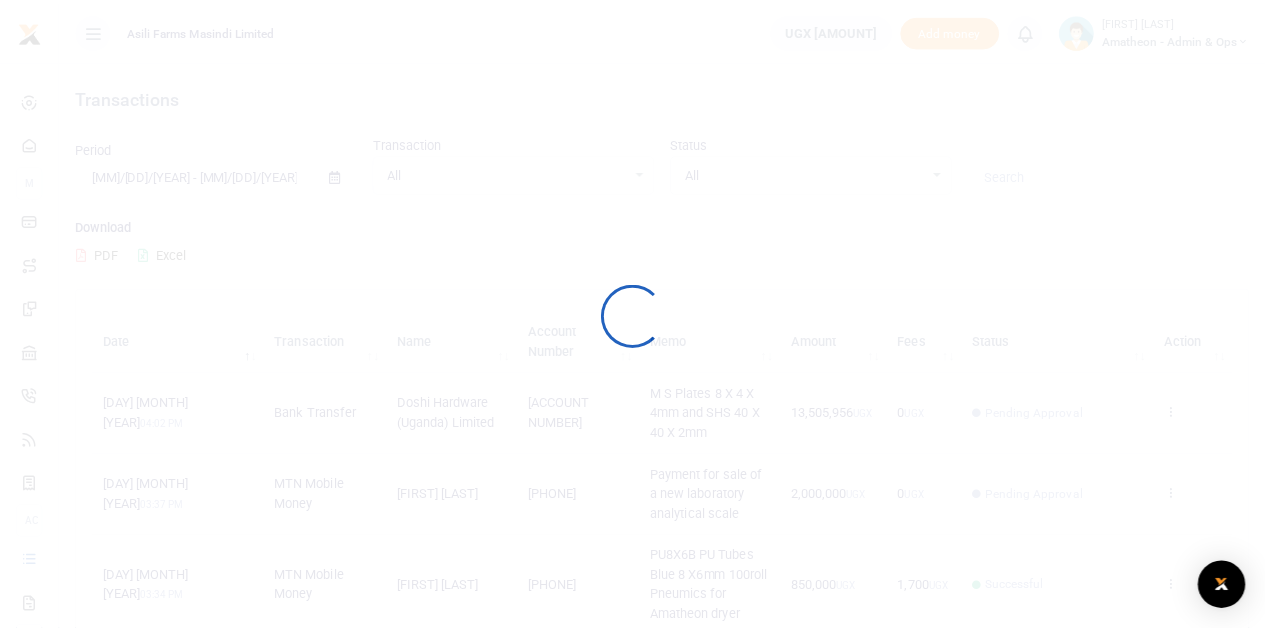 scroll, scrollTop: 0, scrollLeft: 0, axis: both 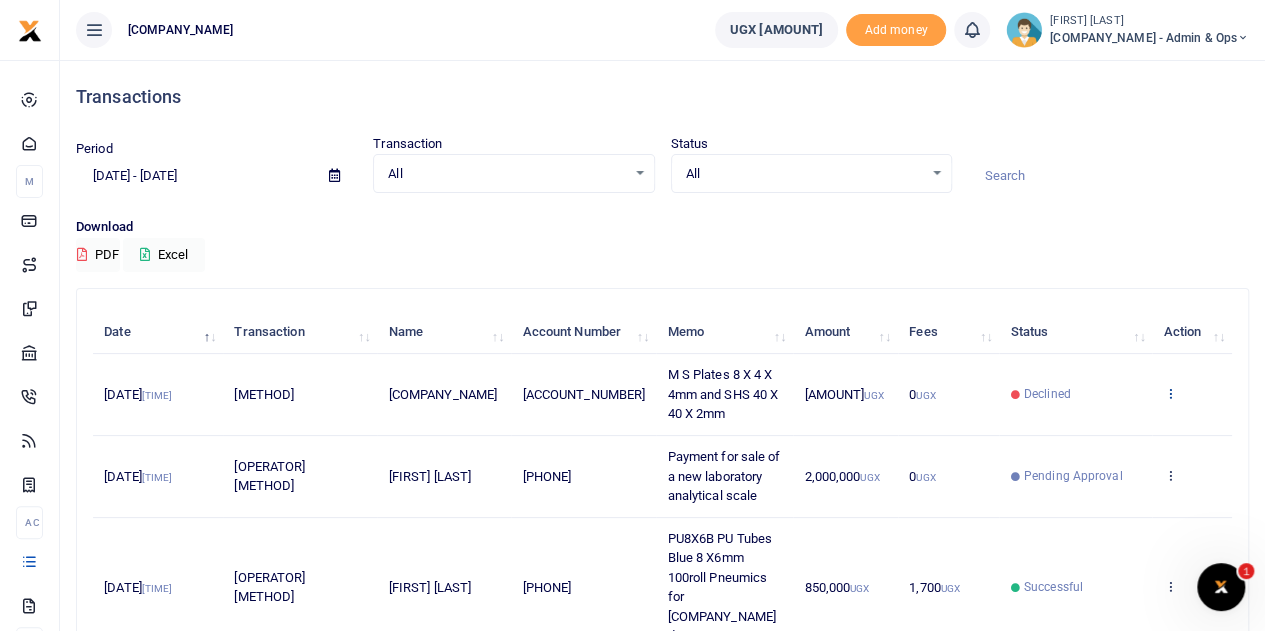 click at bounding box center [1169, 393] 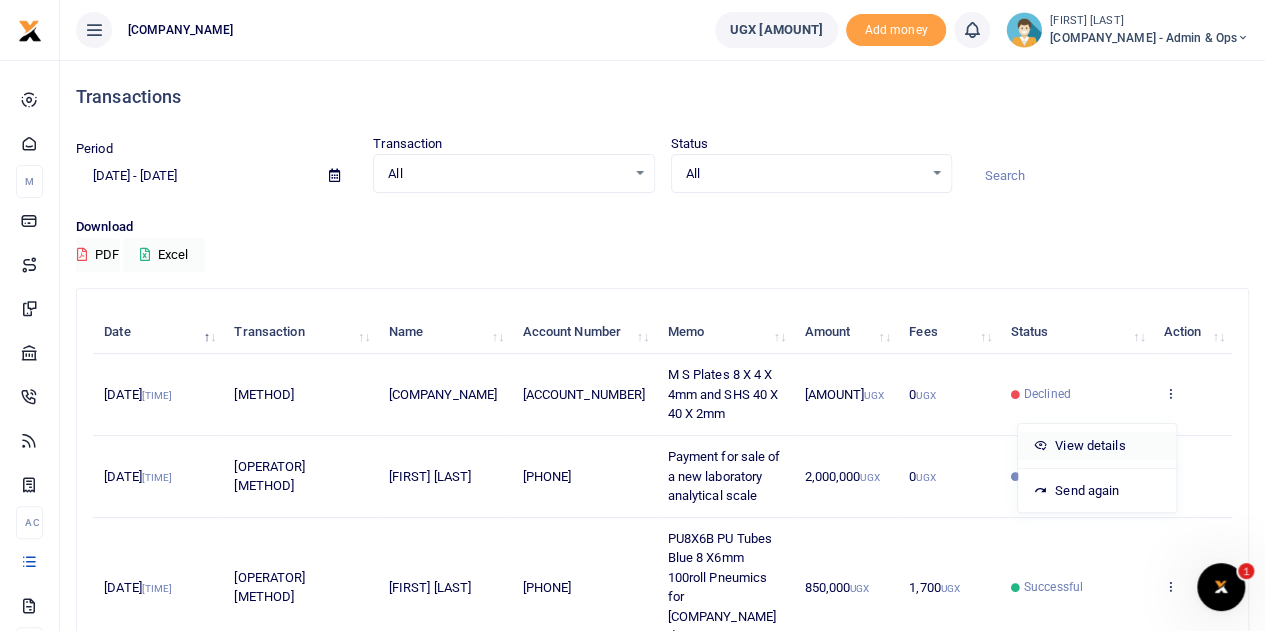 click on "View details" at bounding box center (1097, 446) 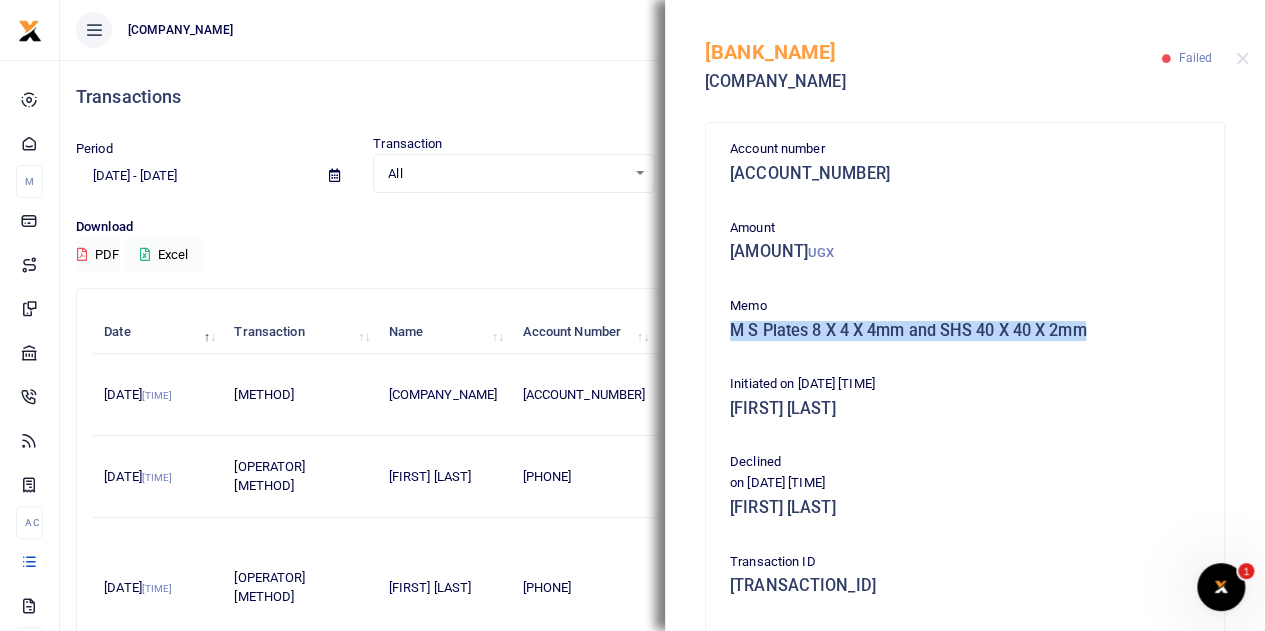 drag, startPoint x: 1091, startPoint y: 327, endPoint x: 726, endPoint y: 342, distance: 365.30807 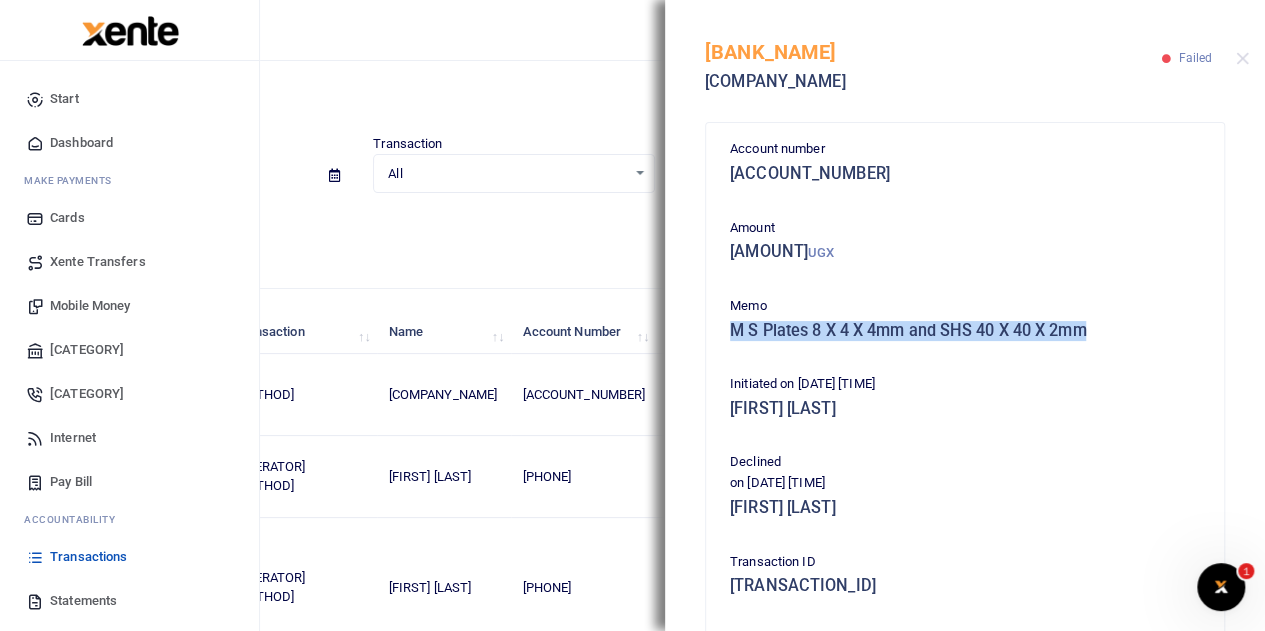 click on "Banks" at bounding box center [68, 350] 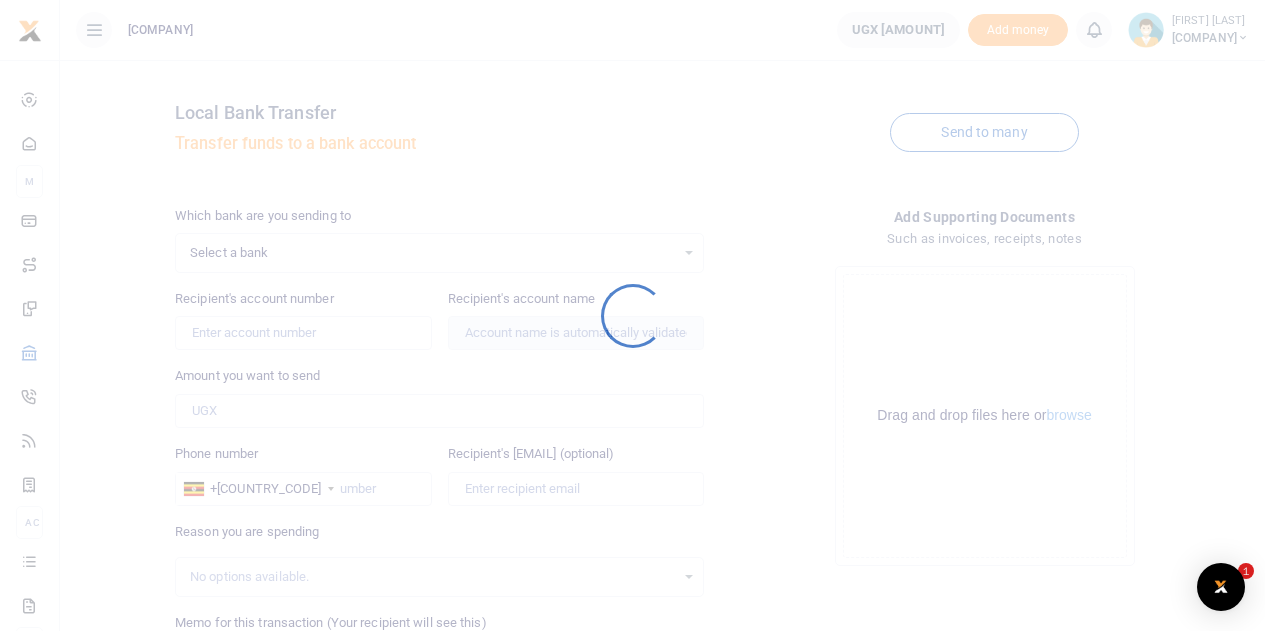 scroll, scrollTop: 0, scrollLeft: 0, axis: both 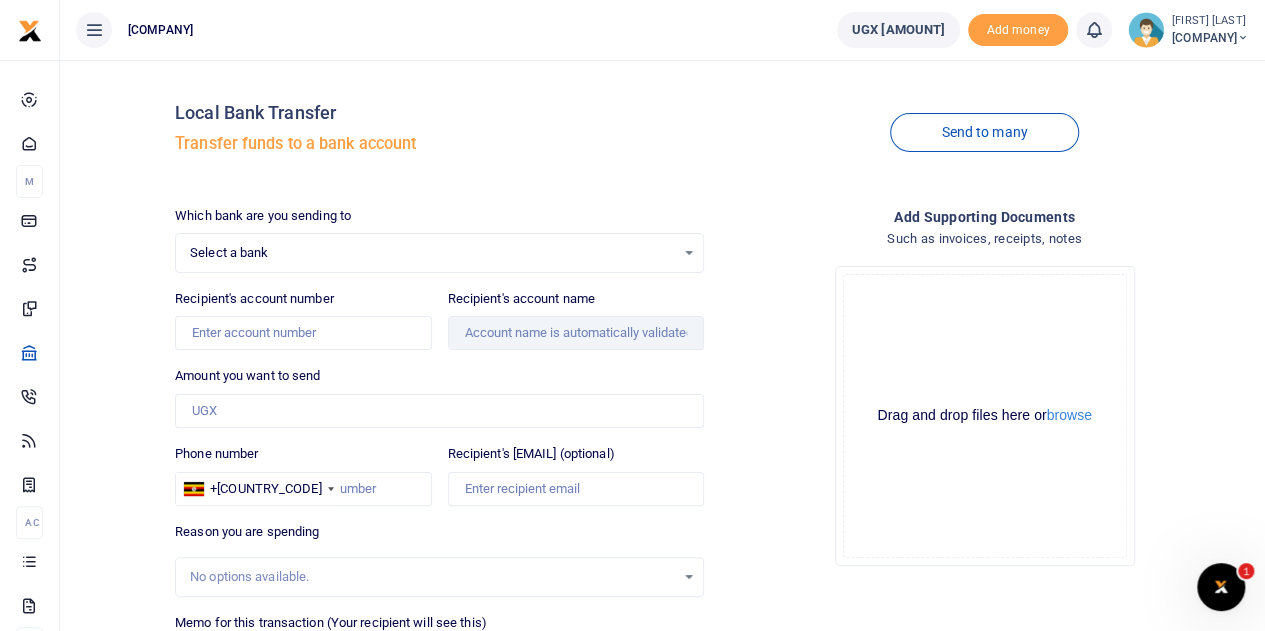 click on "Select a bank" at bounding box center [432, 253] 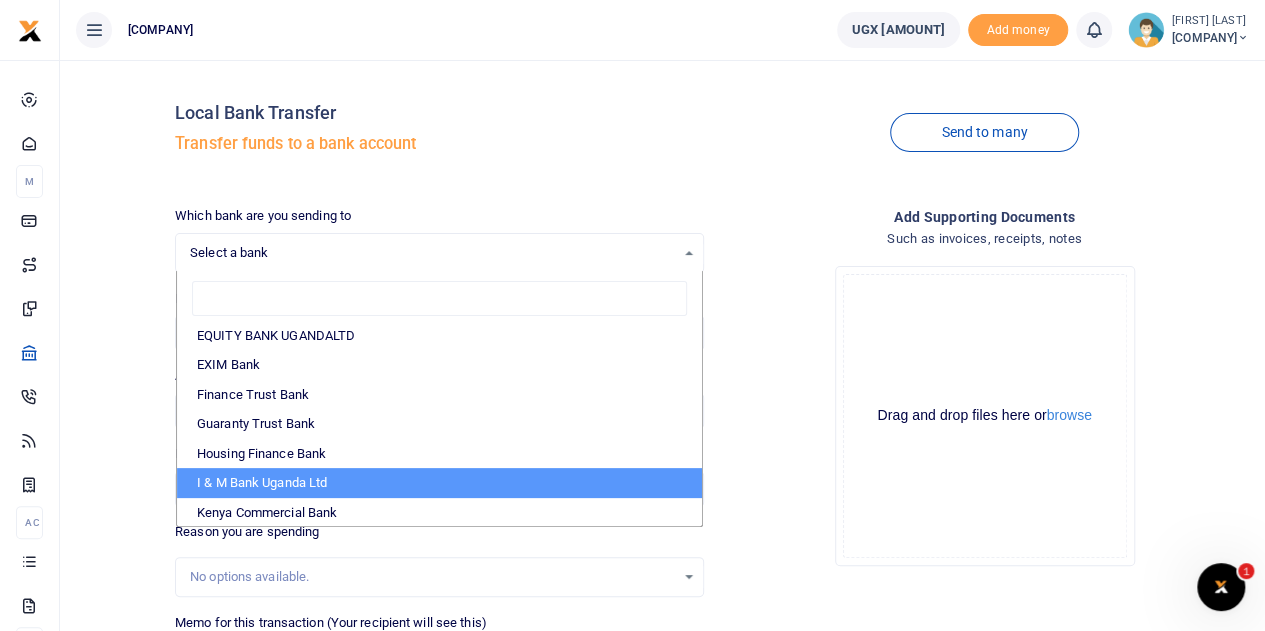 scroll, scrollTop: 300, scrollLeft: 0, axis: vertical 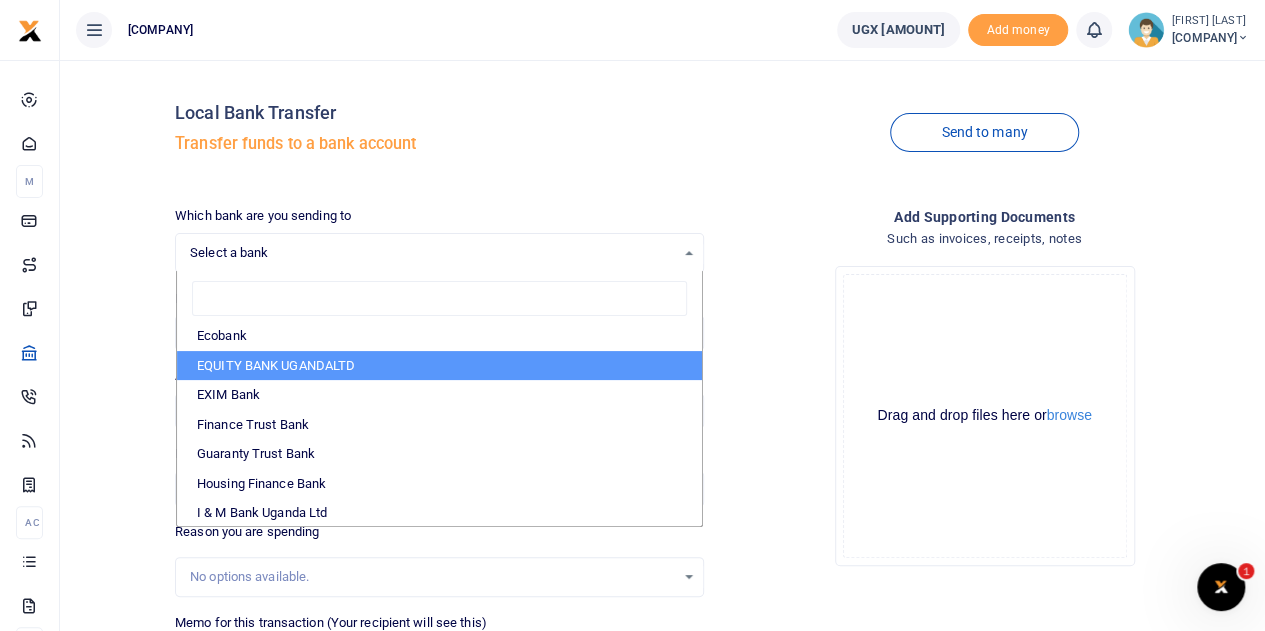 click on "EQUITY BANK UGANDALTD" at bounding box center [439, 366] 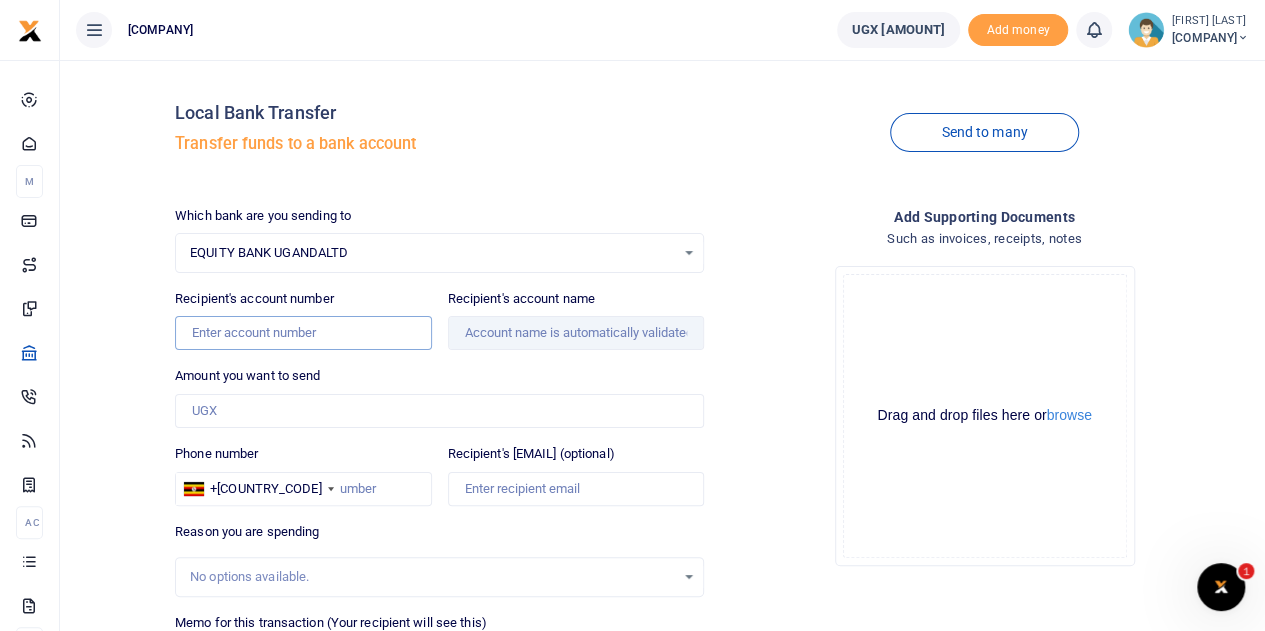 click on "Recipient's account number" at bounding box center [303, 333] 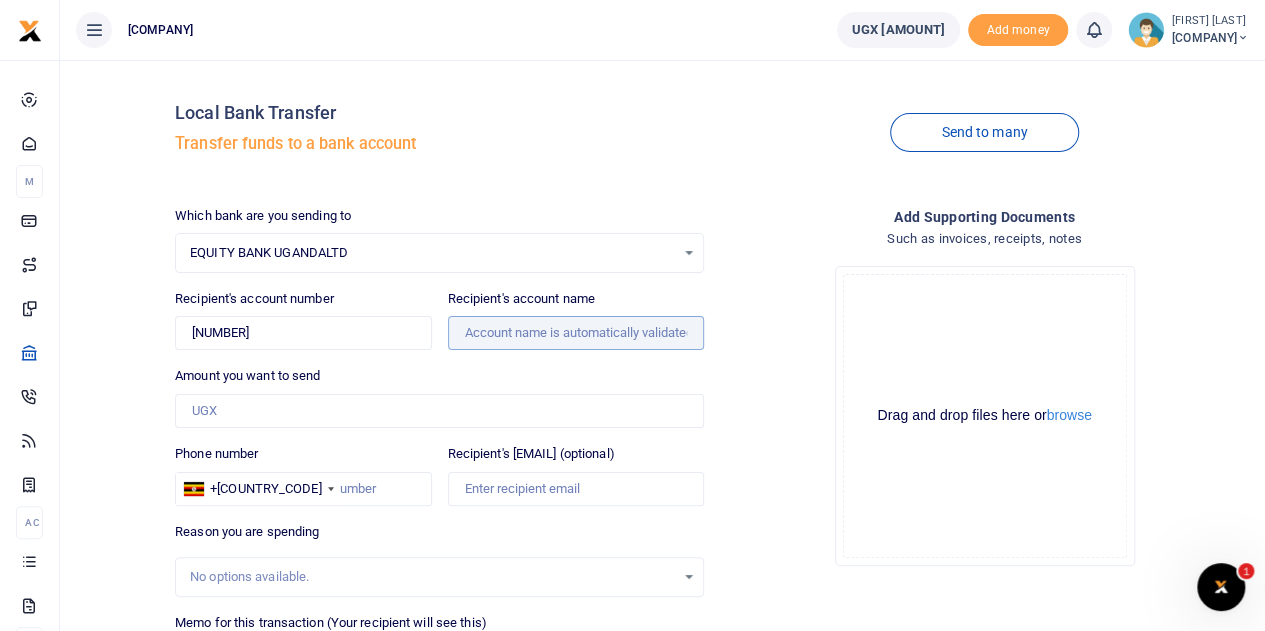 click on "Recipient's account name" at bounding box center [576, 333] 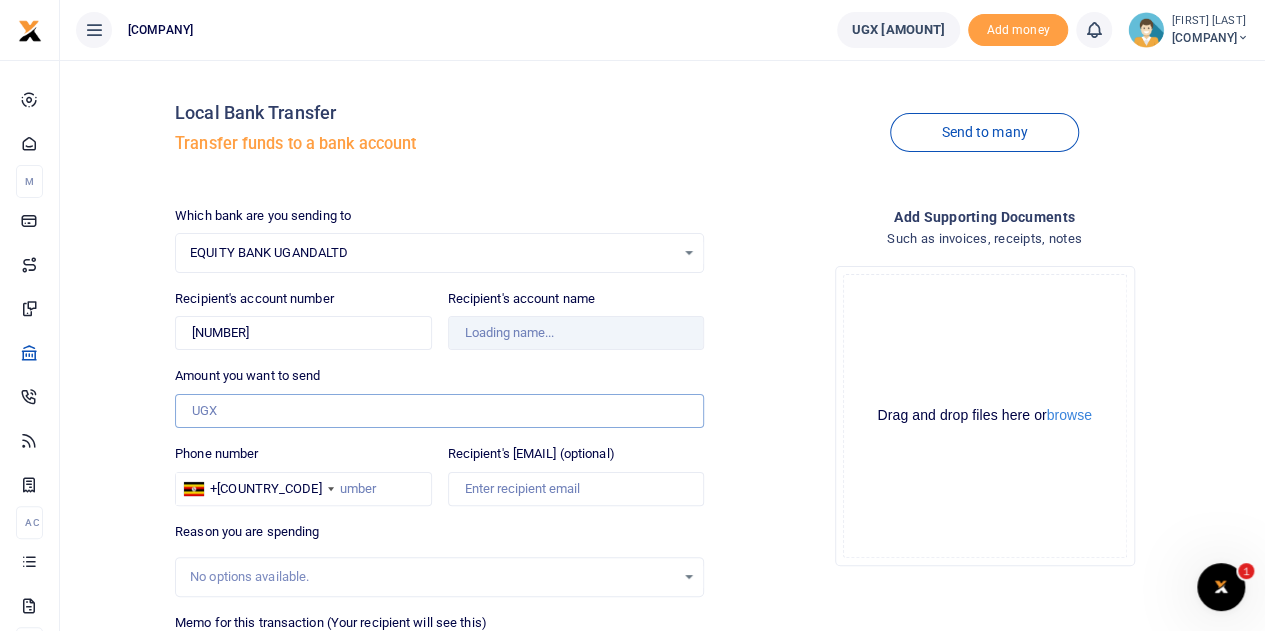 click on "Amount you want to send" at bounding box center (439, 411) 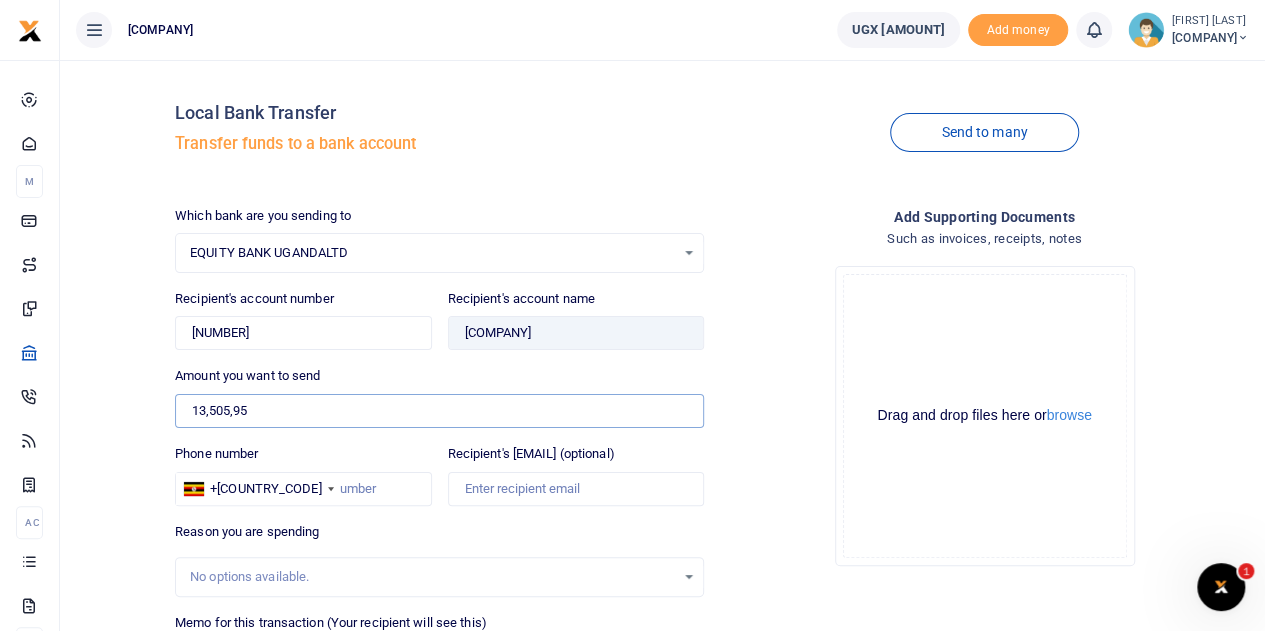 click on "13,505,95" at bounding box center (439, 411) 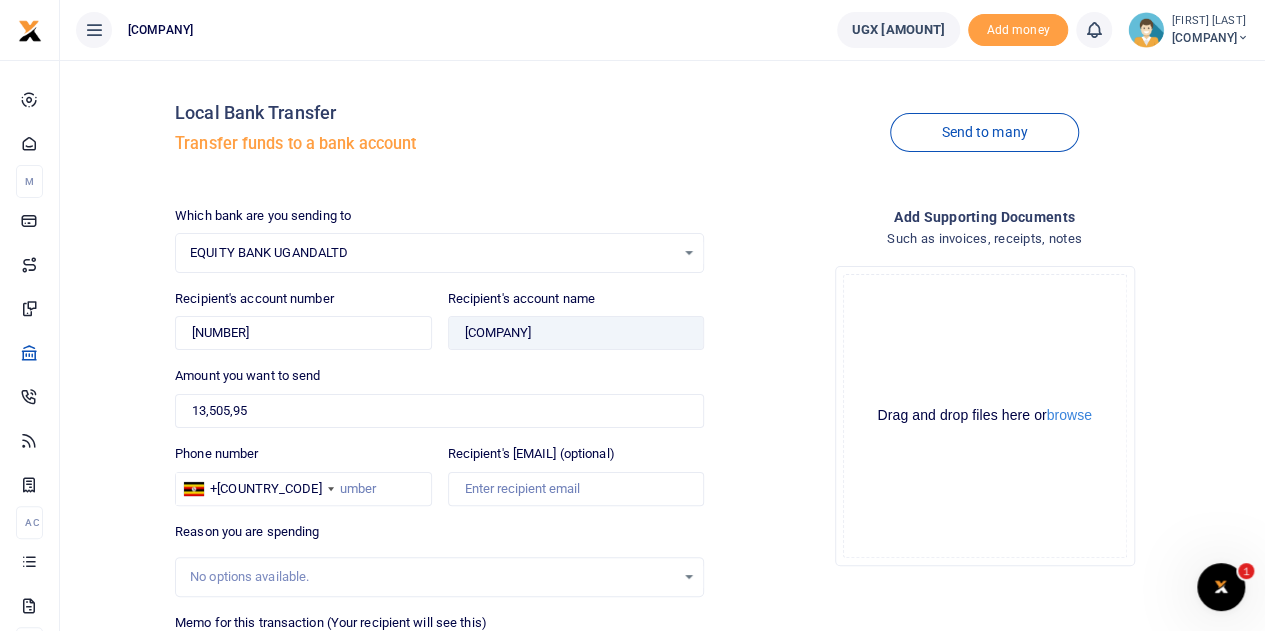click on "Reason you are spending
No options available." at bounding box center [439, 239] 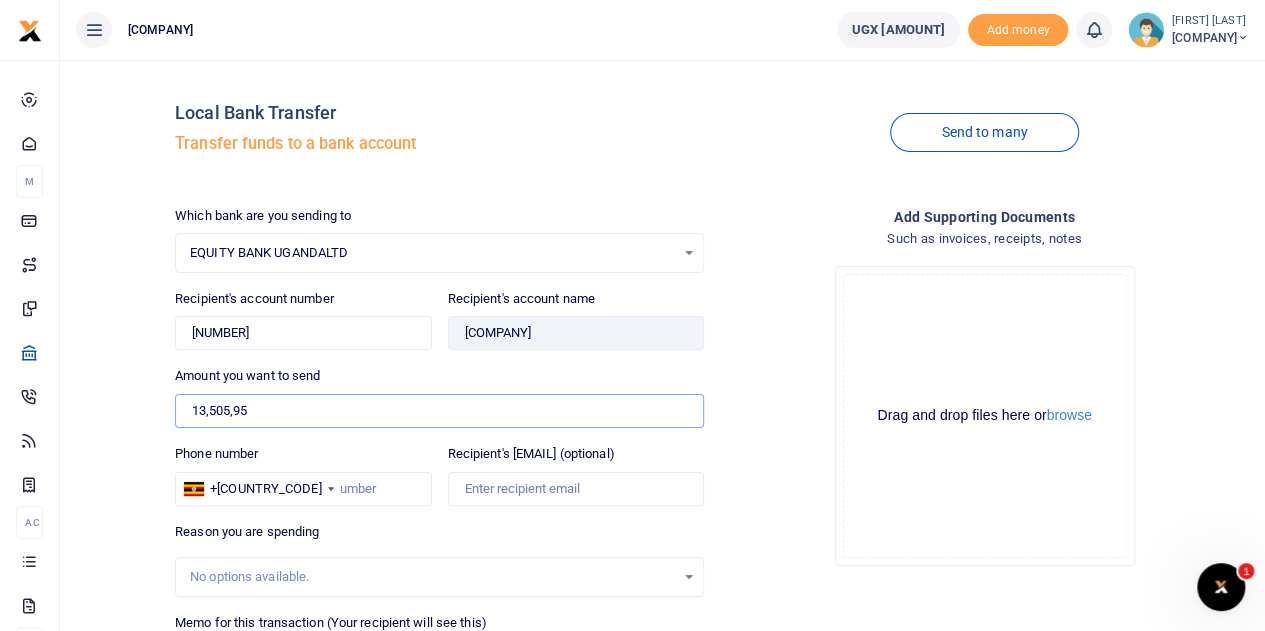 click on "13,505,95" at bounding box center (439, 411) 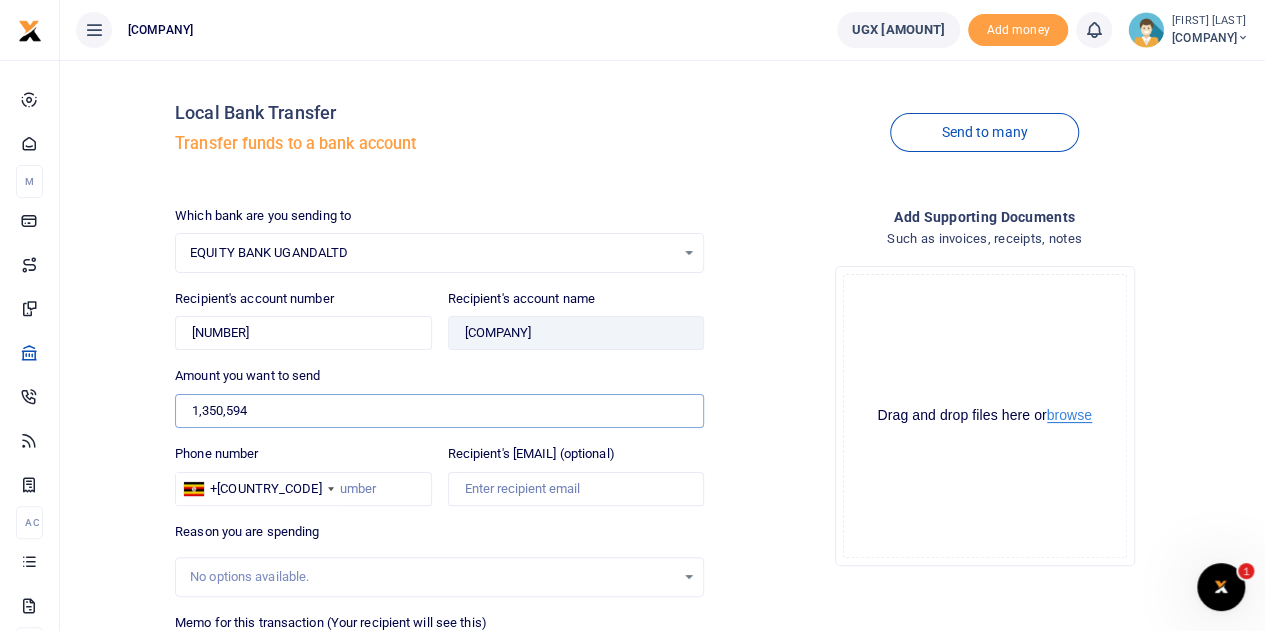 type on "1,350,594" 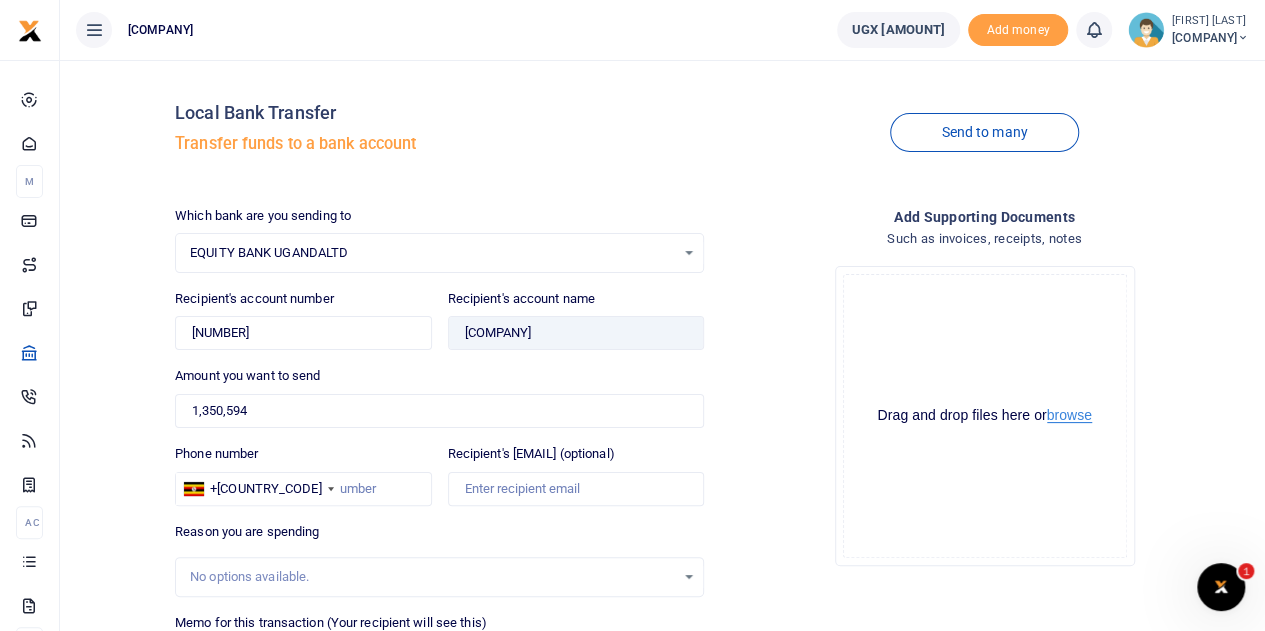 click on "browse" at bounding box center [1069, 415] 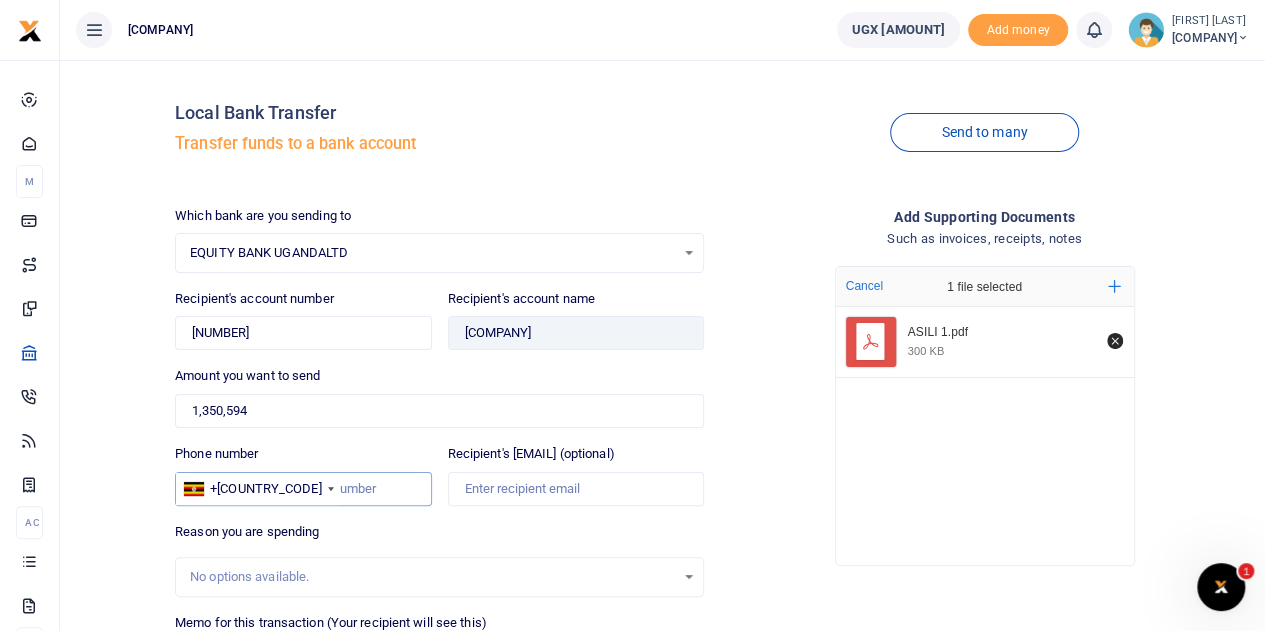 click on "Phone number" at bounding box center [303, 489] 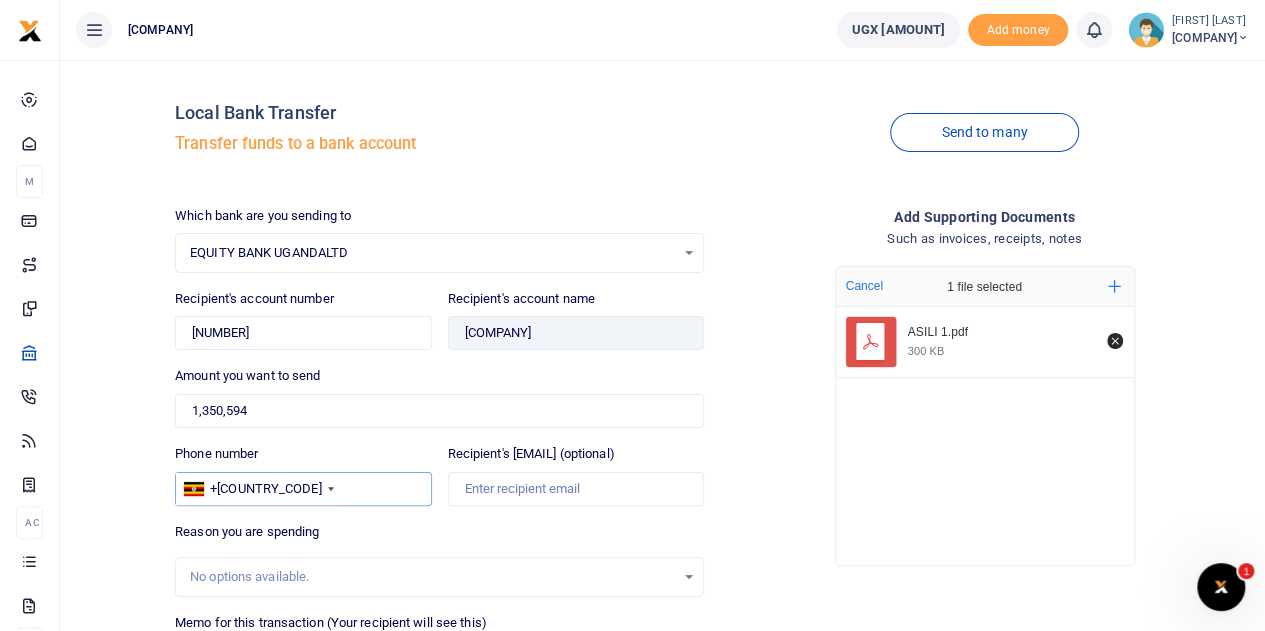 type on "755235235" 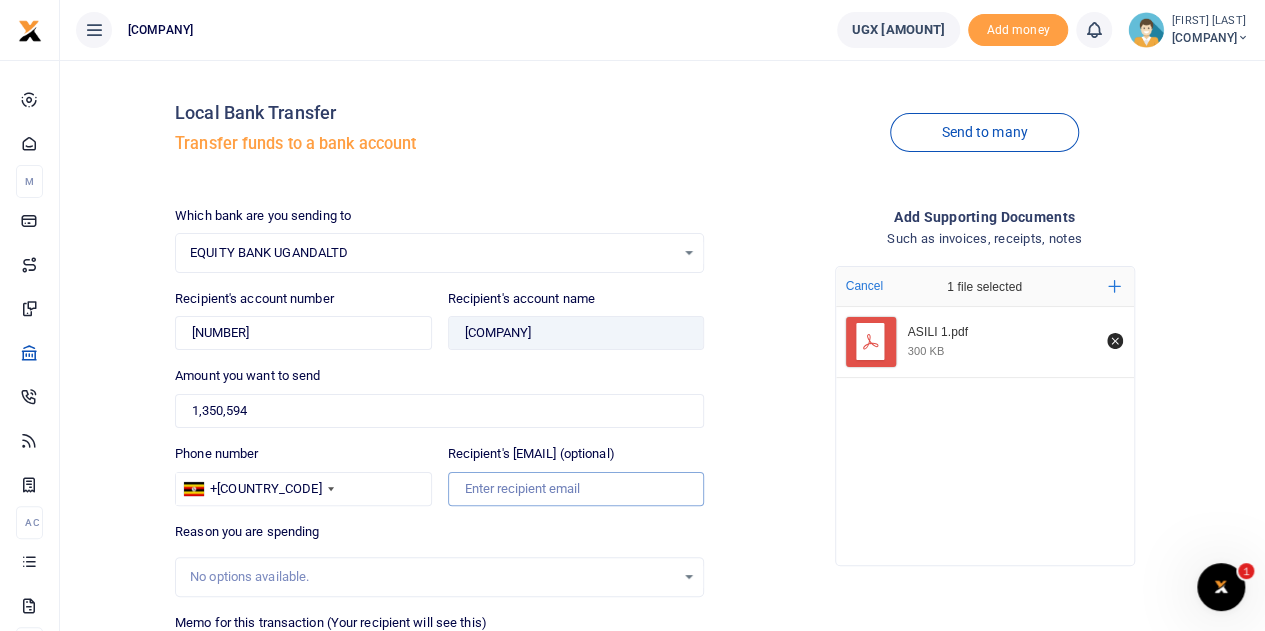 click on "Recipient's email (optional)" at bounding box center (576, 489) 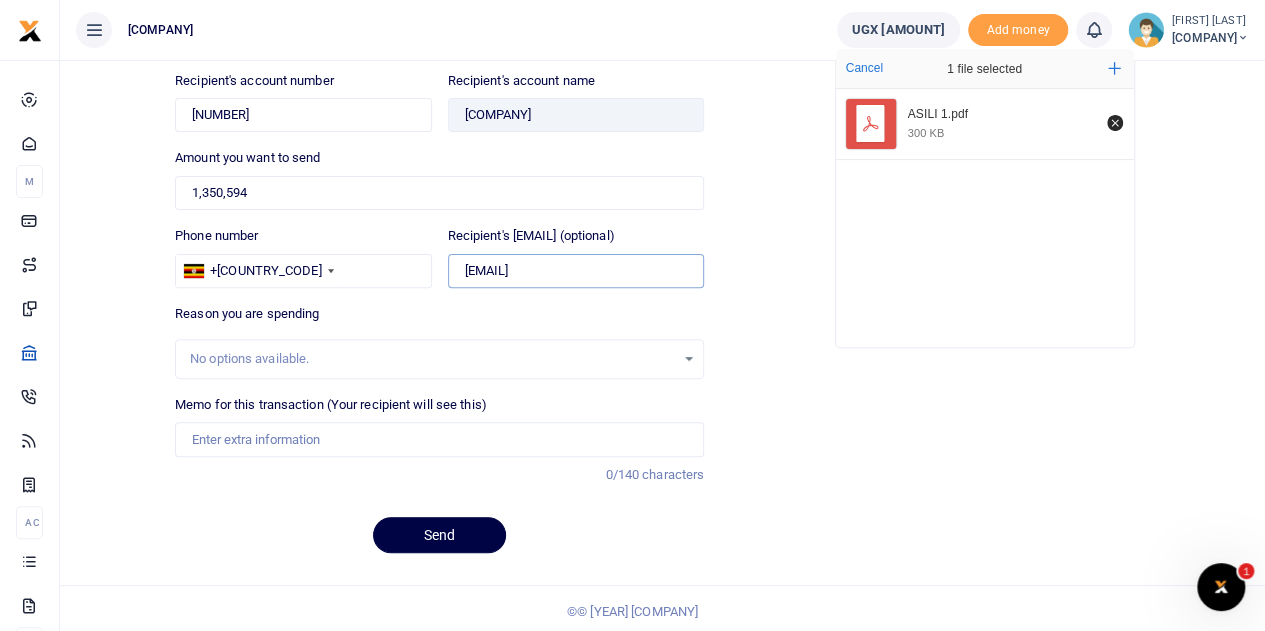 scroll, scrollTop: 219, scrollLeft: 0, axis: vertical 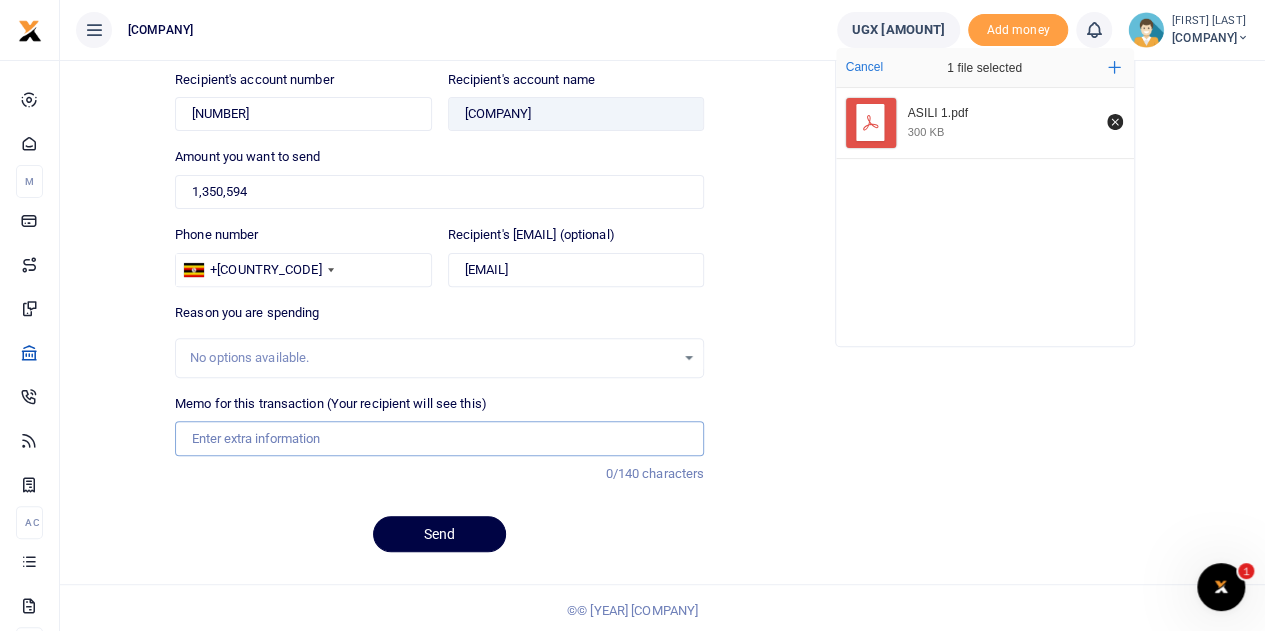 click on "Memo for this transaction (Your recipient will see this)" at bounding box center [439, 438] 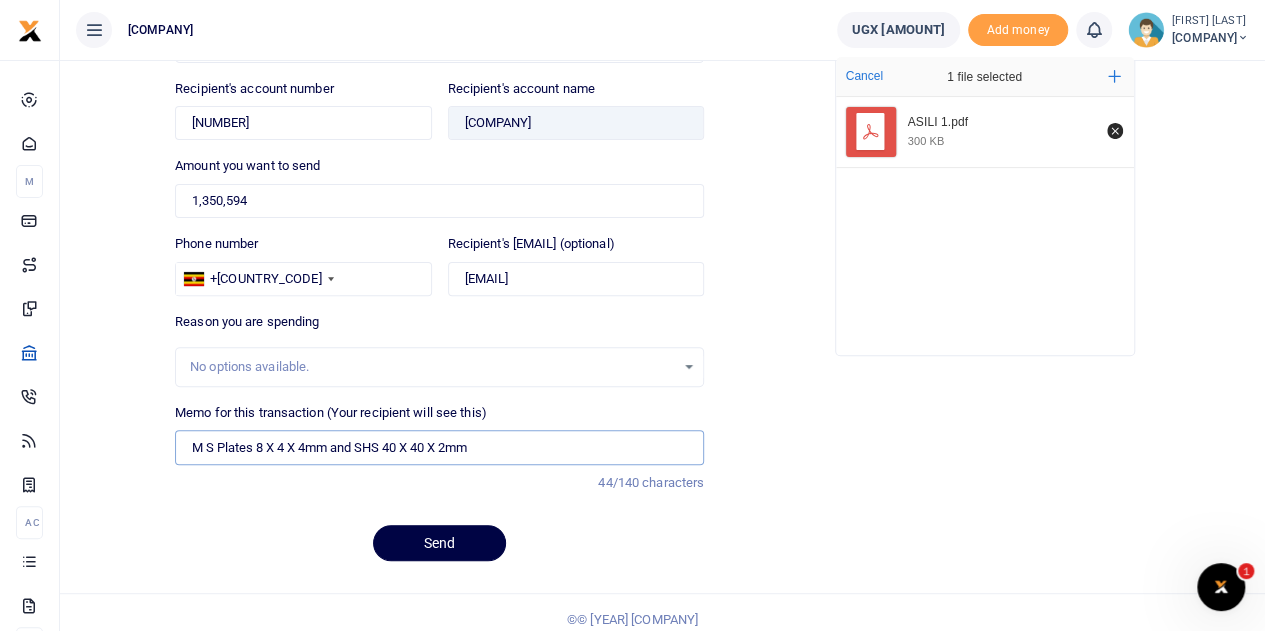 scroll, scrollTop: 219, scrollLeft: 0, axis: vertical 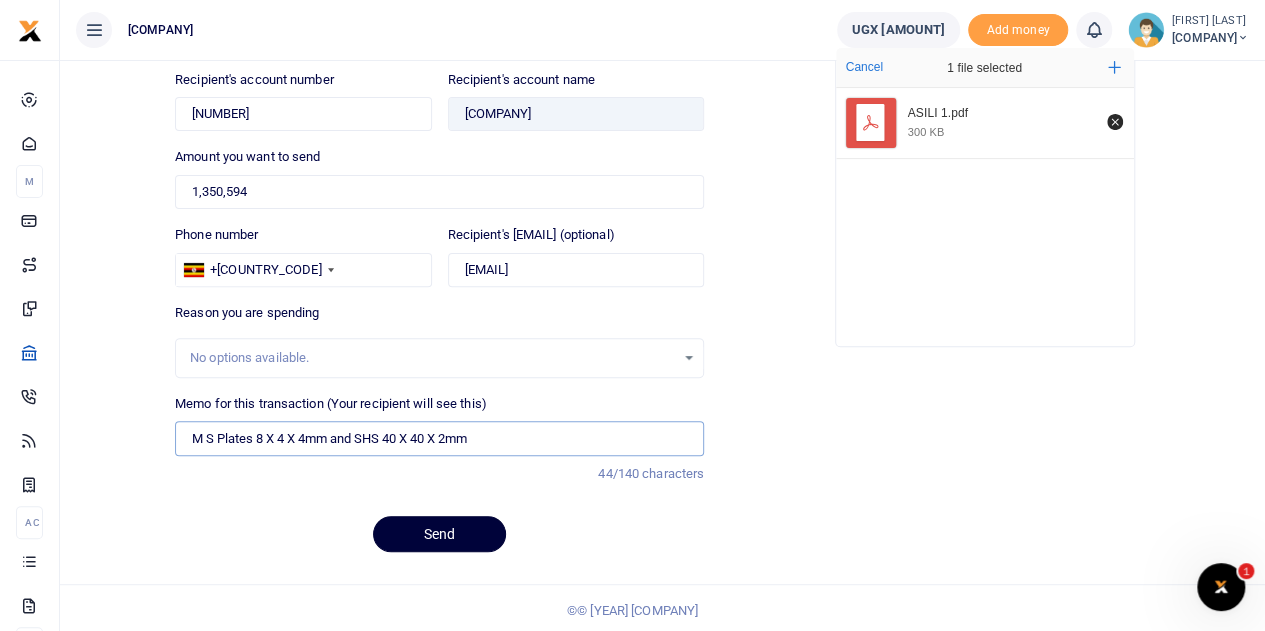 type on "M S Plates 8 X 4 X 4mm and SHS 40 X 40 X 2mm" 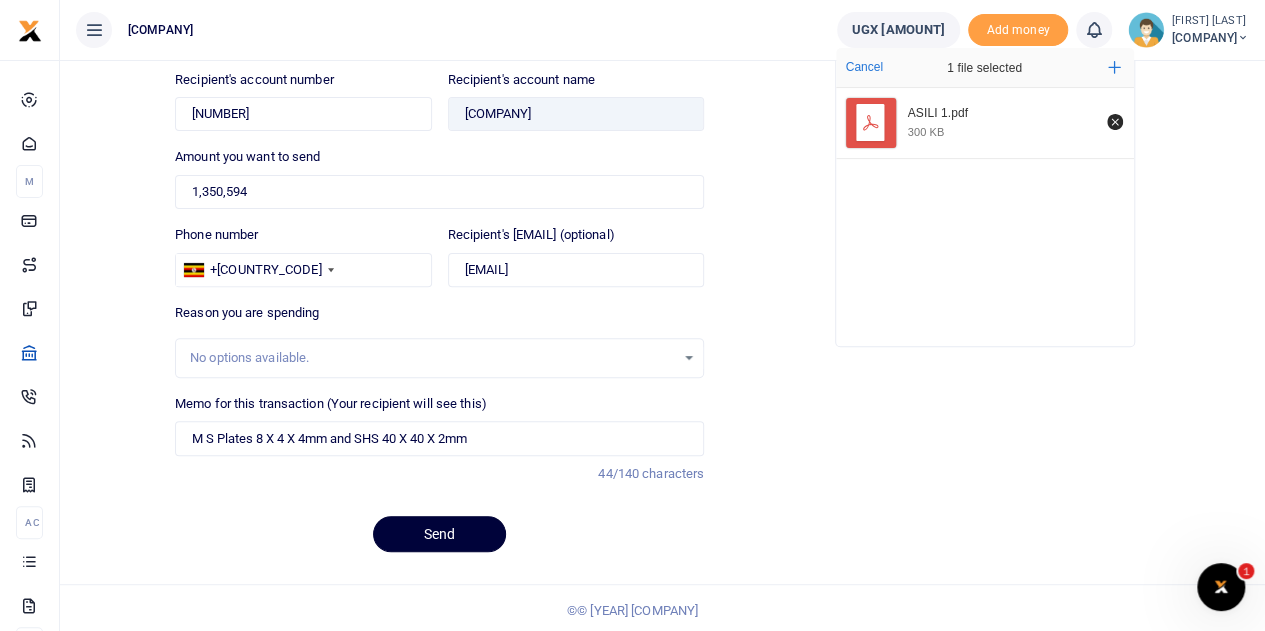 click on "Send" at bounding box center (439, 534) 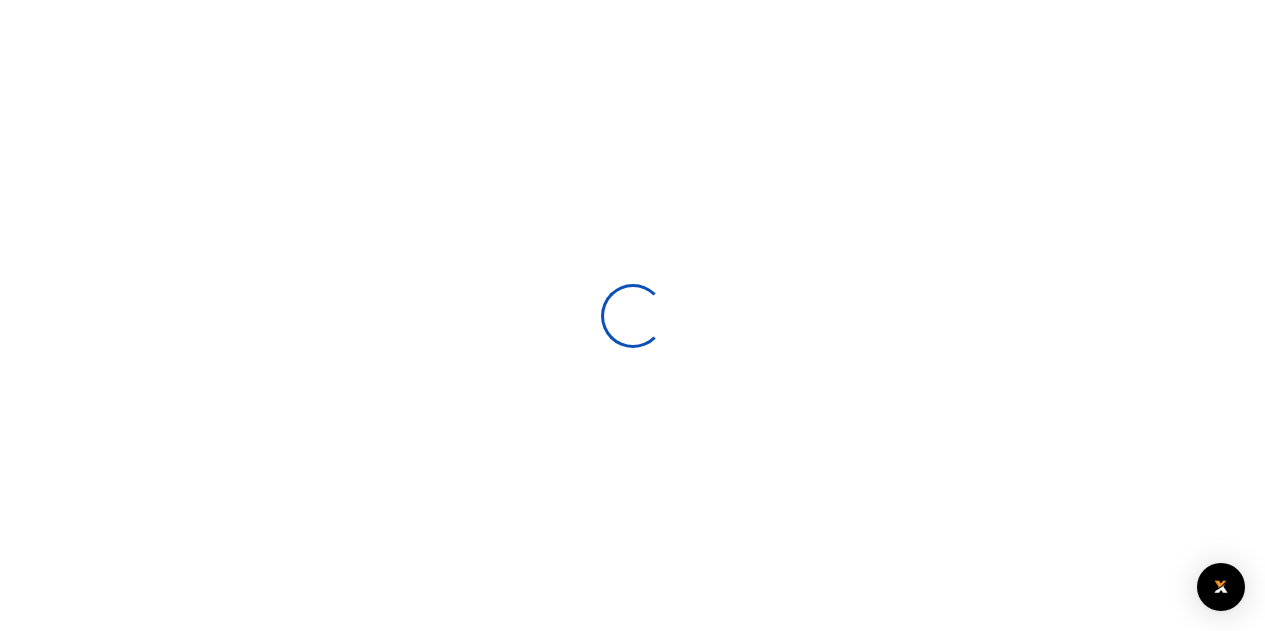 scroll, scrollTop: 218, scrollLeft: 0, axis: vertical 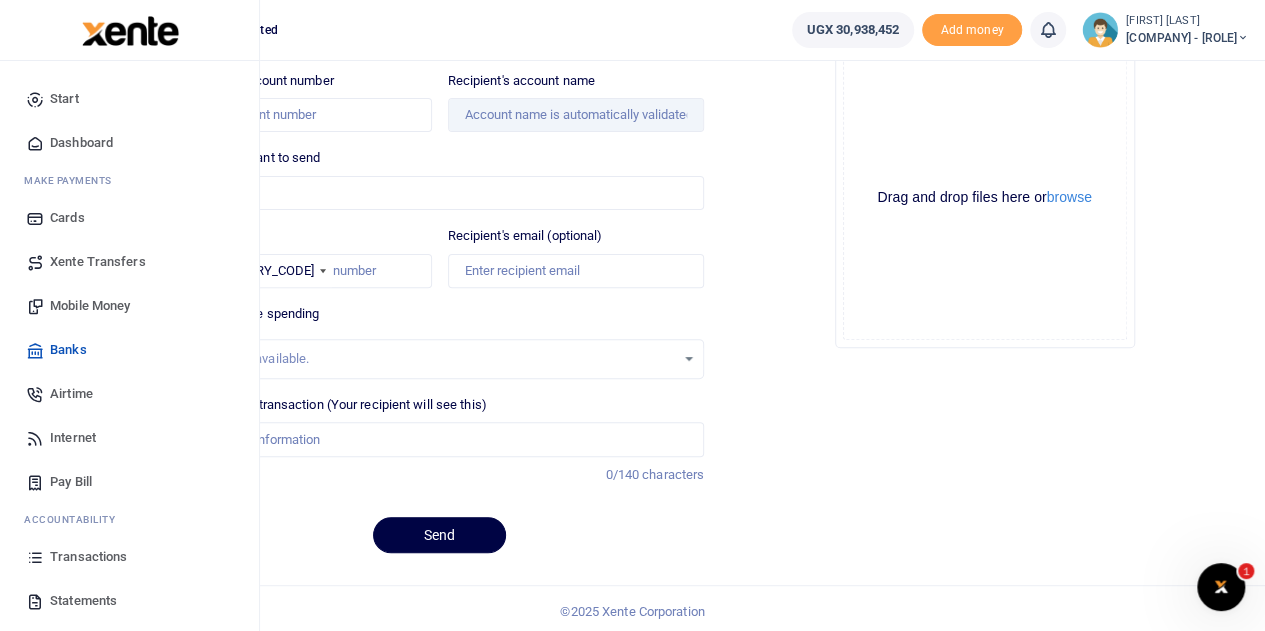 click on "Transactions" at bounding box center (88, 557) 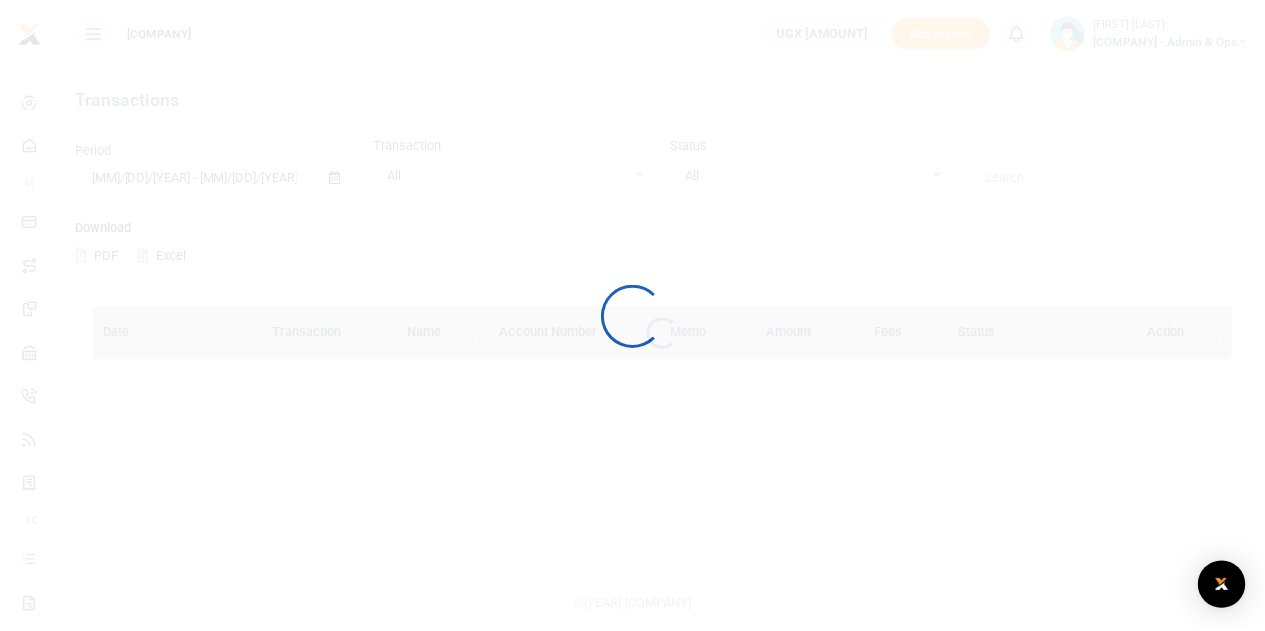 scroll, scrollTop: 0, scrollLeft: 0, axis: both 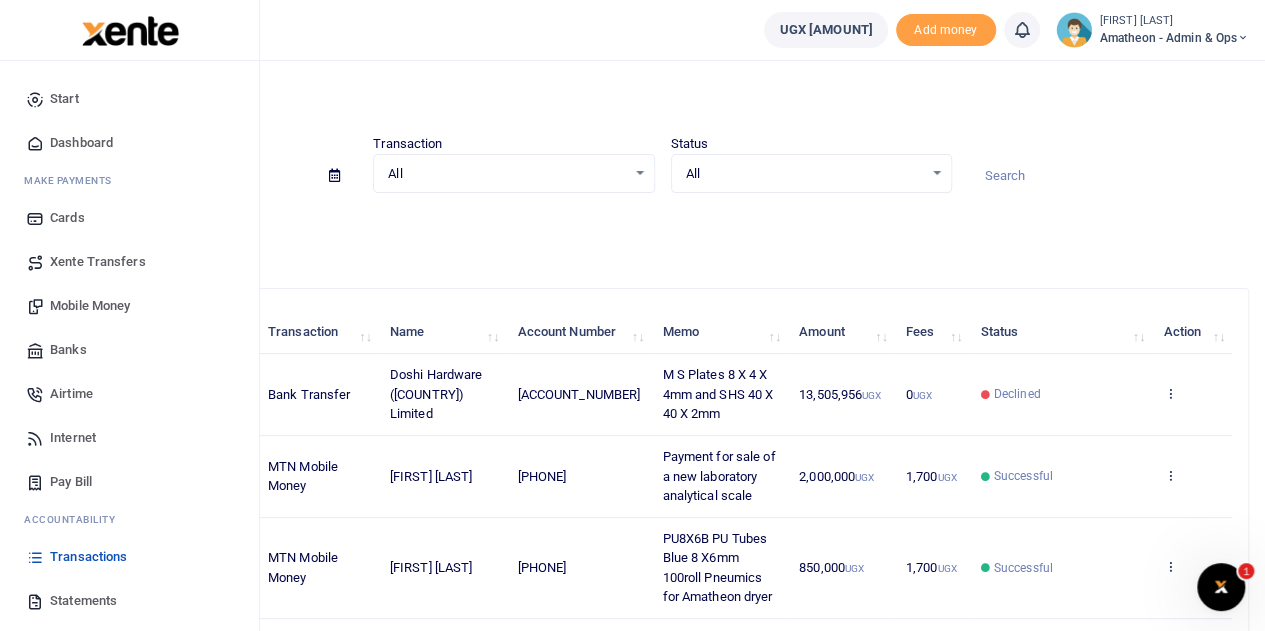 click on "Transactions" at bounding box center (88, 557) 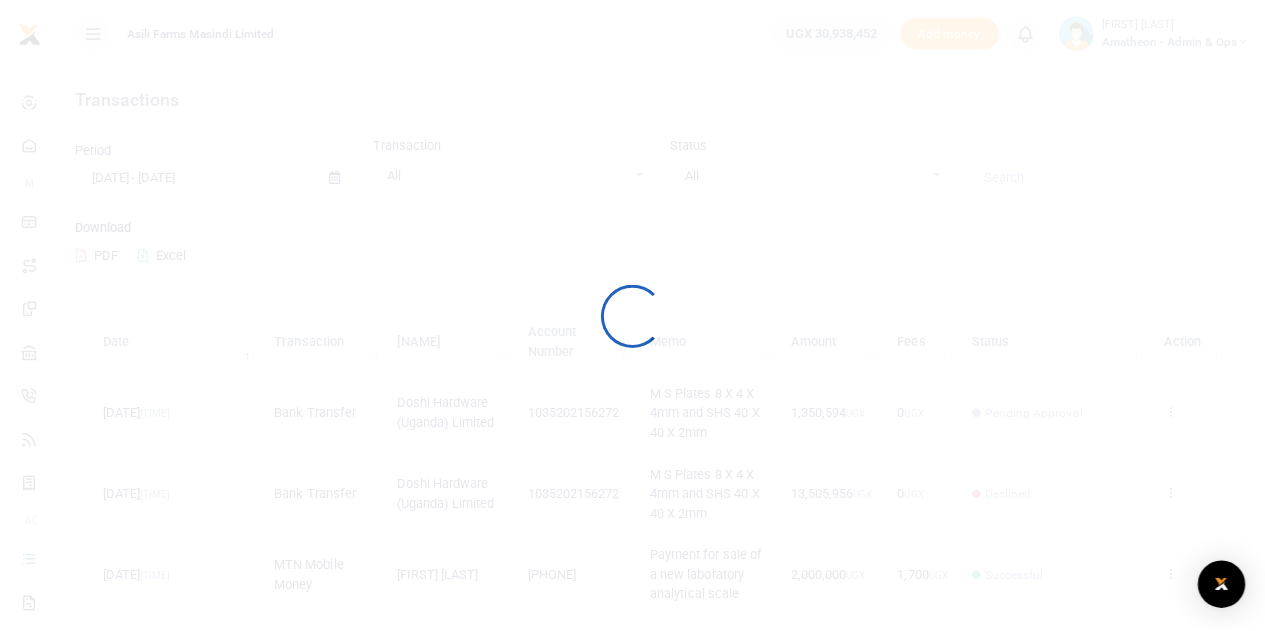 scroll, scrollTop: 0, scrollLeft: 0, axis: both 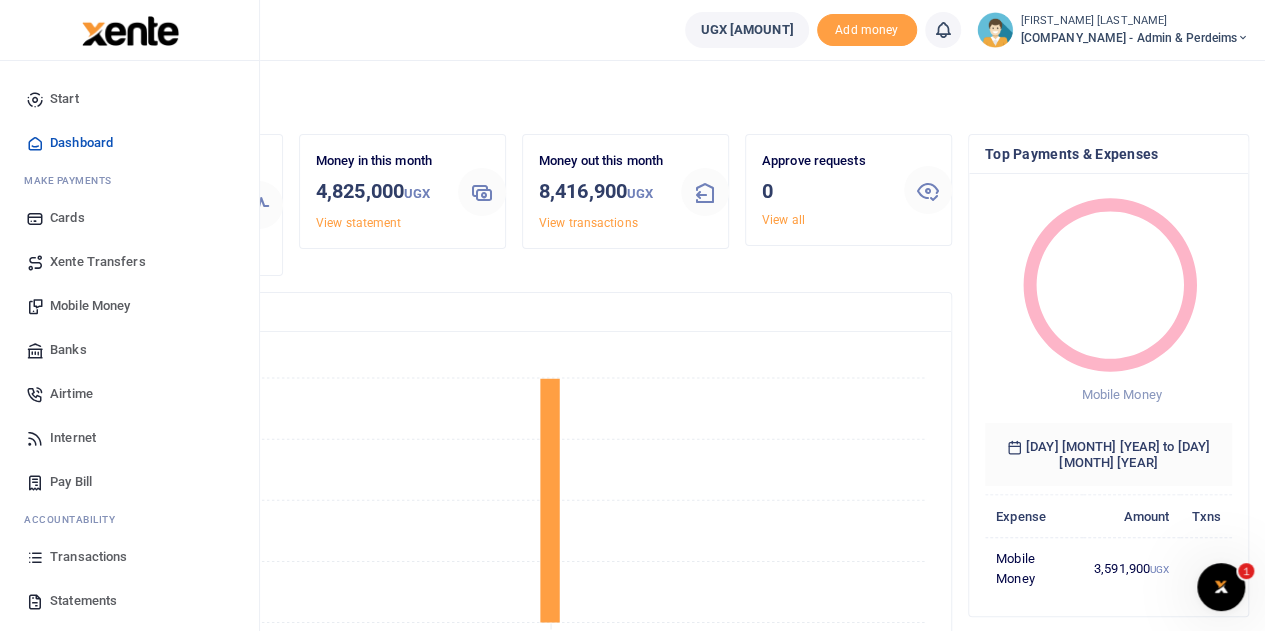 click on "Transactions" at bounding box center [88, 557] 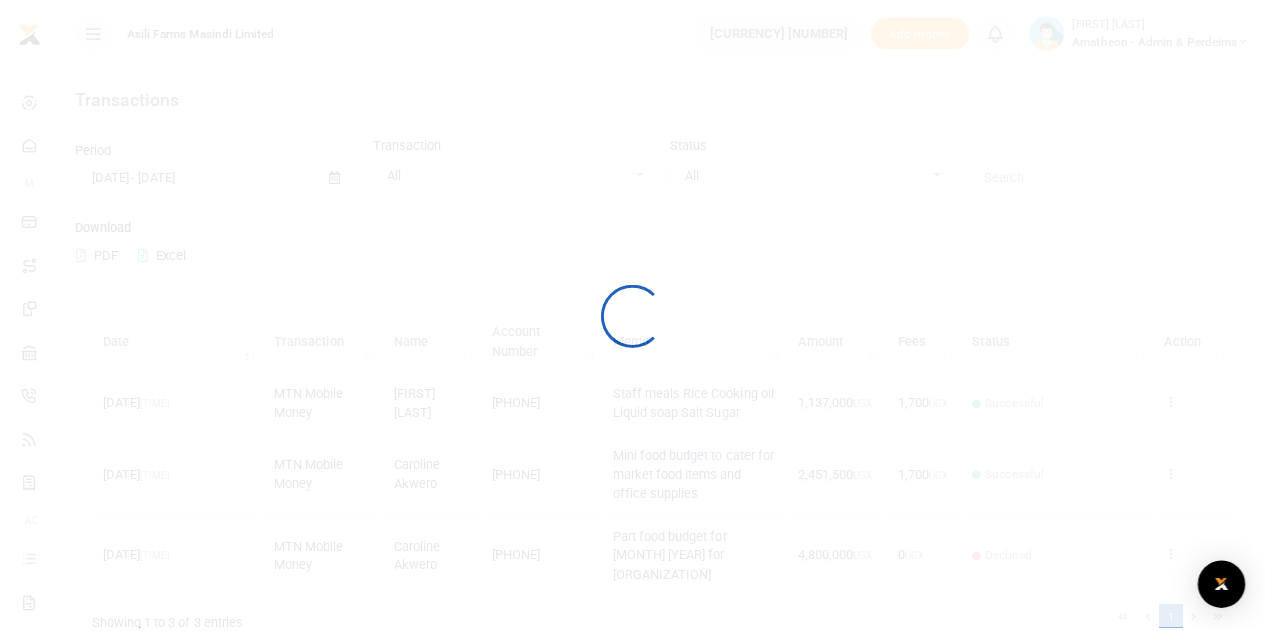 scroll, scrollTop: 0, scrollLeft: 0, axis: both 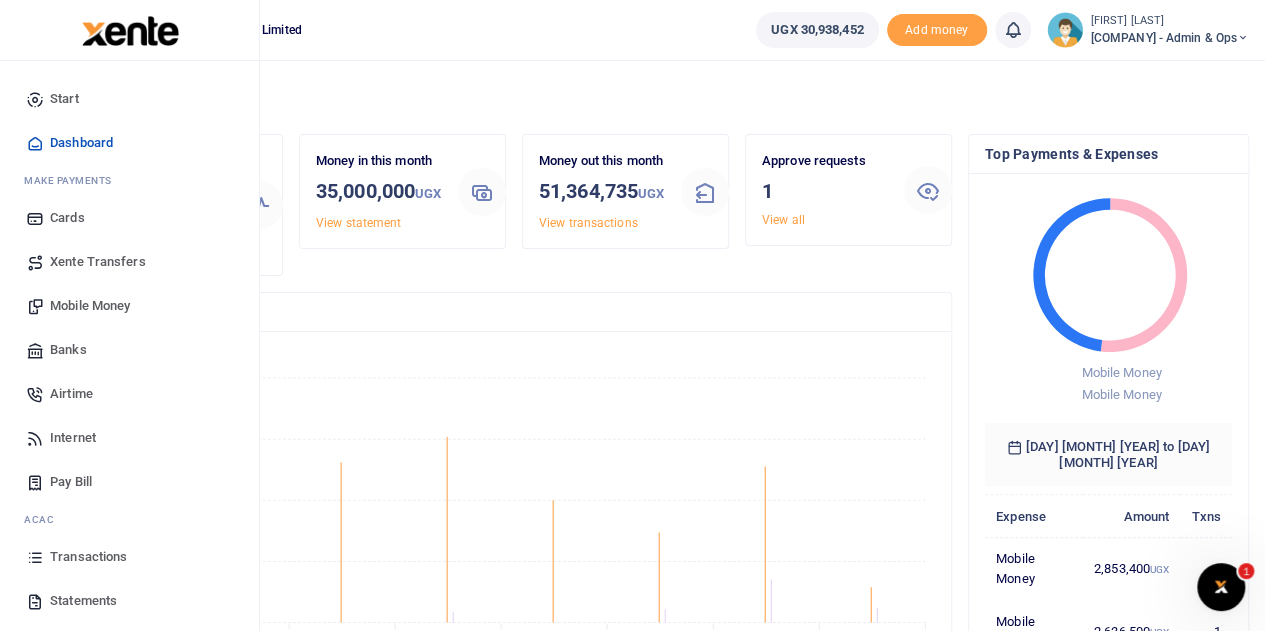 click on "Transactions" at bounding box center [88, 557] 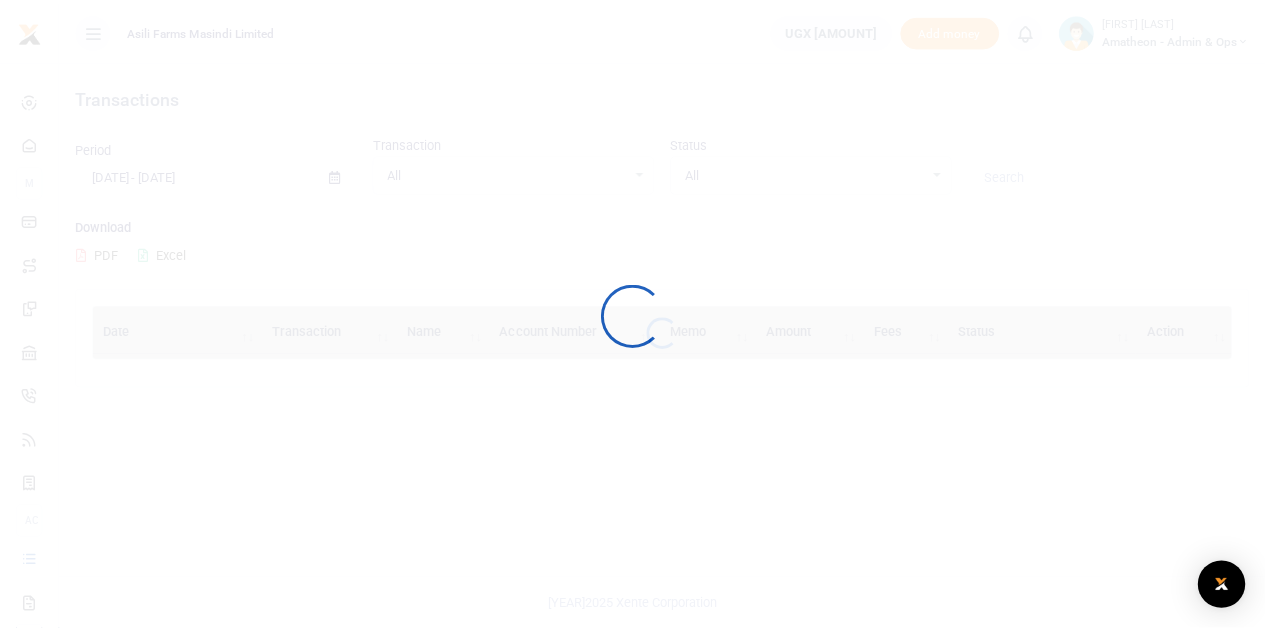 scroll, scrollTop: 0, scrollLeft: 0, axis: both 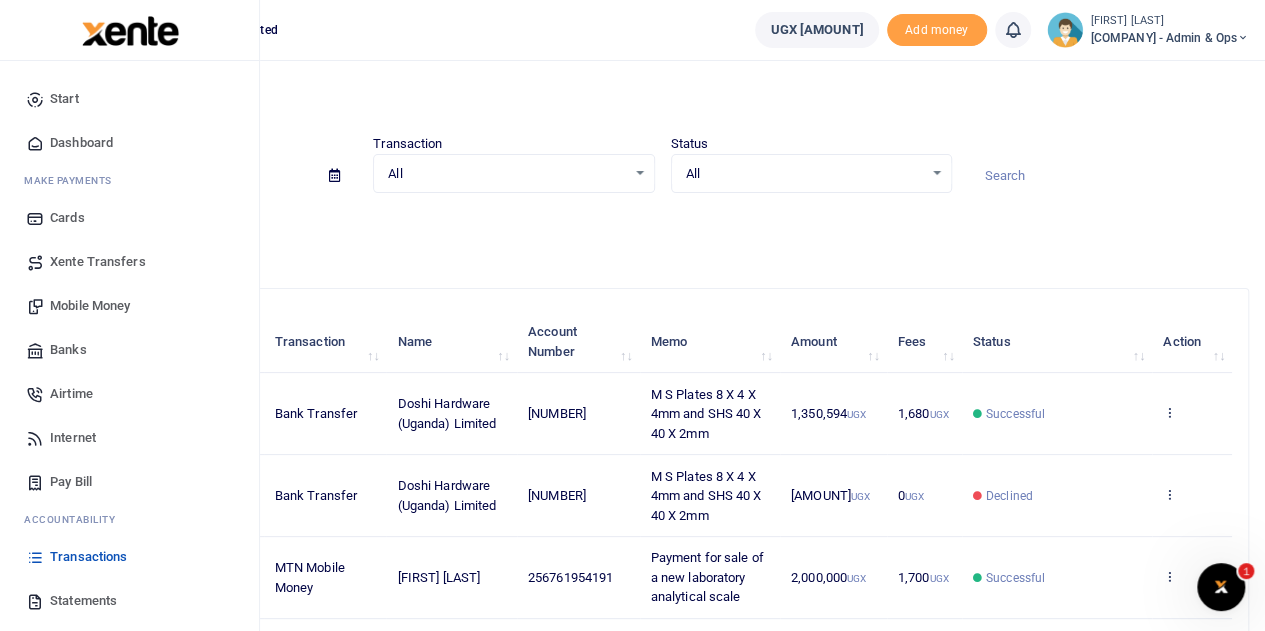 click on "Mobile Money" at bounding box center [90, 306] 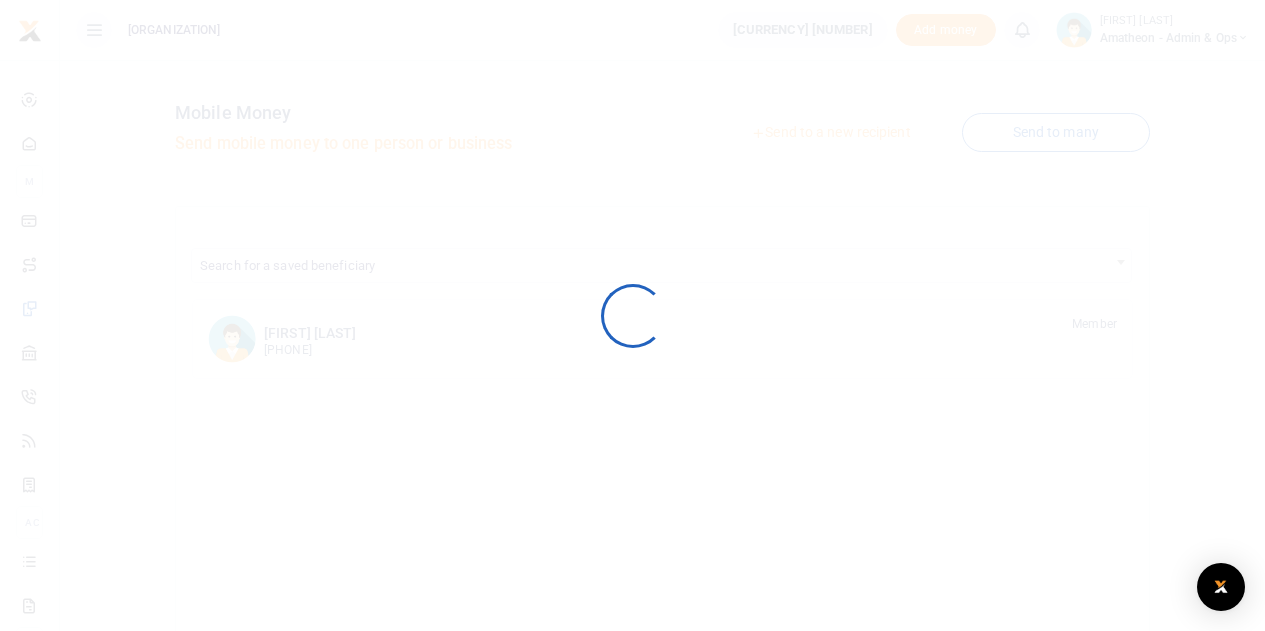 scroll, scrollTop: 0, scrollLeft: 0, axis: both 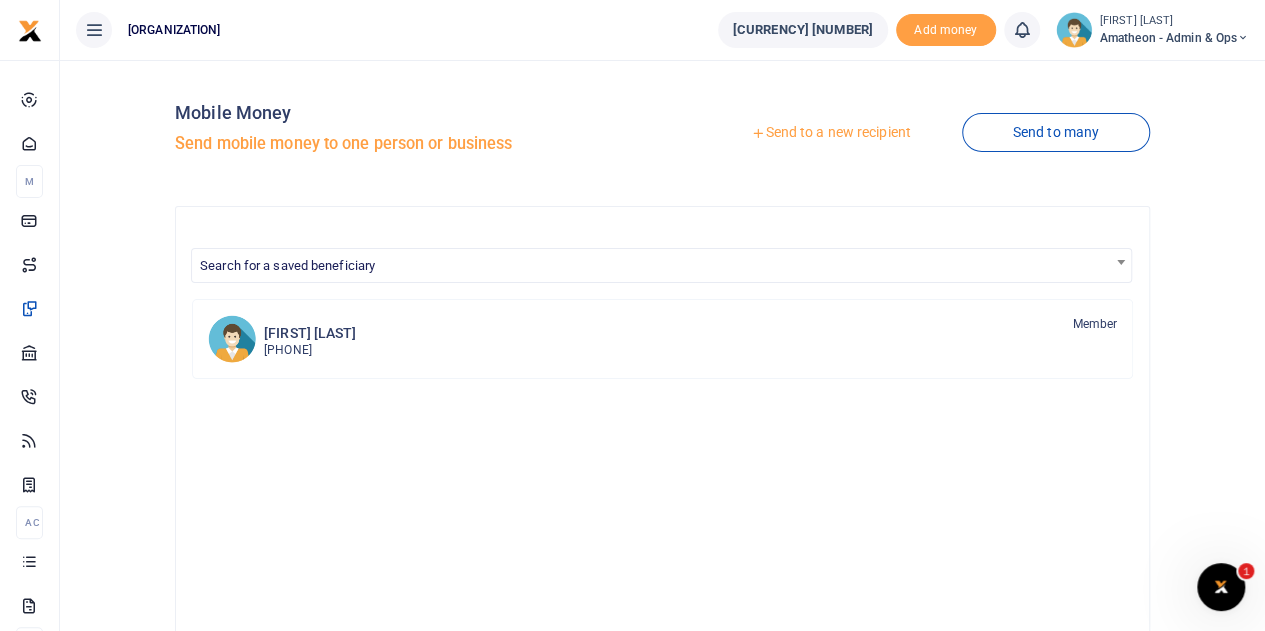 click on "Send to a new recipient" at bounding box center [830, 133] 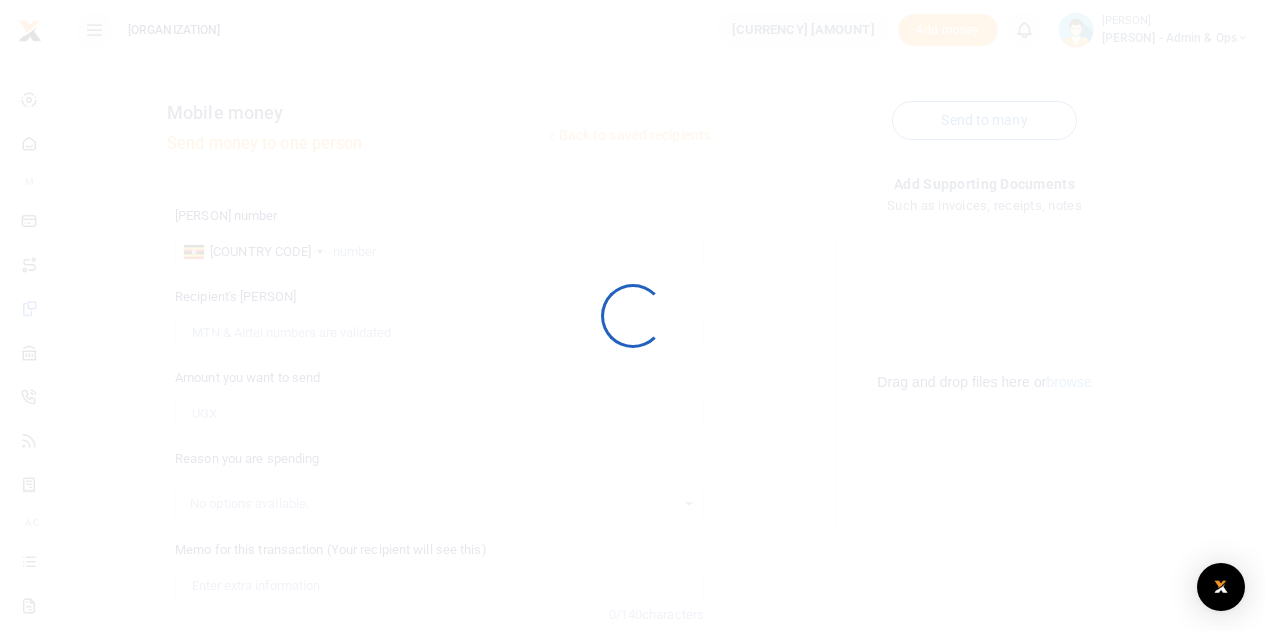 scroll, scrollTop: 0, scrollLeft: 0, axis: both 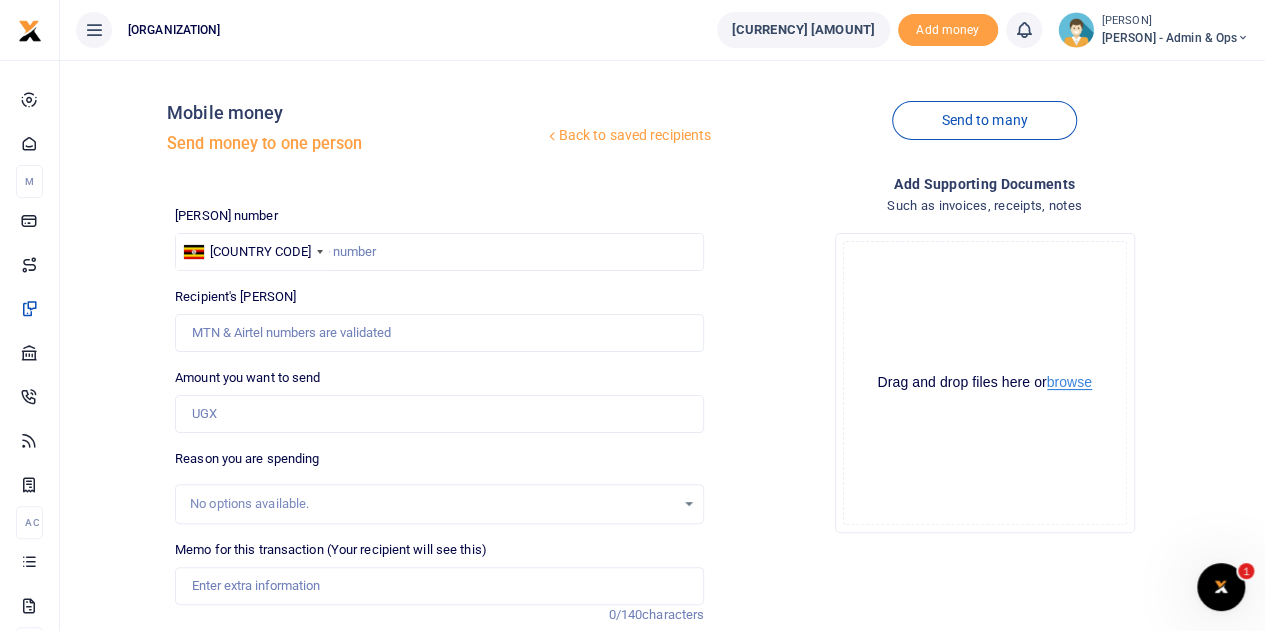 click on "browse" at bounding box center [1069, 382] 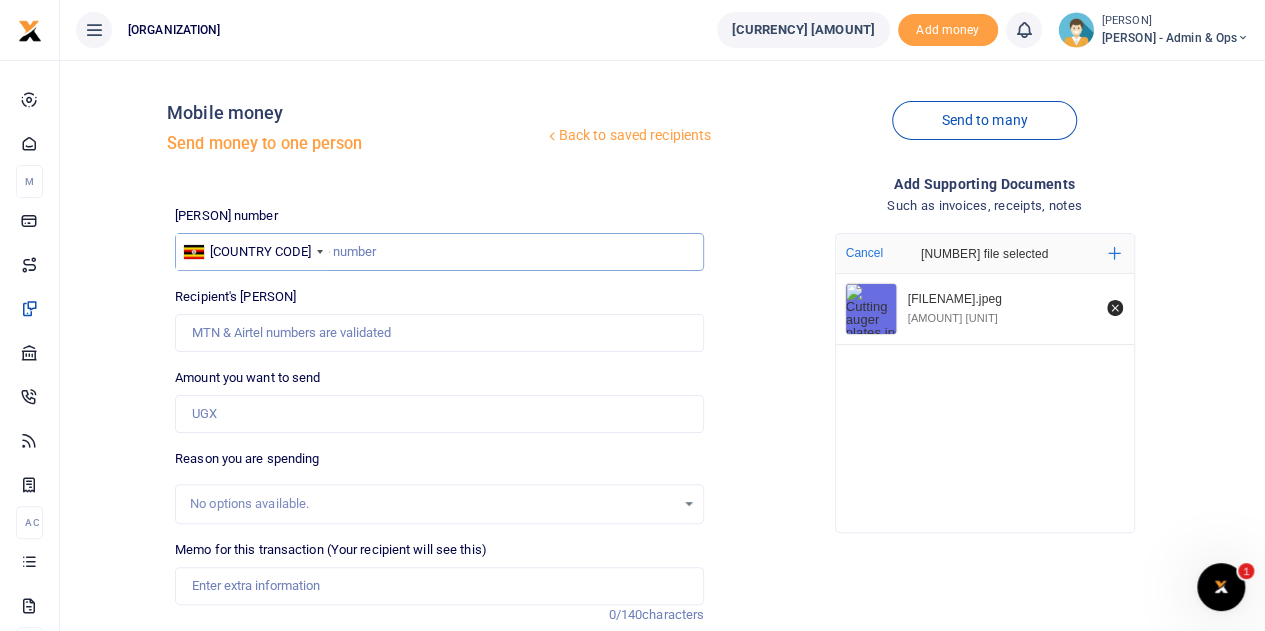click at bounding box center (439, 252) 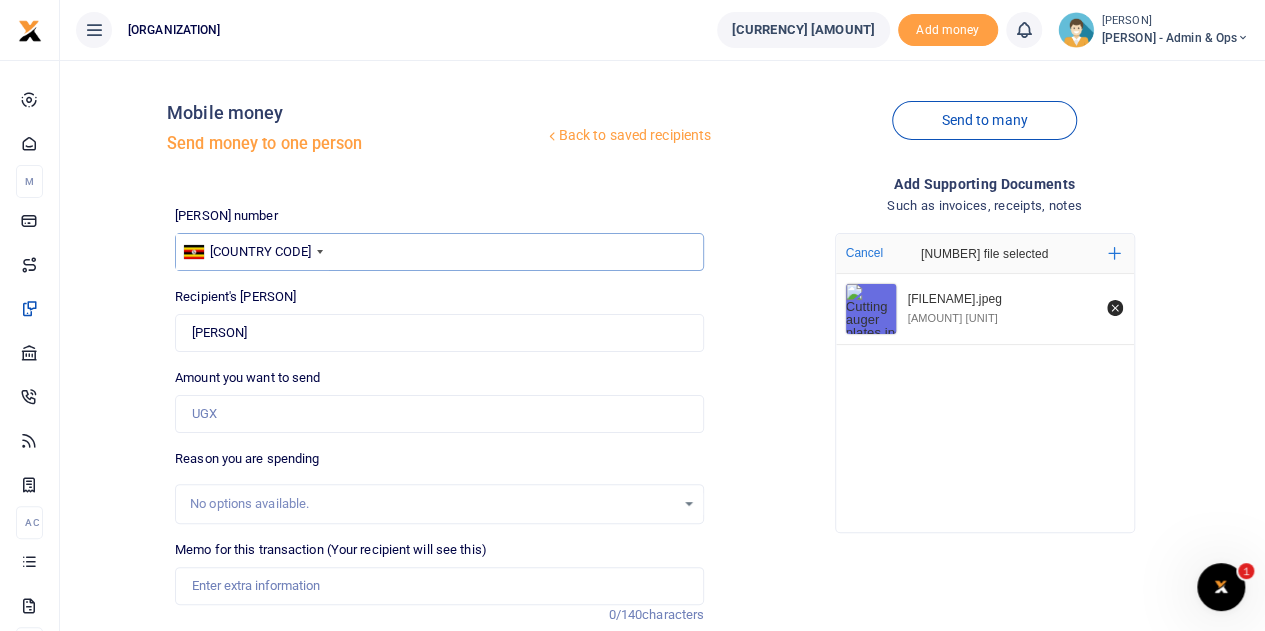 type on "787083730" 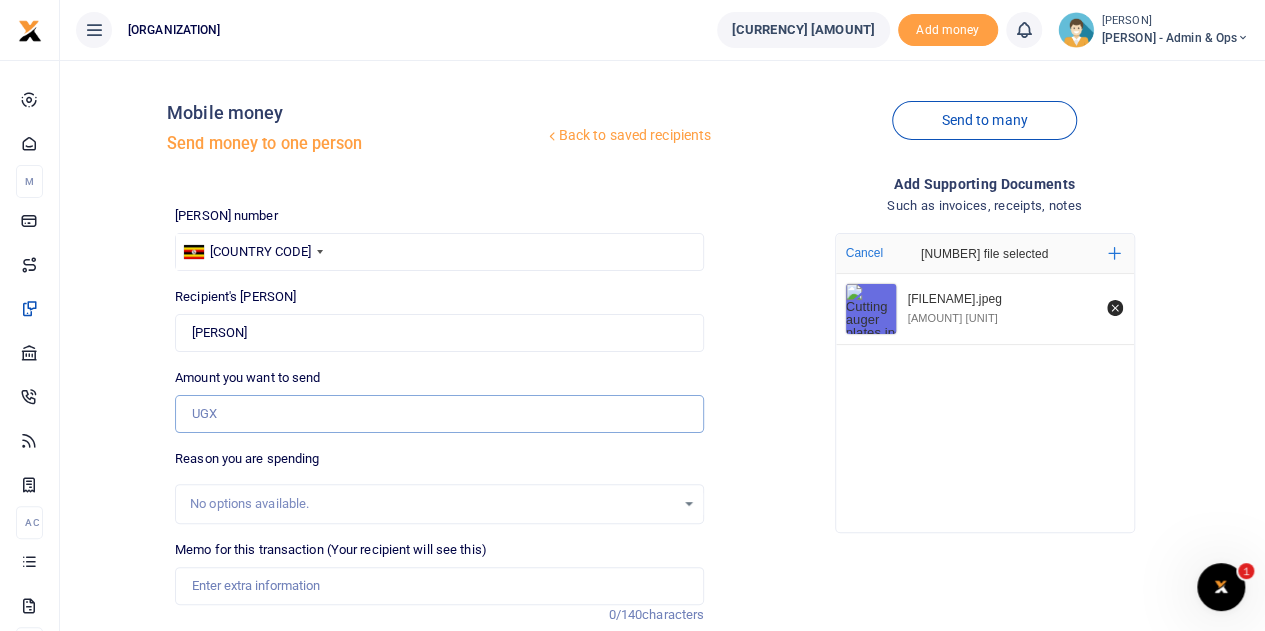 click on "Amount you want to send" at bounding box center (439, 414) 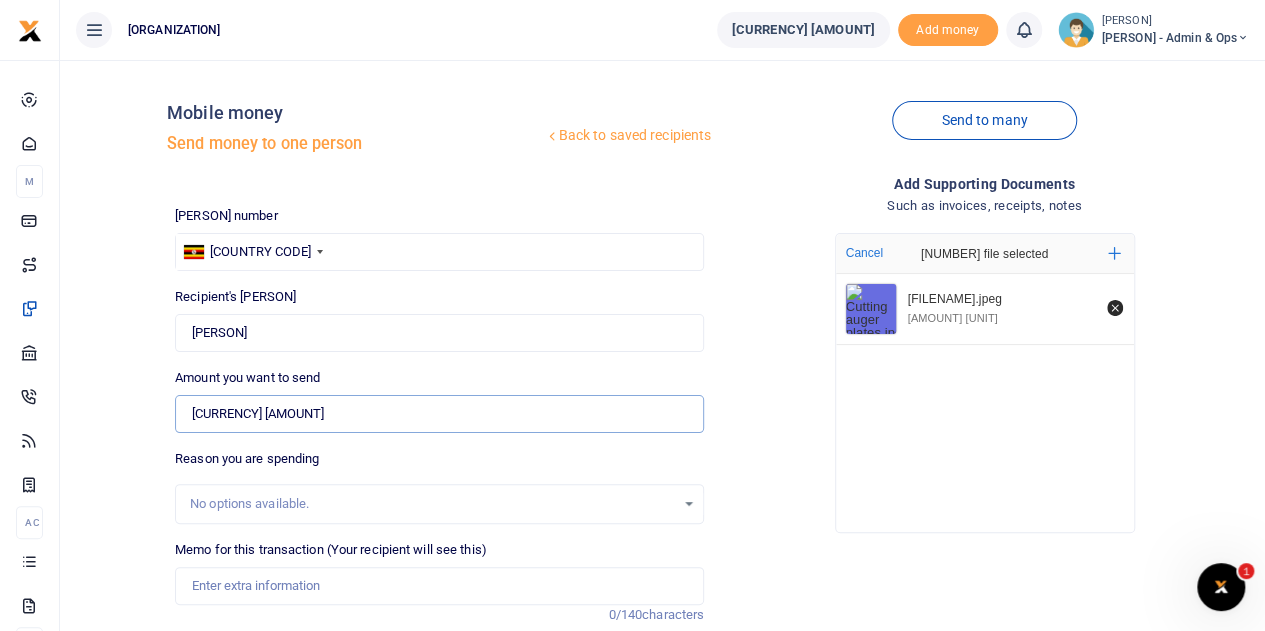 type on "450,000" 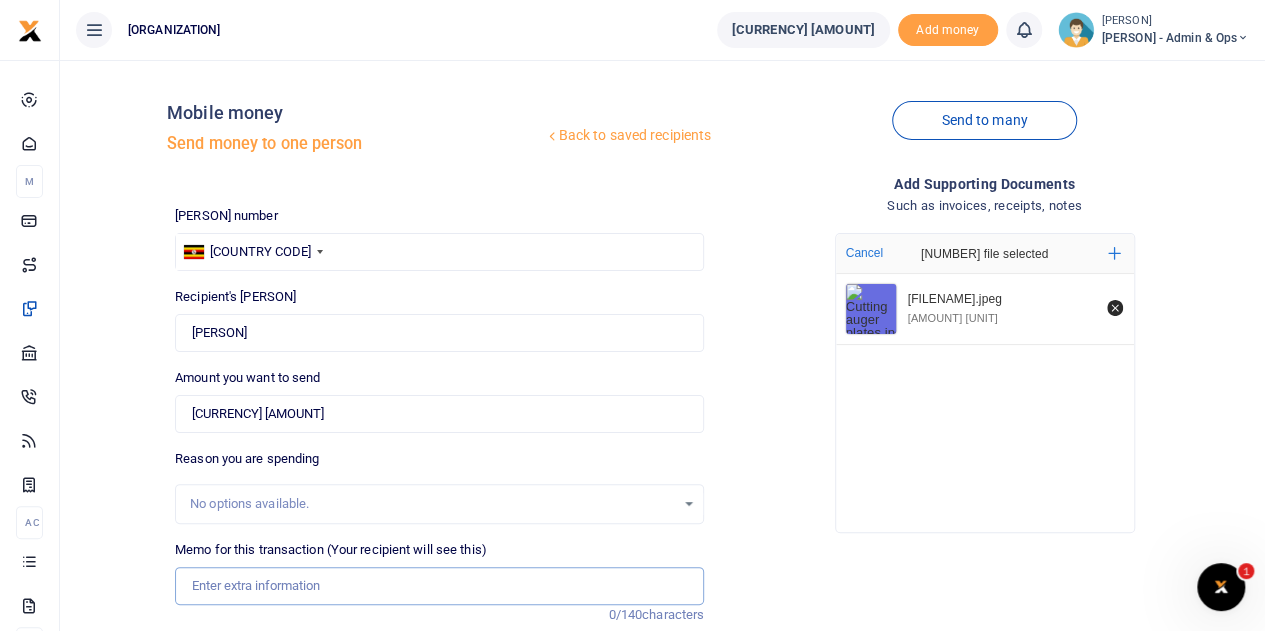 click on "Memo for this transaction (Your recipient will see this)" at bounding box center [439, 586] 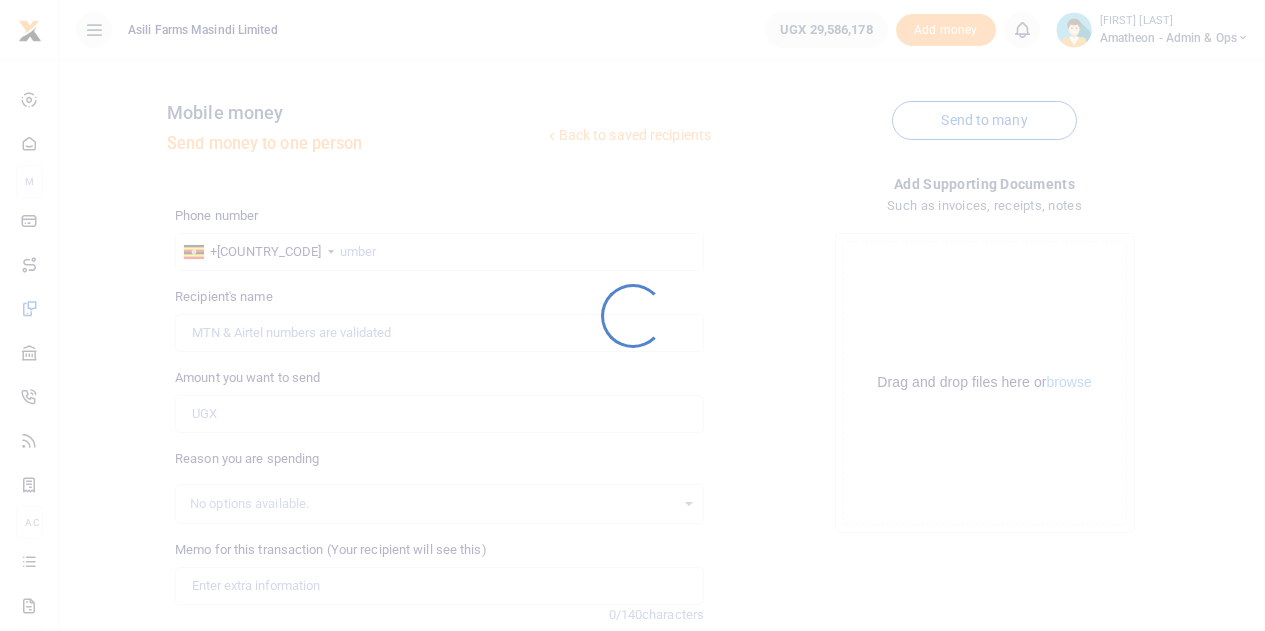 scroll, scrollTop: 0, scrollLeft: 0, axis: both 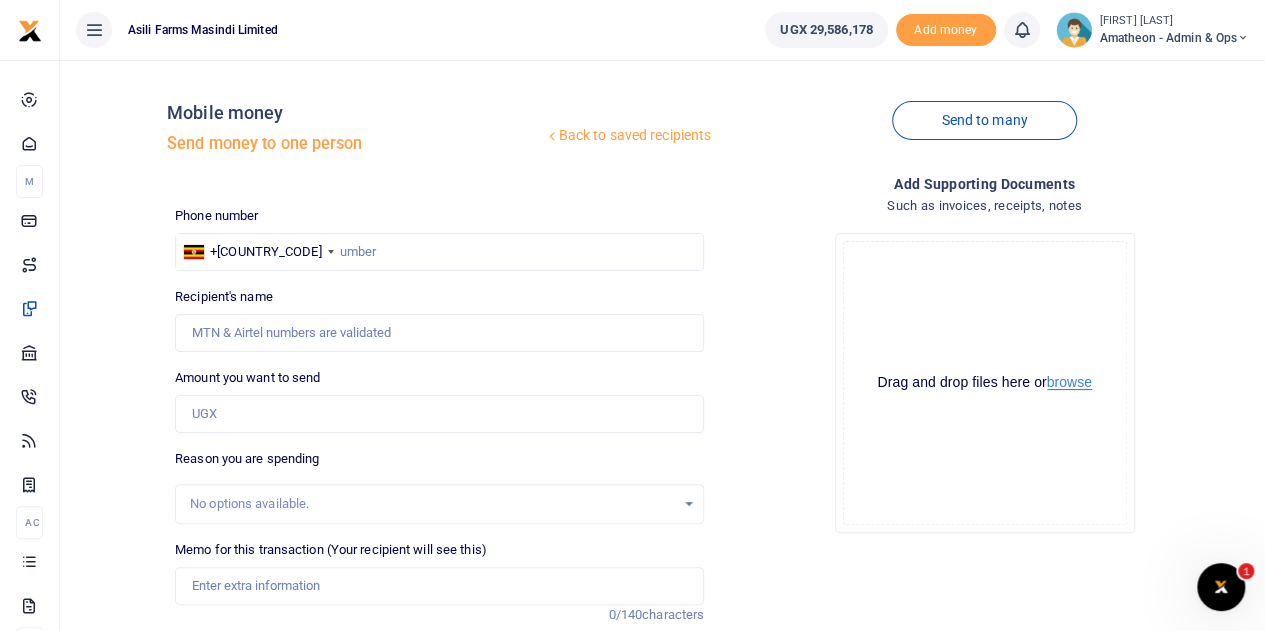 click on "browse" at bounding box center (1069, 382) 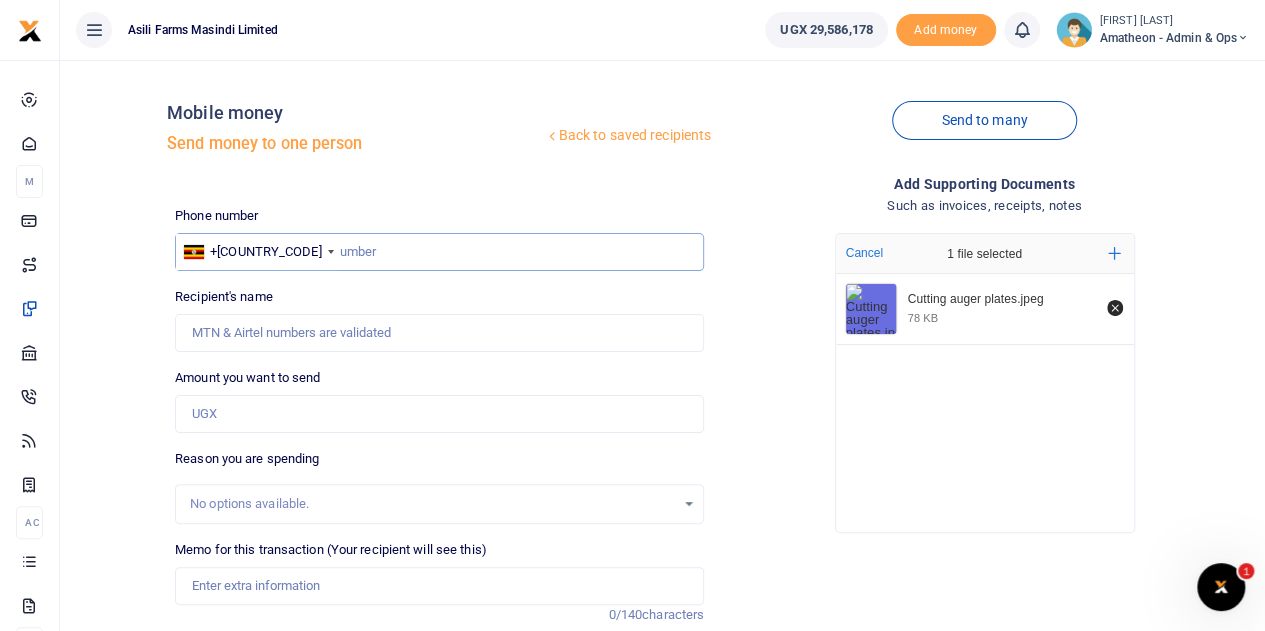 click at bounding box center (439, 252) 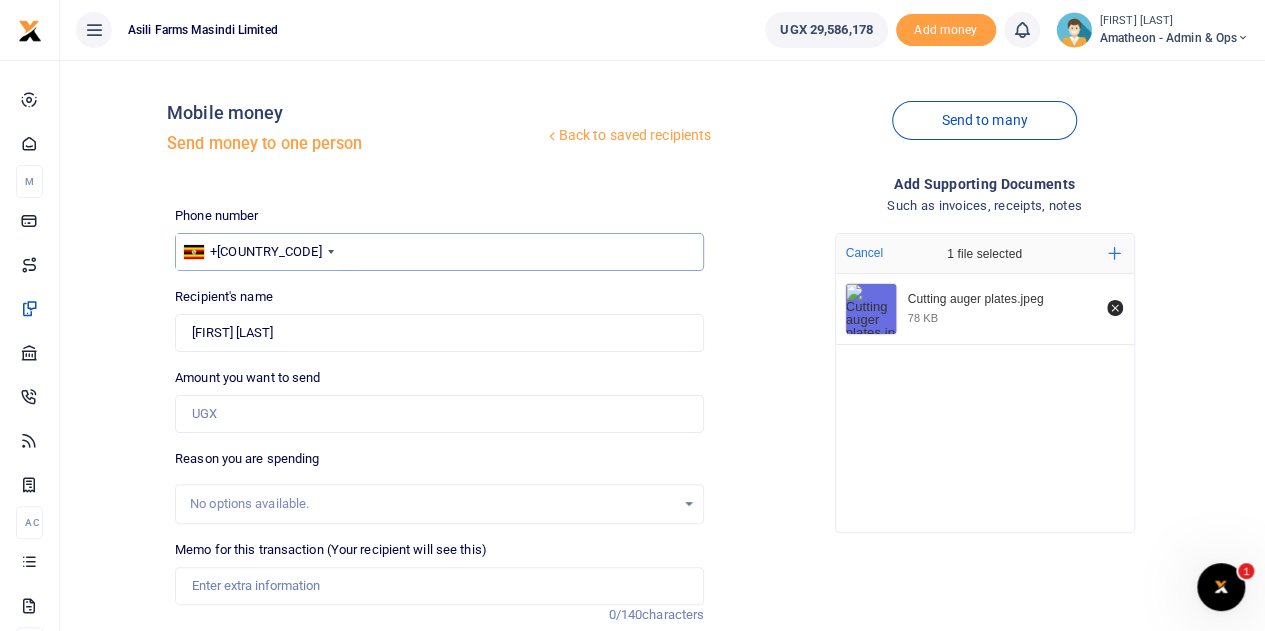 type on "787083730" 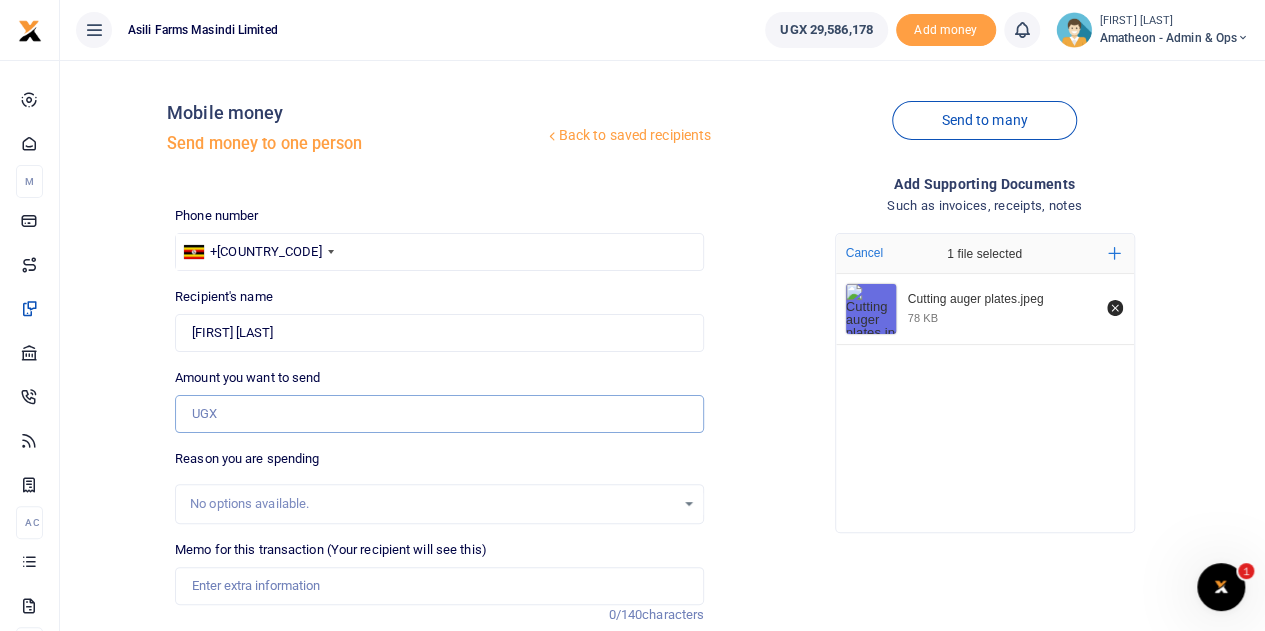 click on "Amount you want to send" at bounding box center [439, 414] 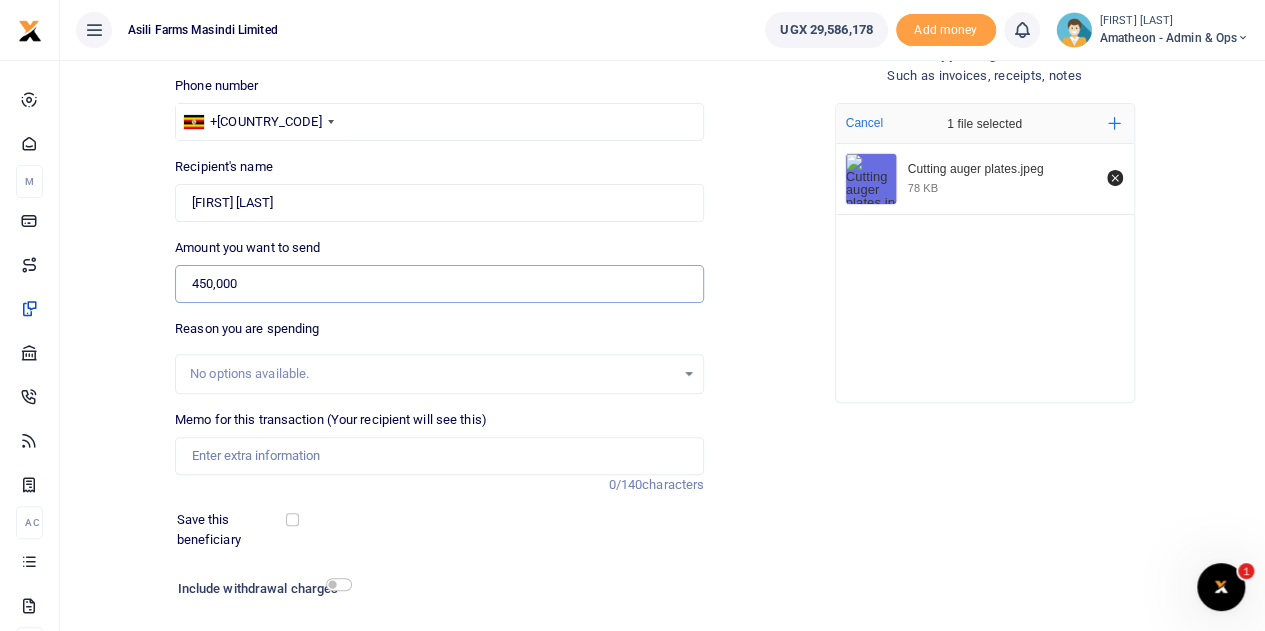 scroll, scrollTop: 100, scrollLeft: 0, axis: vertical 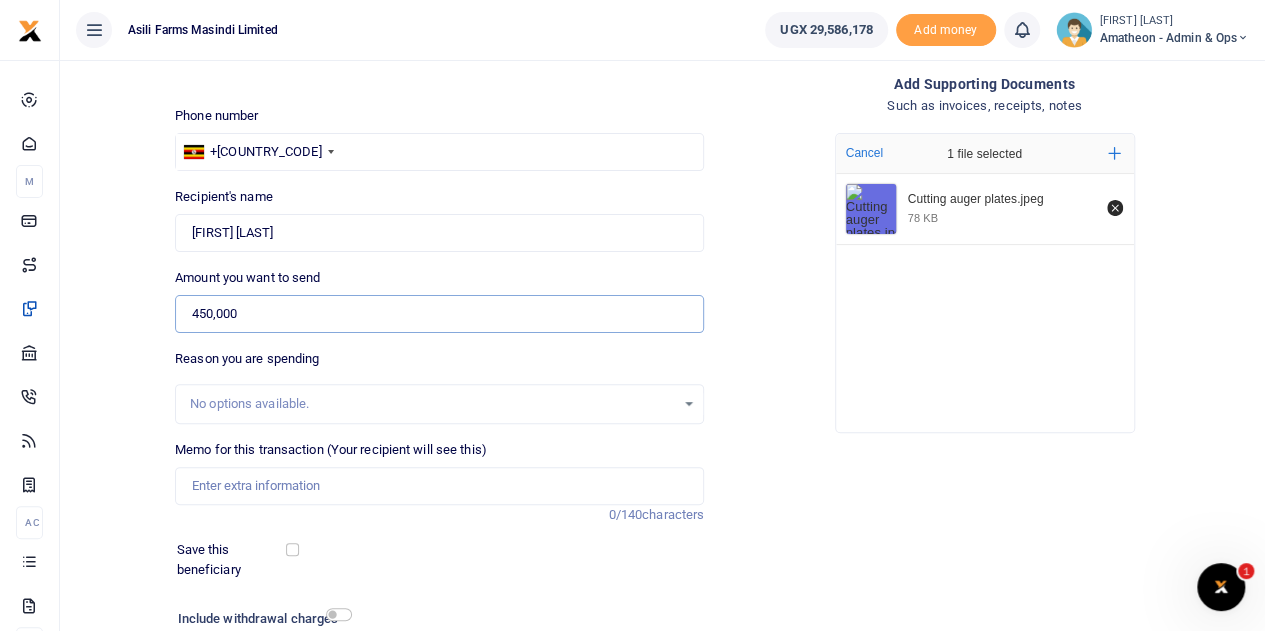 type on "450,000" 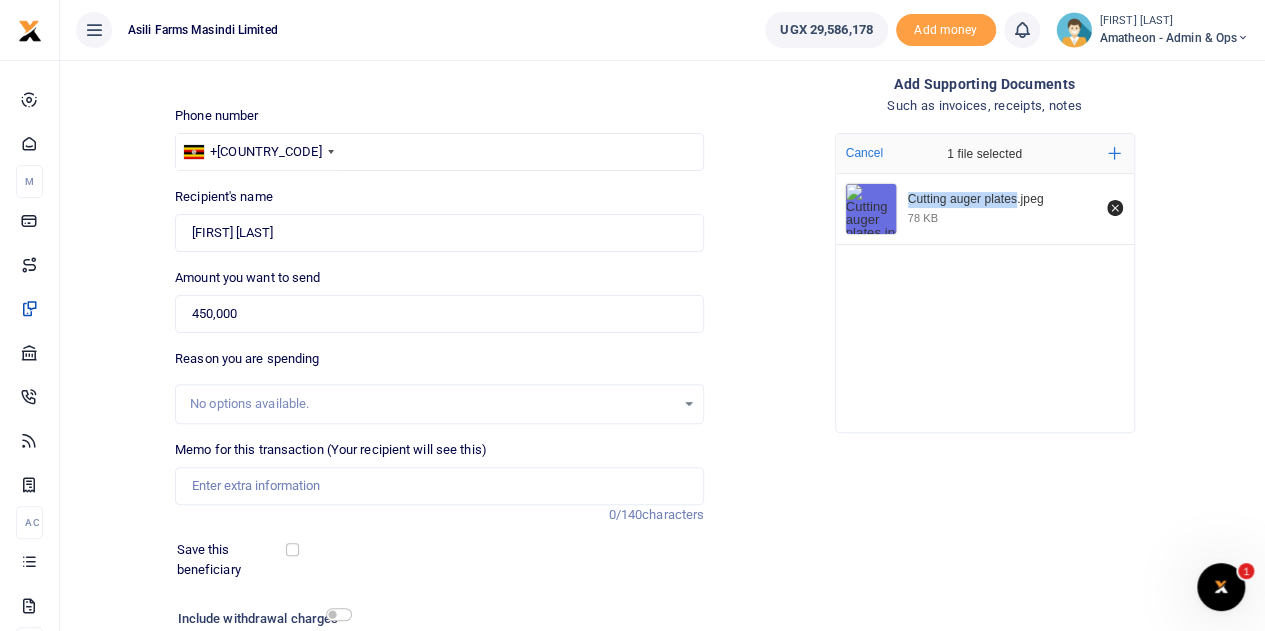 drag, startPoint x: 1019, startPoint y: 197, endPoint x: 910, endPoint y: 201, distance: 109.07337 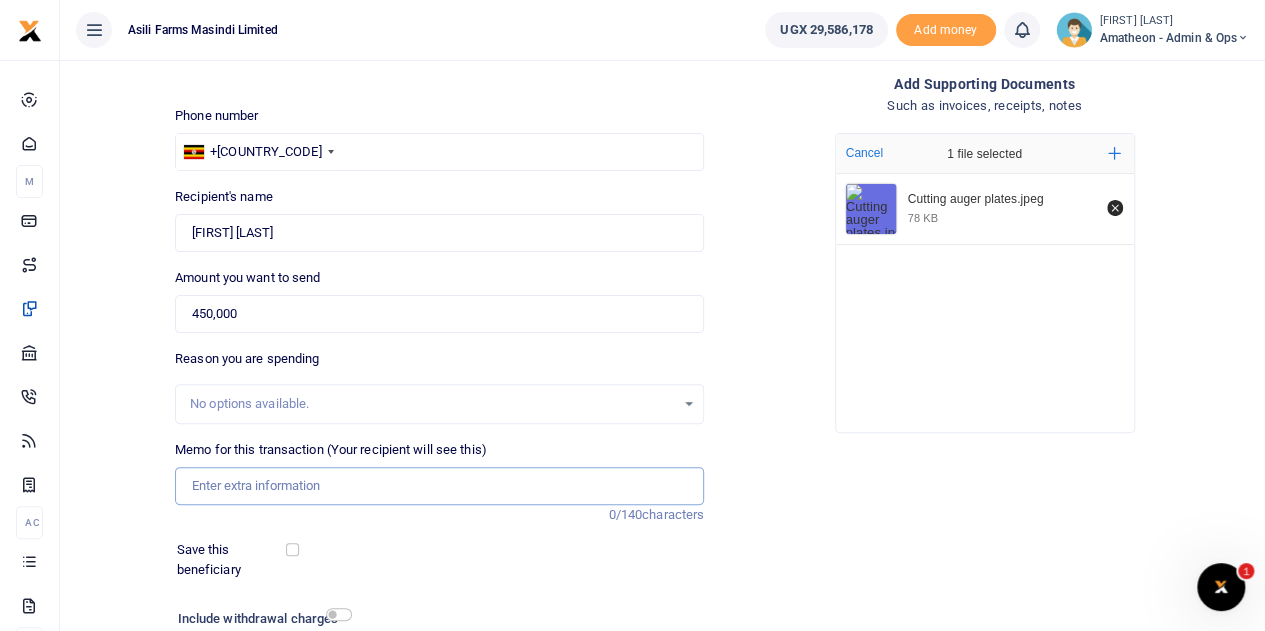click on "Memo for this transaction (Your recipient will see this)" at bounding box center (439, 486) 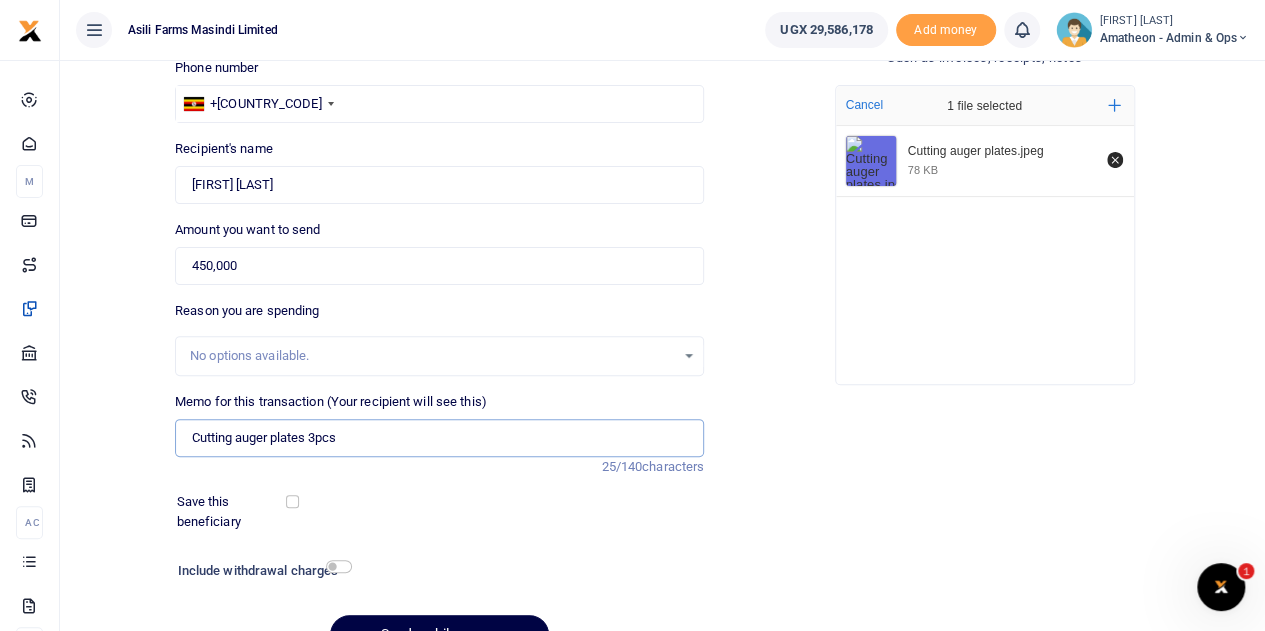 scroll, scrollTop: 200, scrollLeft: 0, axis: vertical 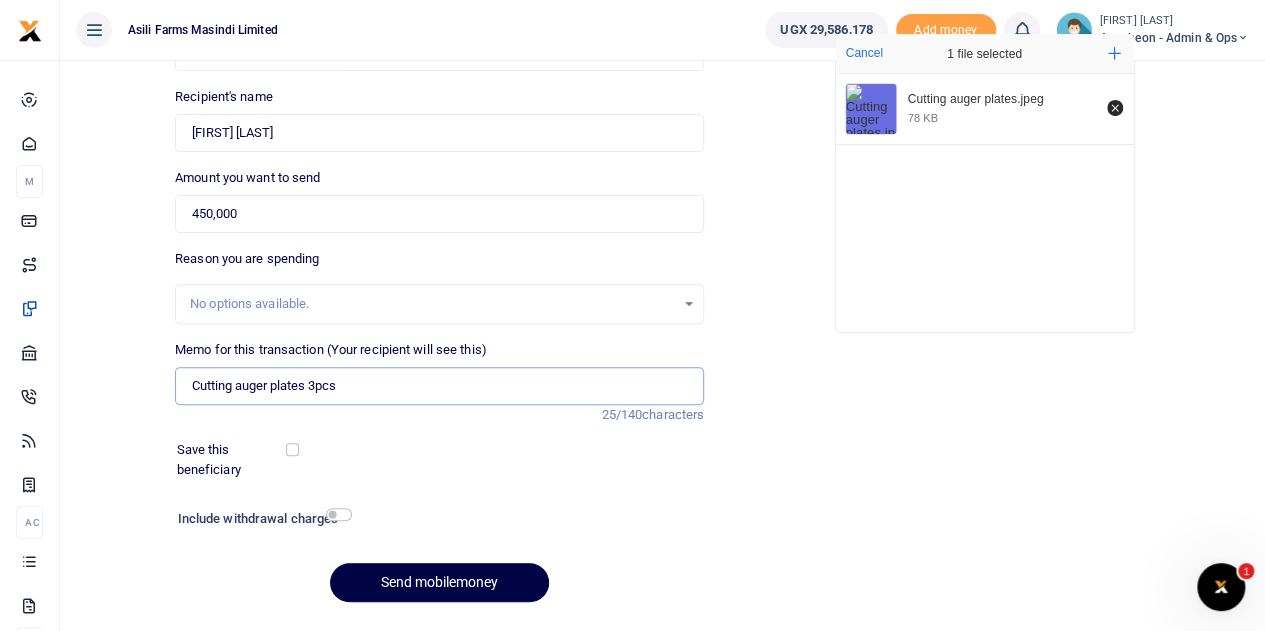 type on "Cutting auger plates 3pcs" 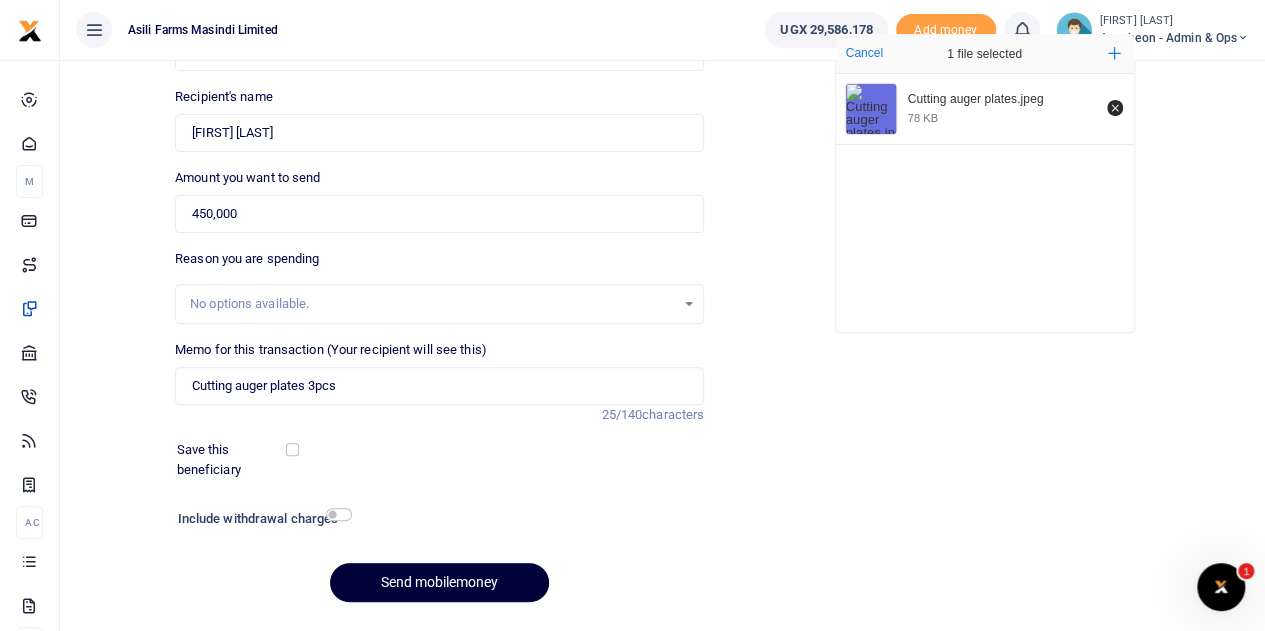 click on "Send mobilemoney" at bounding box center (439, 582) 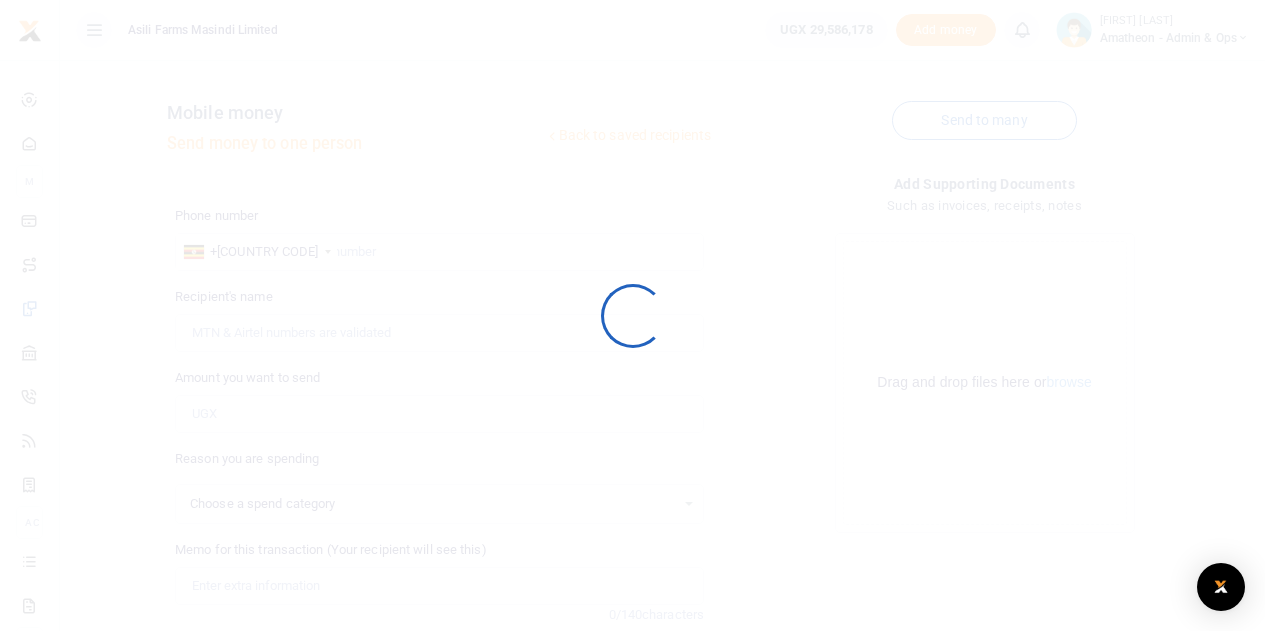 scroll, scrollTop: 200, scrollLeft: 0, axis: vertical 